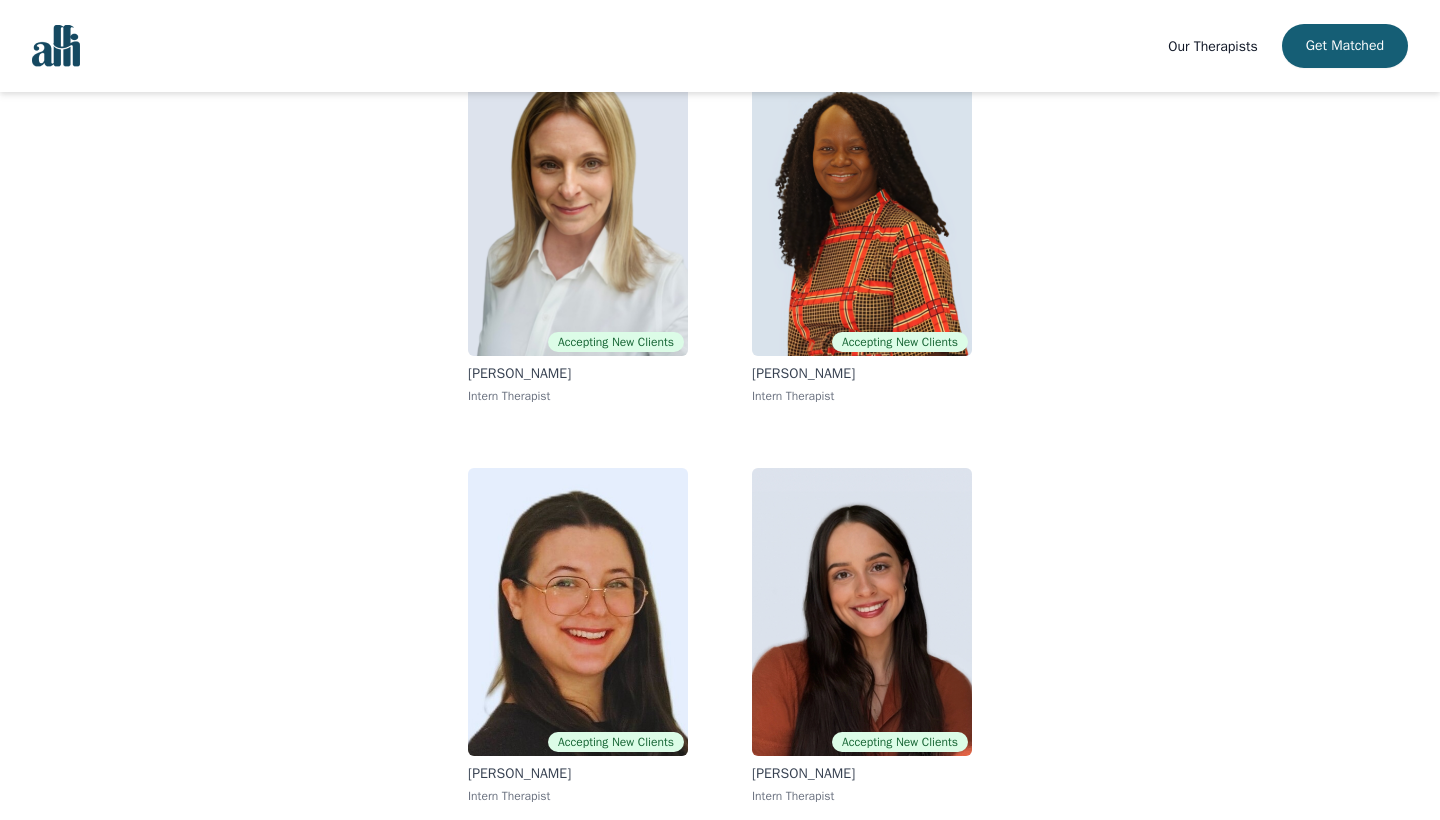 scroll, scrollTop: 224, scrollLeft: 0, axis: vertical 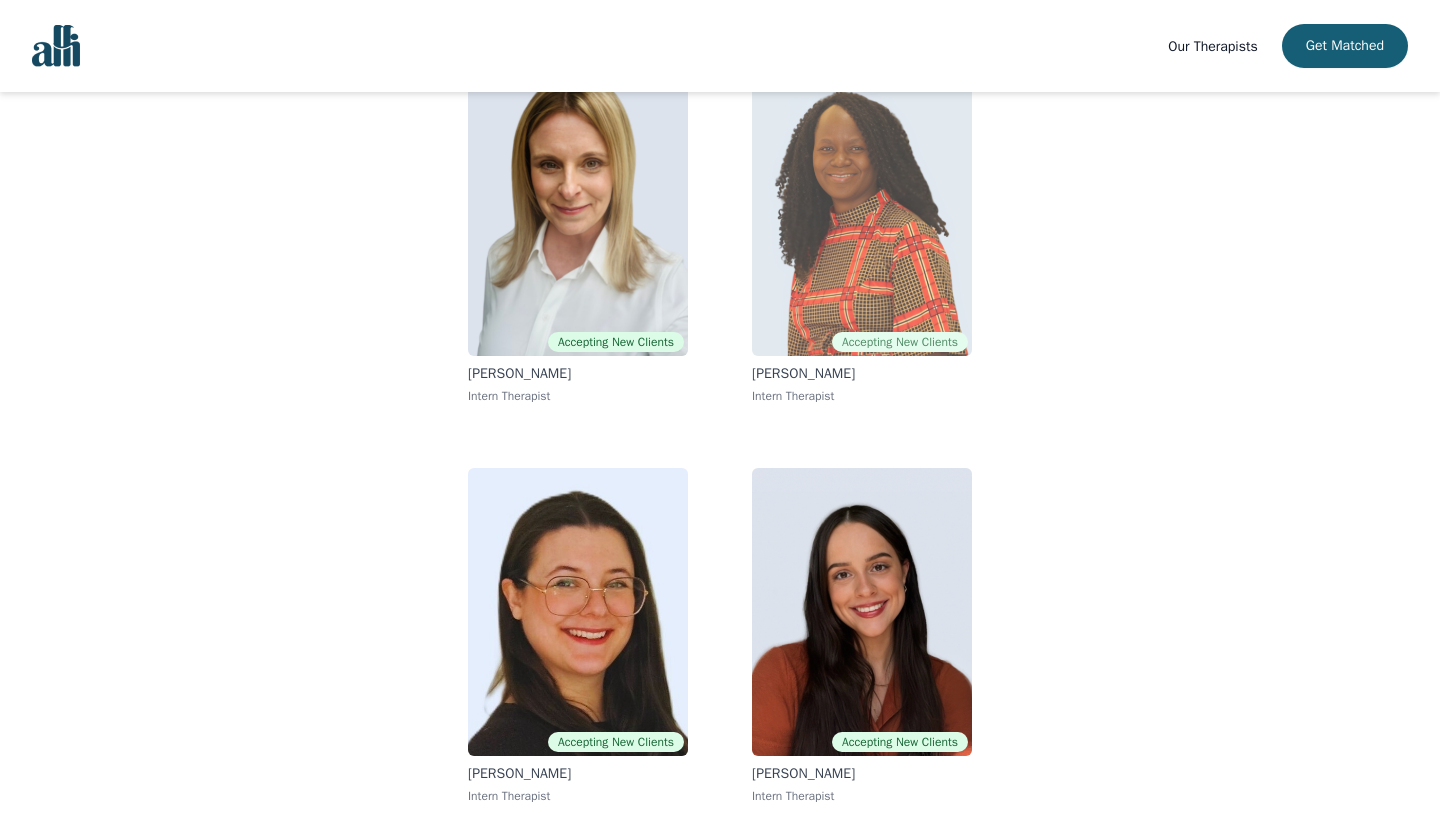 click at bounding box center (862, 212) 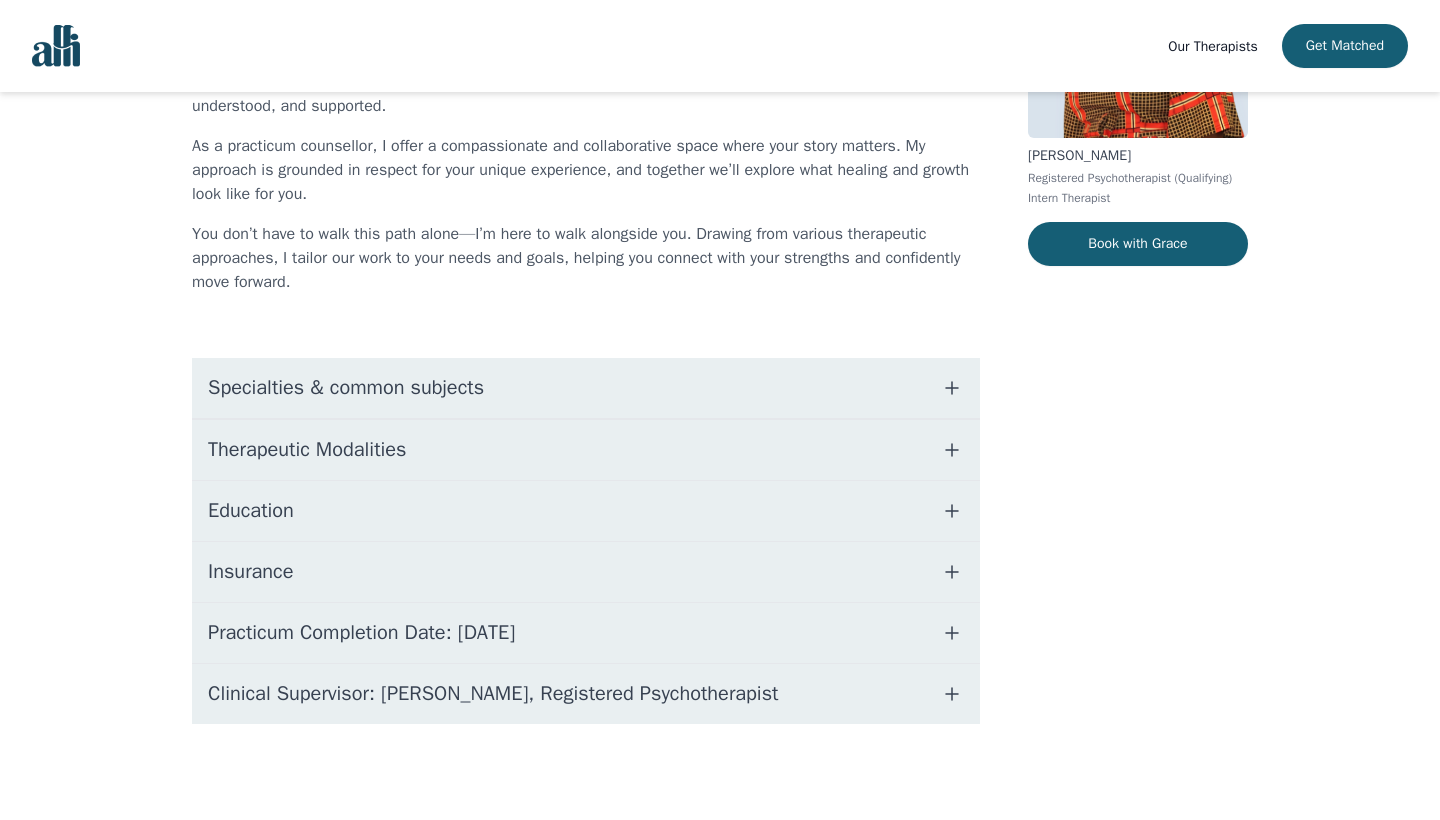 scroll, scrollTop: 290, scrollLeft: 0, axis: vertical 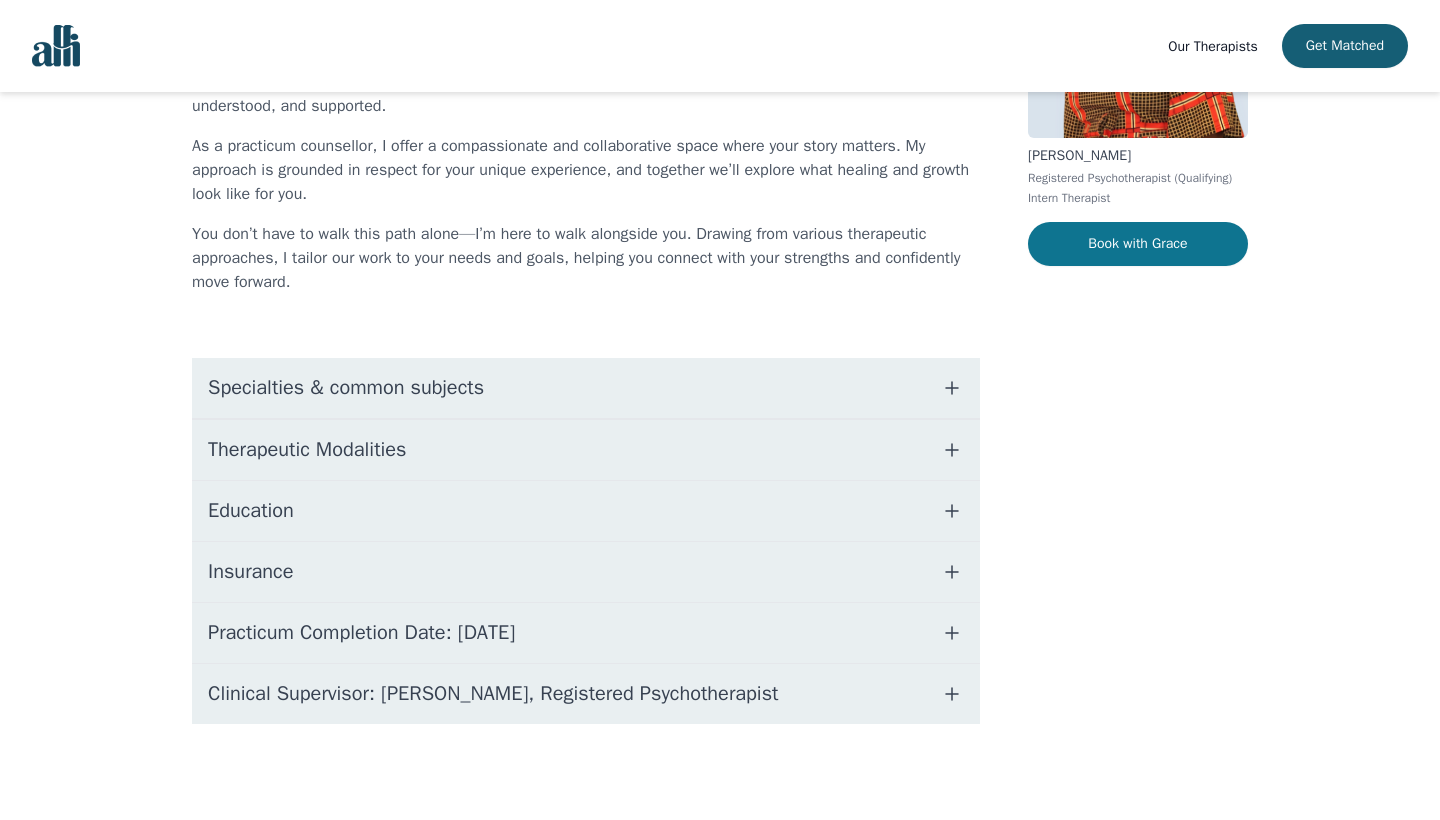 click on "Book with Grace" at bounding box center (1138, 244) 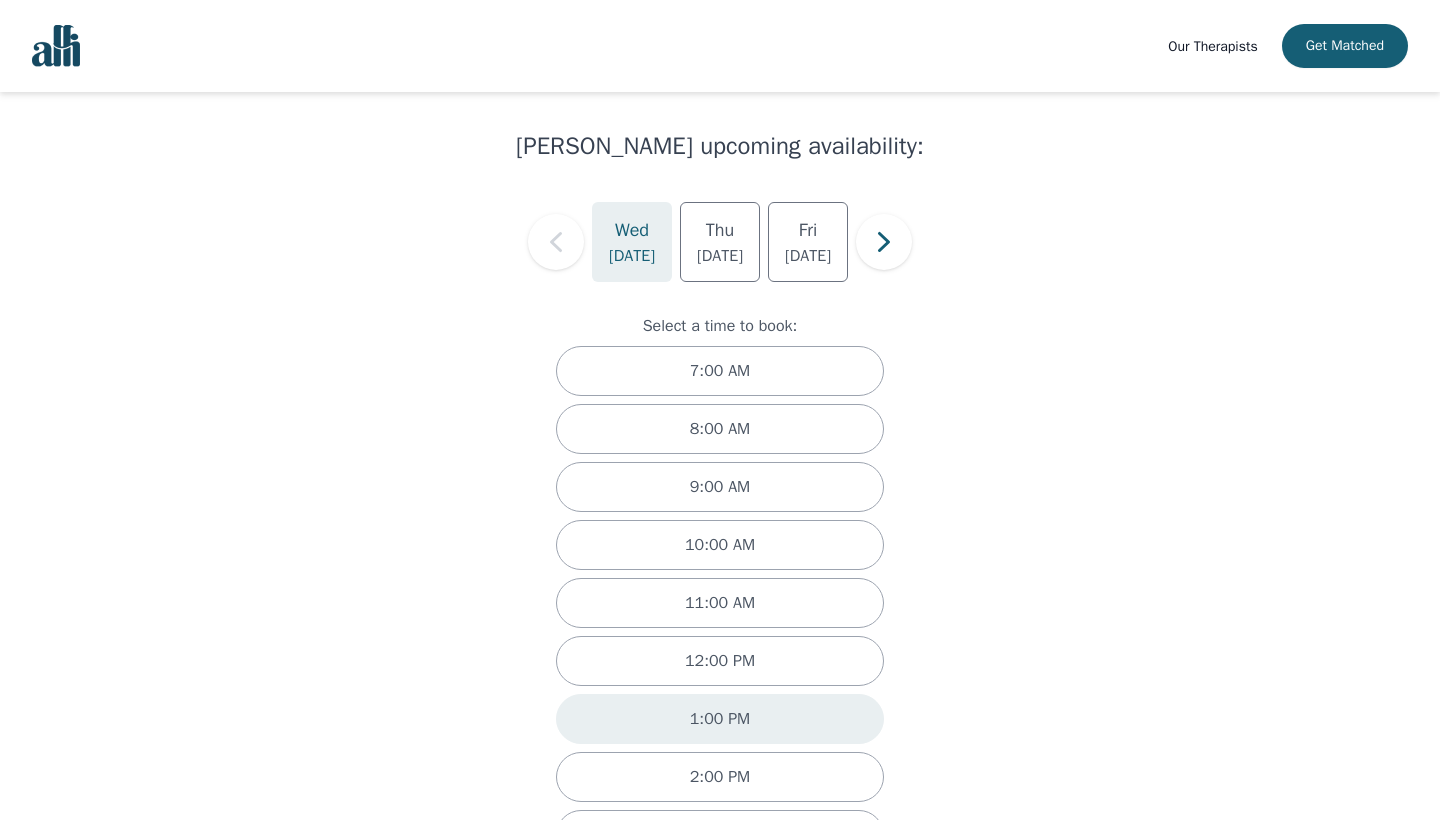 scroll, scrollTop: 56, scrollLeft: 0, axis: vertical 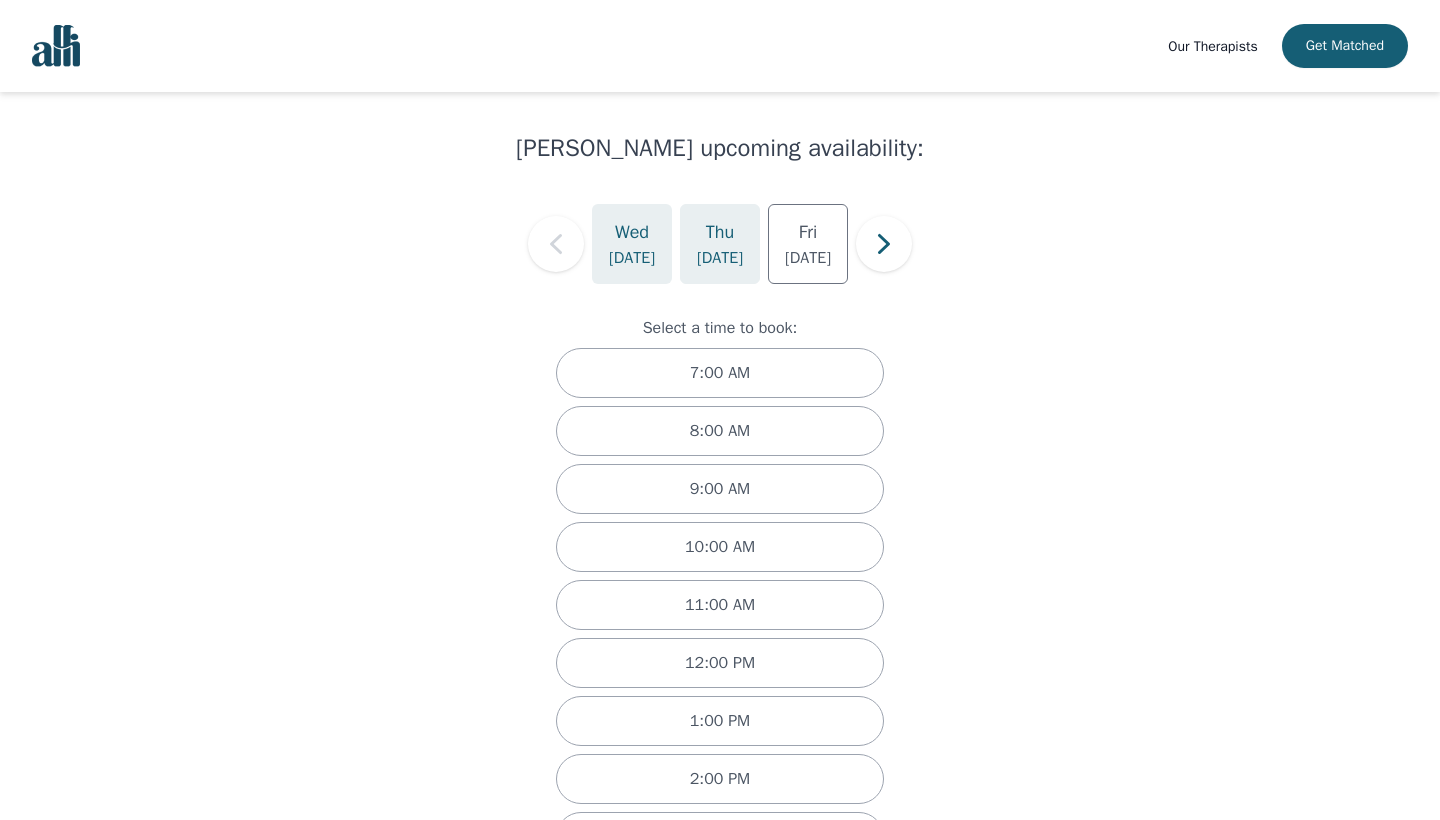 click on "[DATE]" at bounding box center (720, 258) 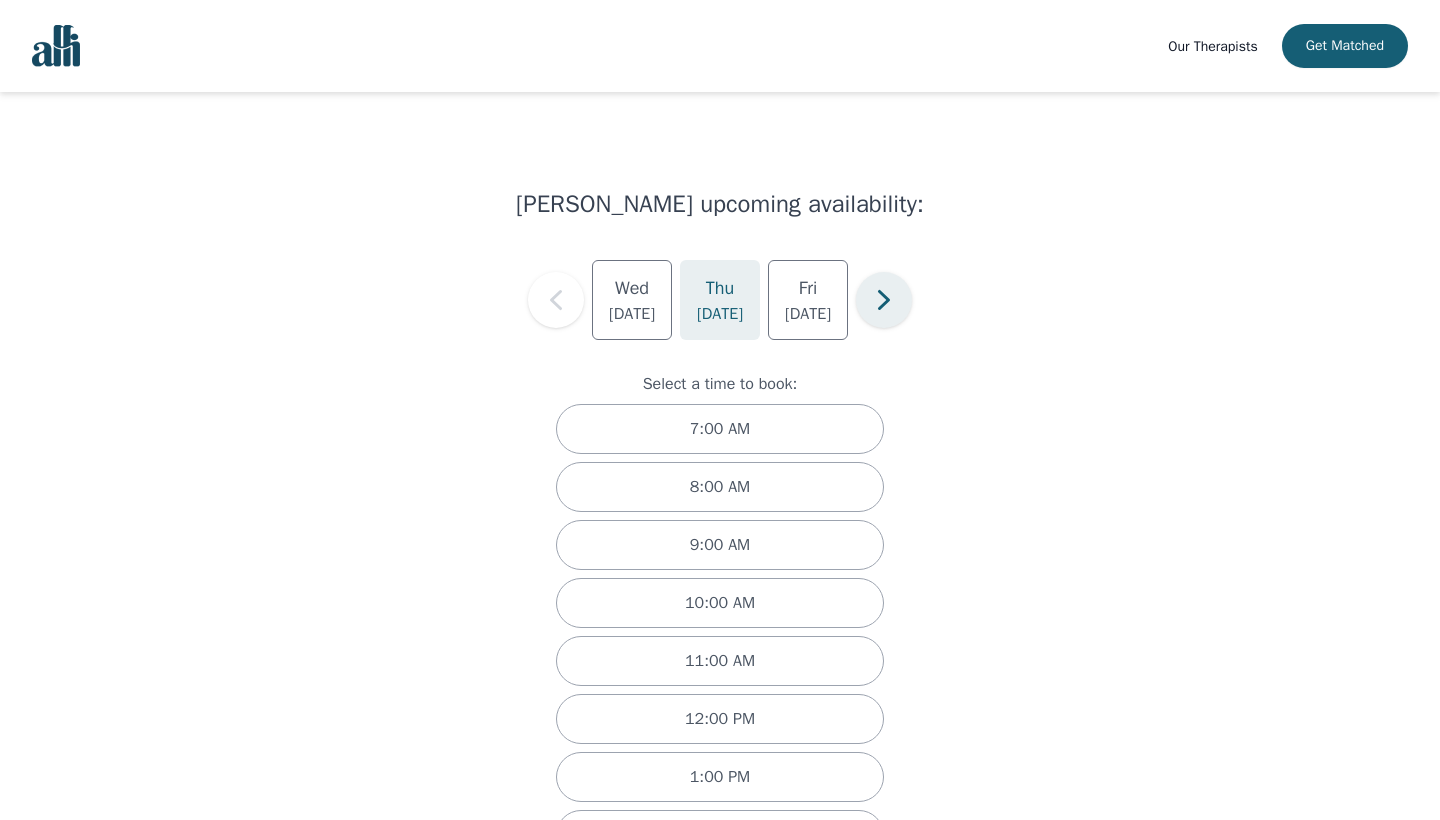 scroll, scrollTop: 0, scrollLeft: 0, axis: both 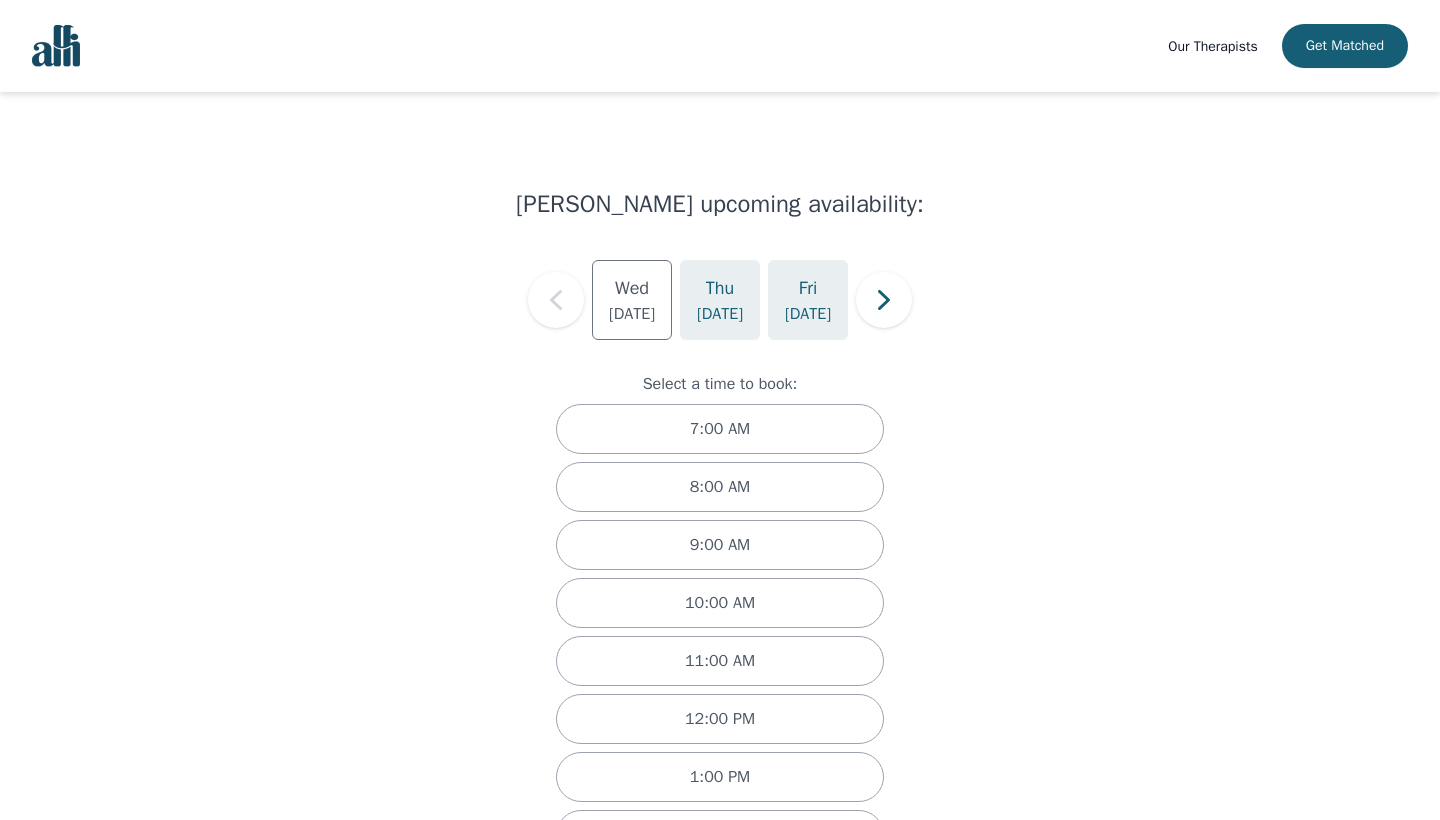 click on "[DATE]" at bounding box center [808, 300] 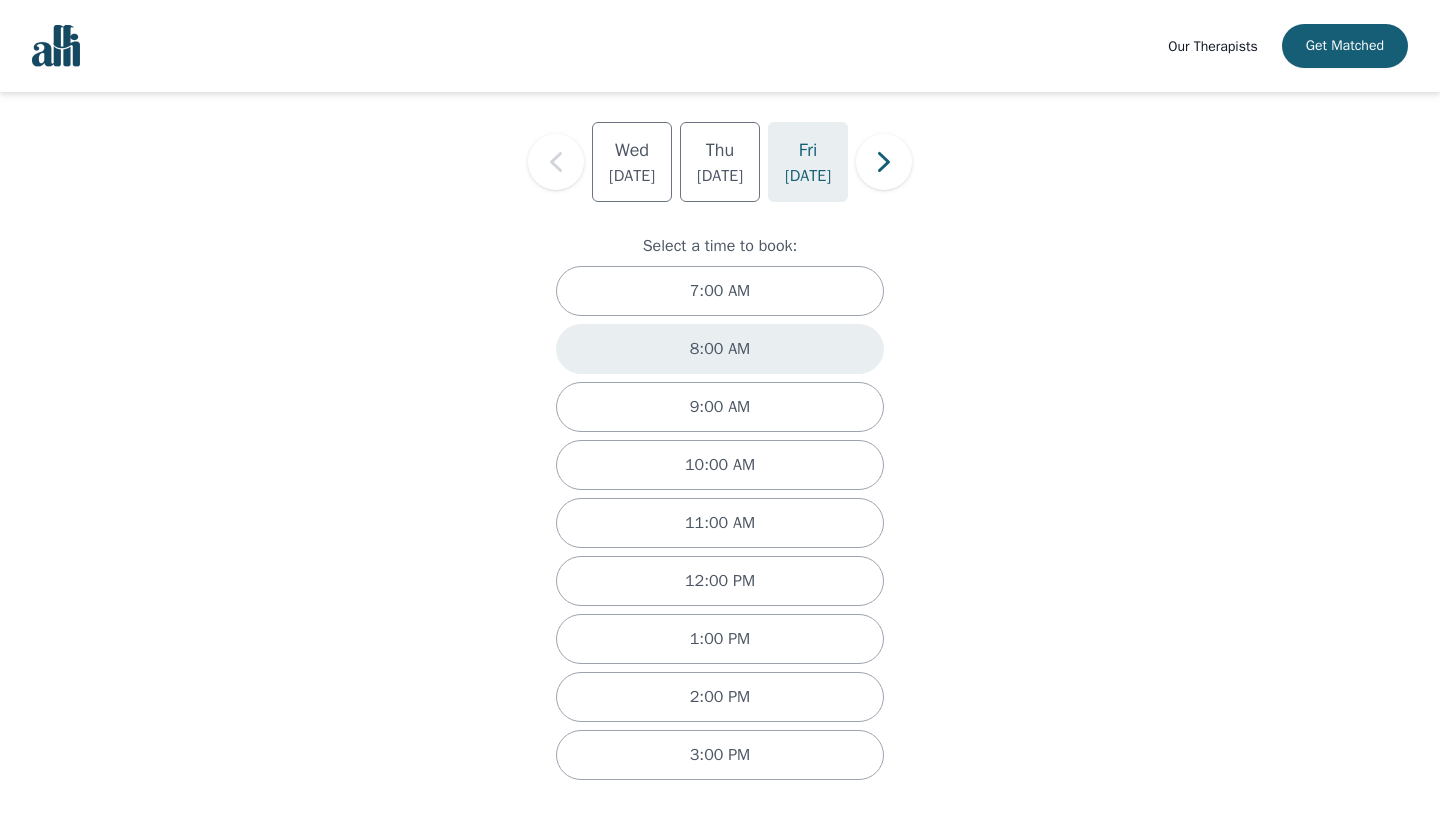 scroll, scrollTop: 138, scrollLeft: 0, axis: vertical 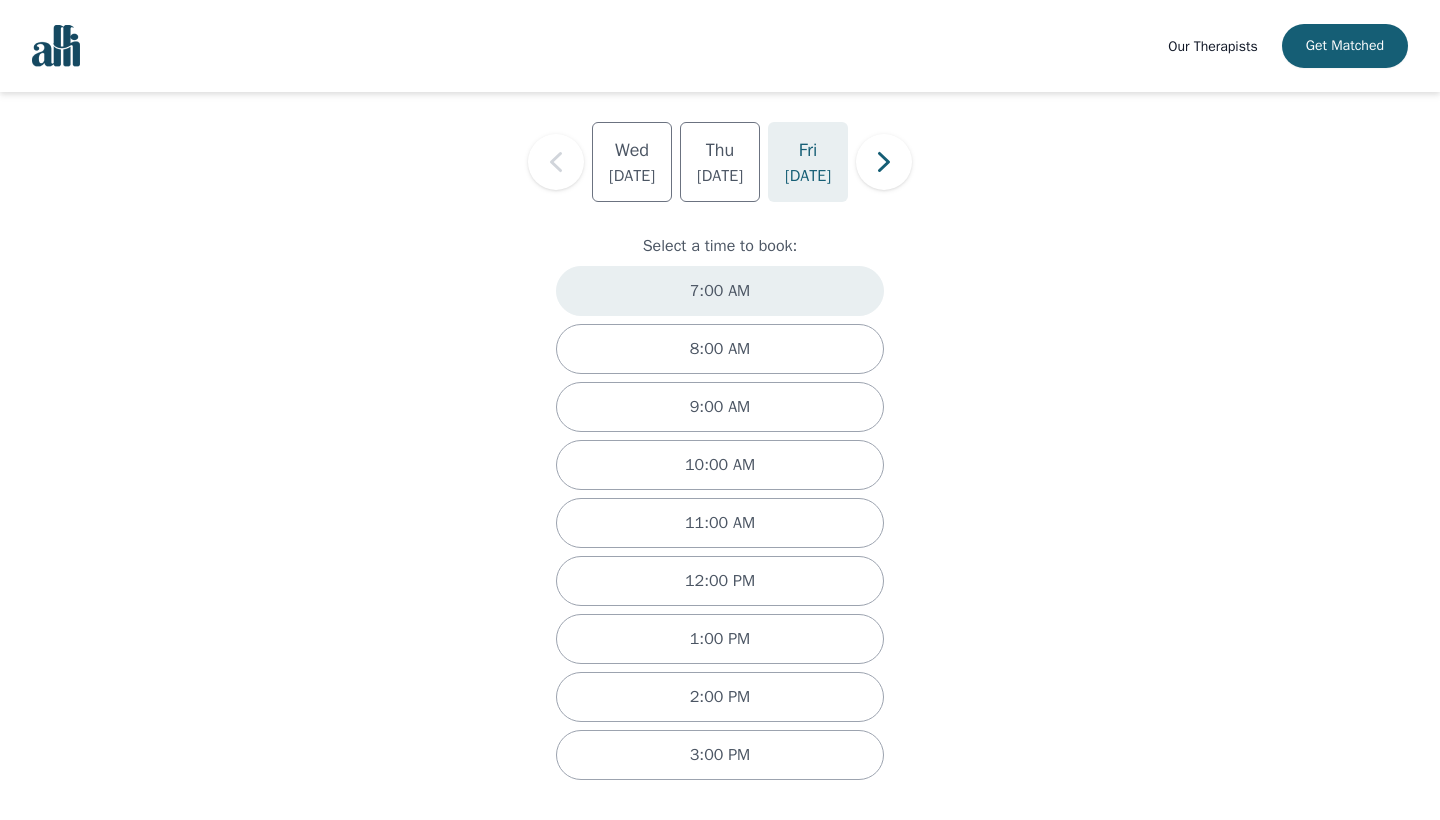 click on "7:00 AM" at bounding box center (720, 291) 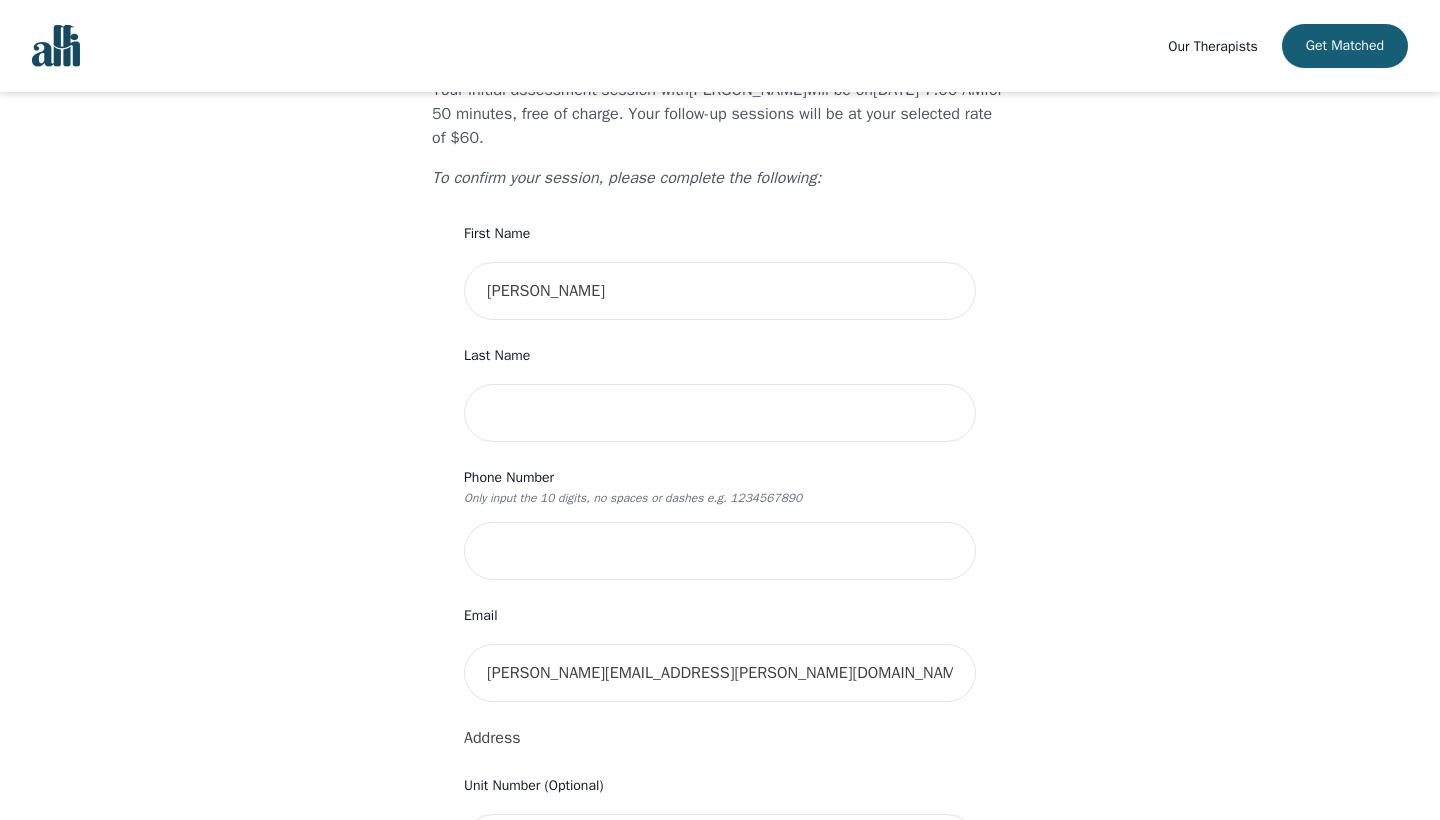 scroll, scrollTop: 0, scrollLeft: 0, axis: both 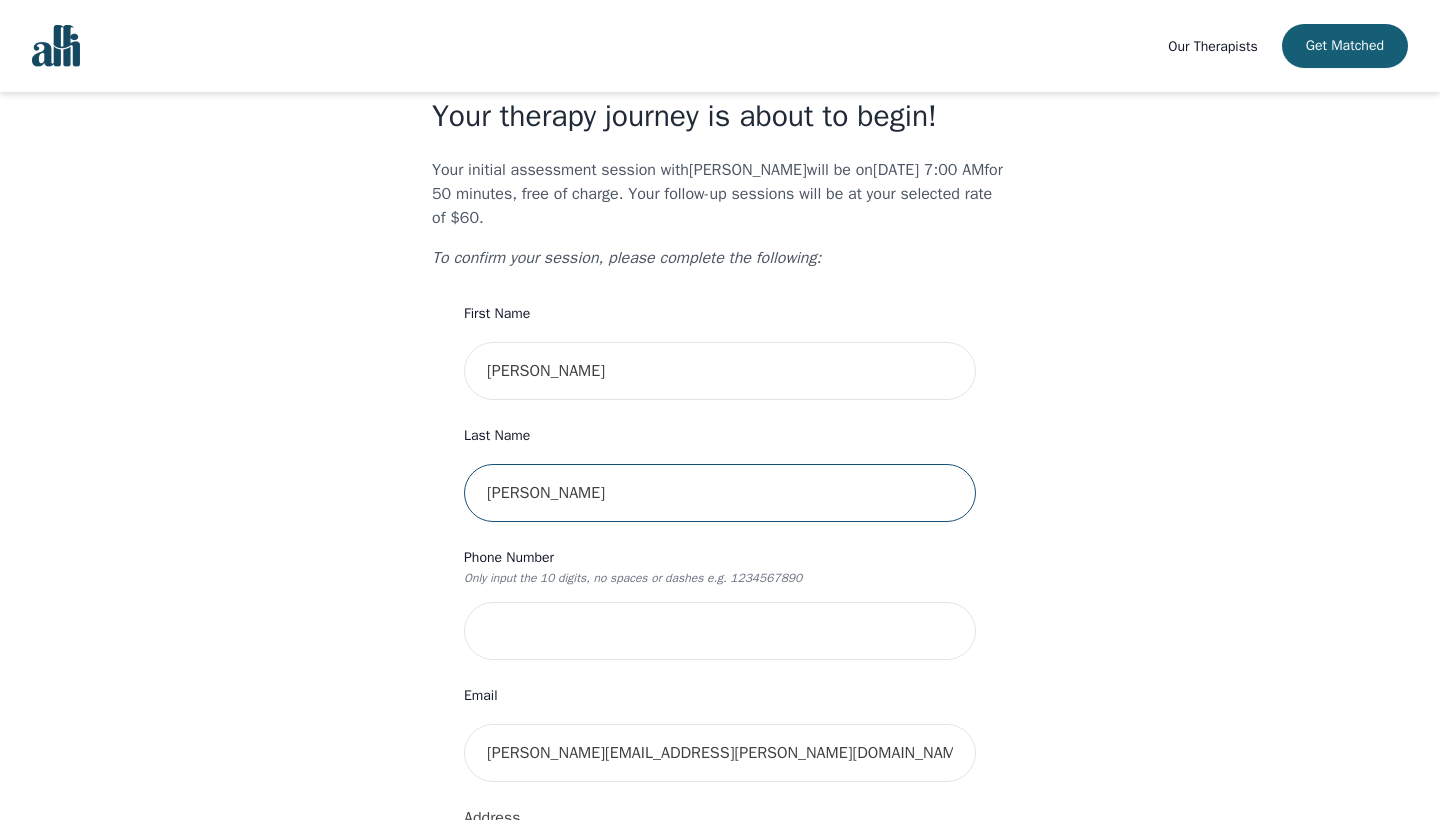 type on "[PERSON_NAME]" 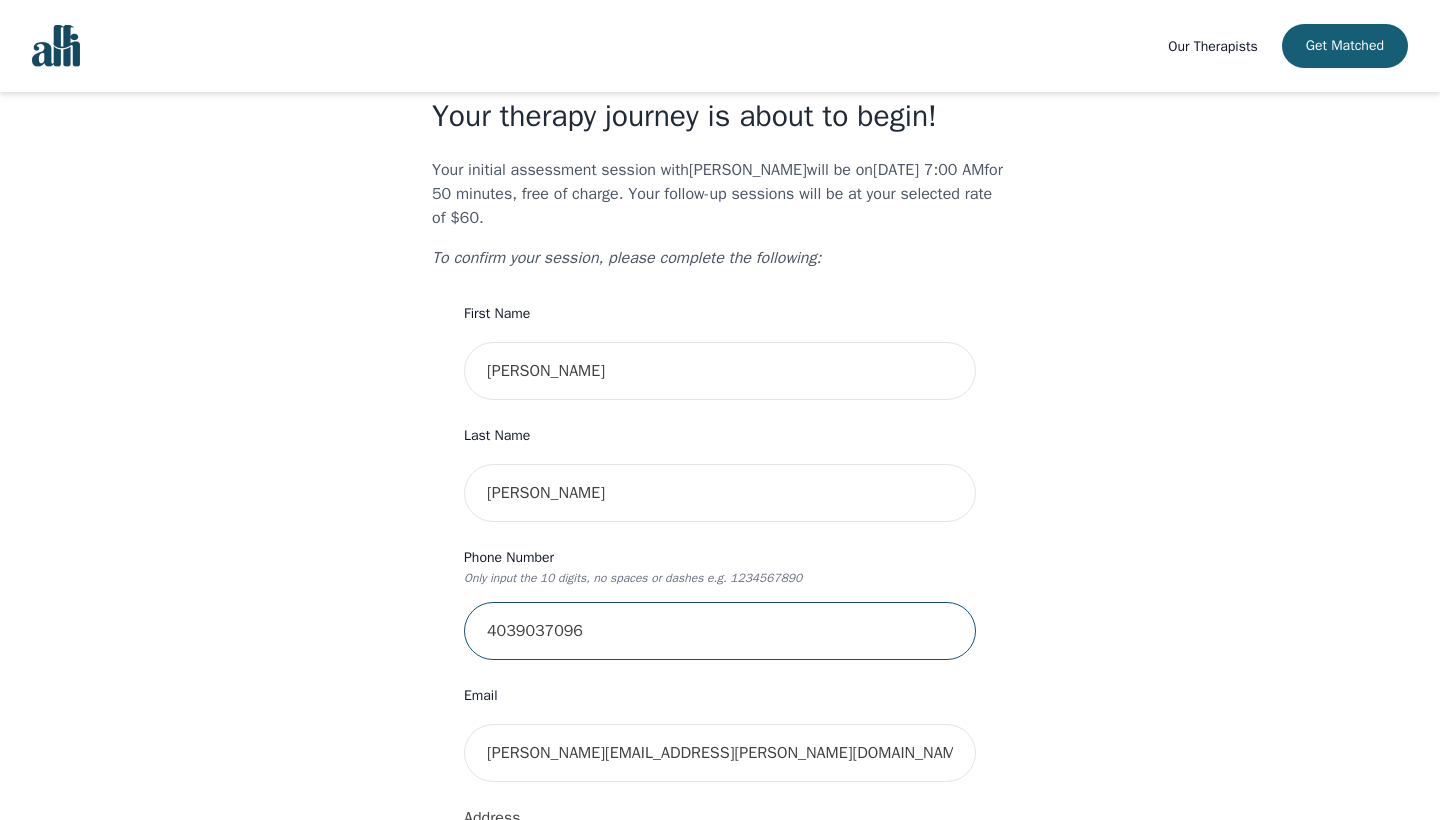 type on "4039037096" 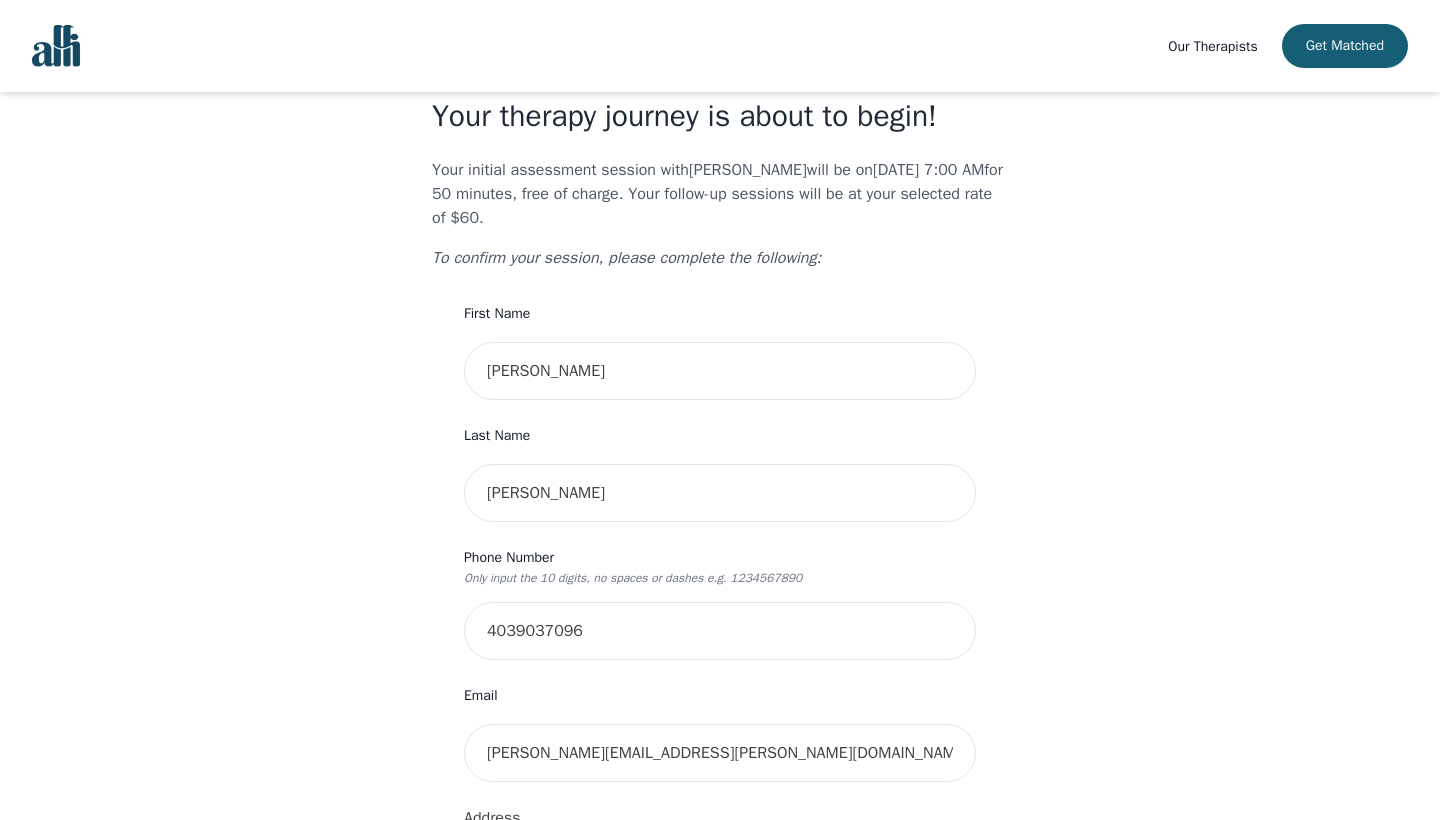 click on "Your therapy journey is about to begin! Your initial assessment session with   [PERSON_NAME]  will be on  [DATE] 7:00 AM  for 50 minutes , free of charge. Your follow-up sessions will be at your selected rate of $60. To confirm your session, please complete the following: First Name [PERSON_NAME] Last Name [PERSON_NAME] Phone Number Only input the 10 digits, no spaces or dashes e.g. 1234567890 4039037096 Email [PERSON_NAME][EMAIL_ADDRESS][PERSON_NAME][DOMAIN_NAME] Address Unit Number (Optional) Emergency Contact Name Emergency Contact Phone Number I have a promo code I have read and accept the  consent to counselling and psychotherapy services I have read and accept  [PERSON_NAME]'s Terms of Services I understand that I will be charged the full session rate if I cancel within 24 hours of my scheduled appointment or if I miss it all together. (*Note: This does not apply to your very first session with [PERSON_NAME]. You may cancel your first session at any time without incurring fees). Submit" at bounding box center (720, 877) 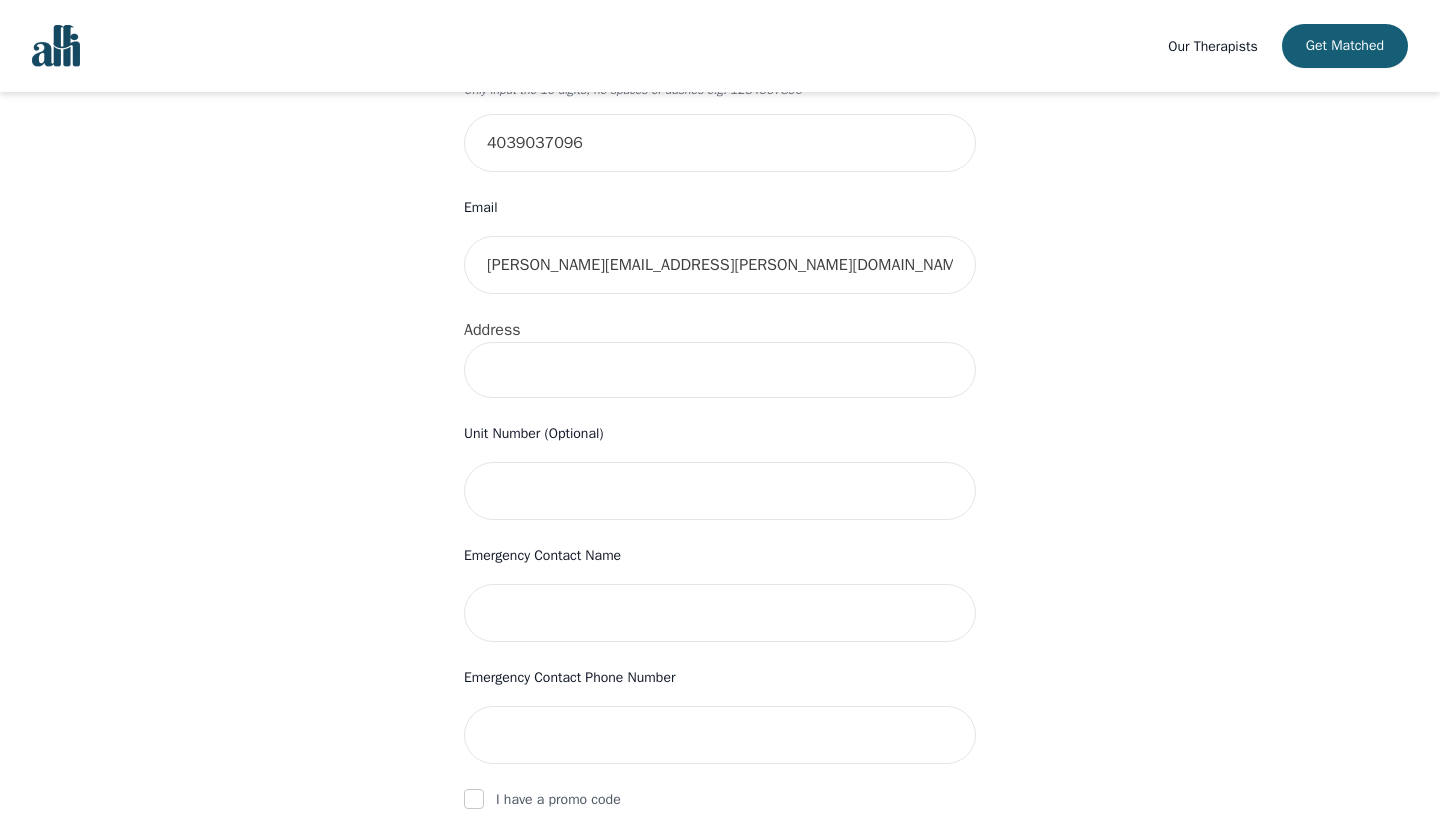 scroll, scrollTop: 577, scrollLeft: 0, axis: vertical 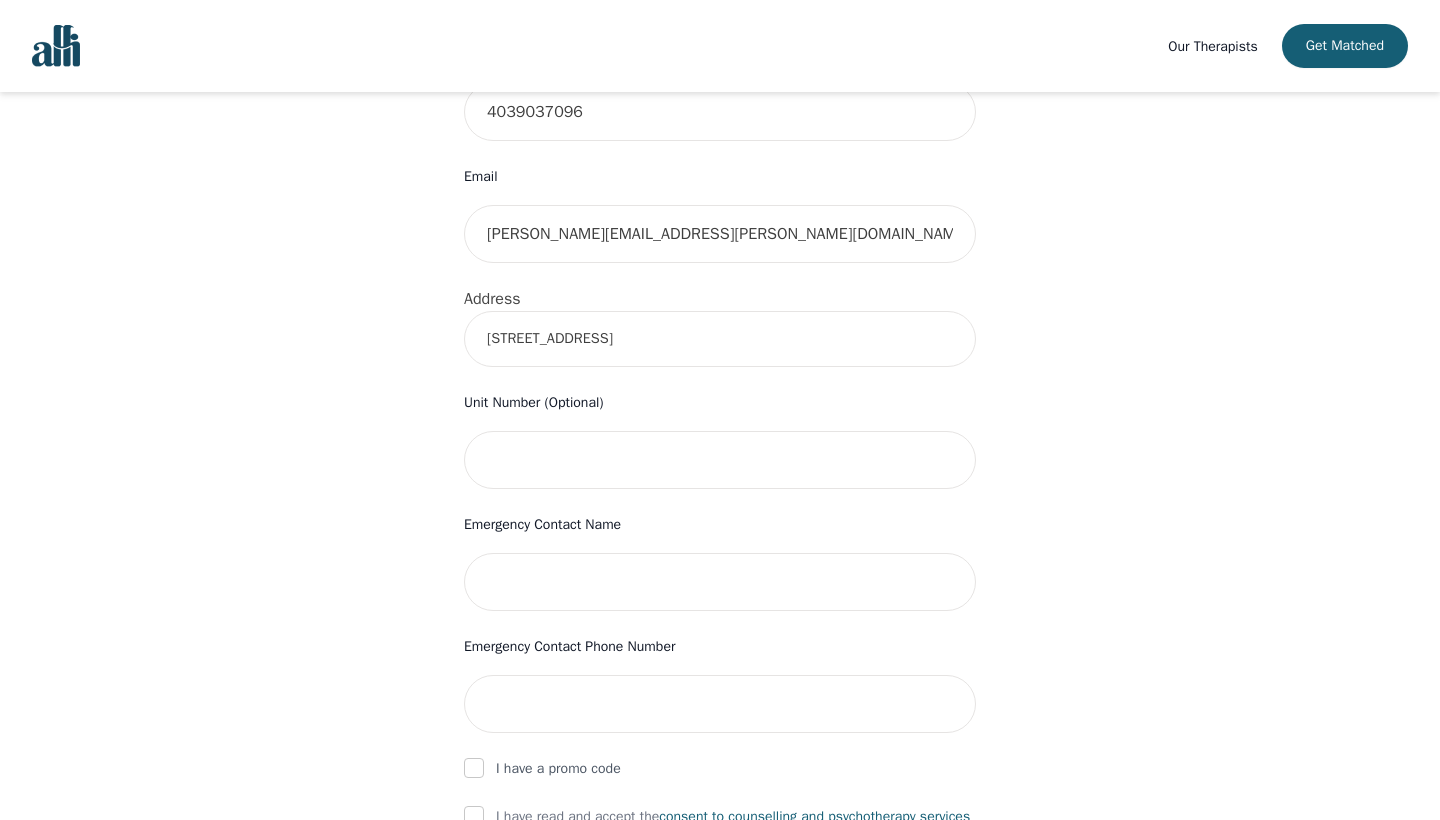type on "[STREET_ADDRESS]" 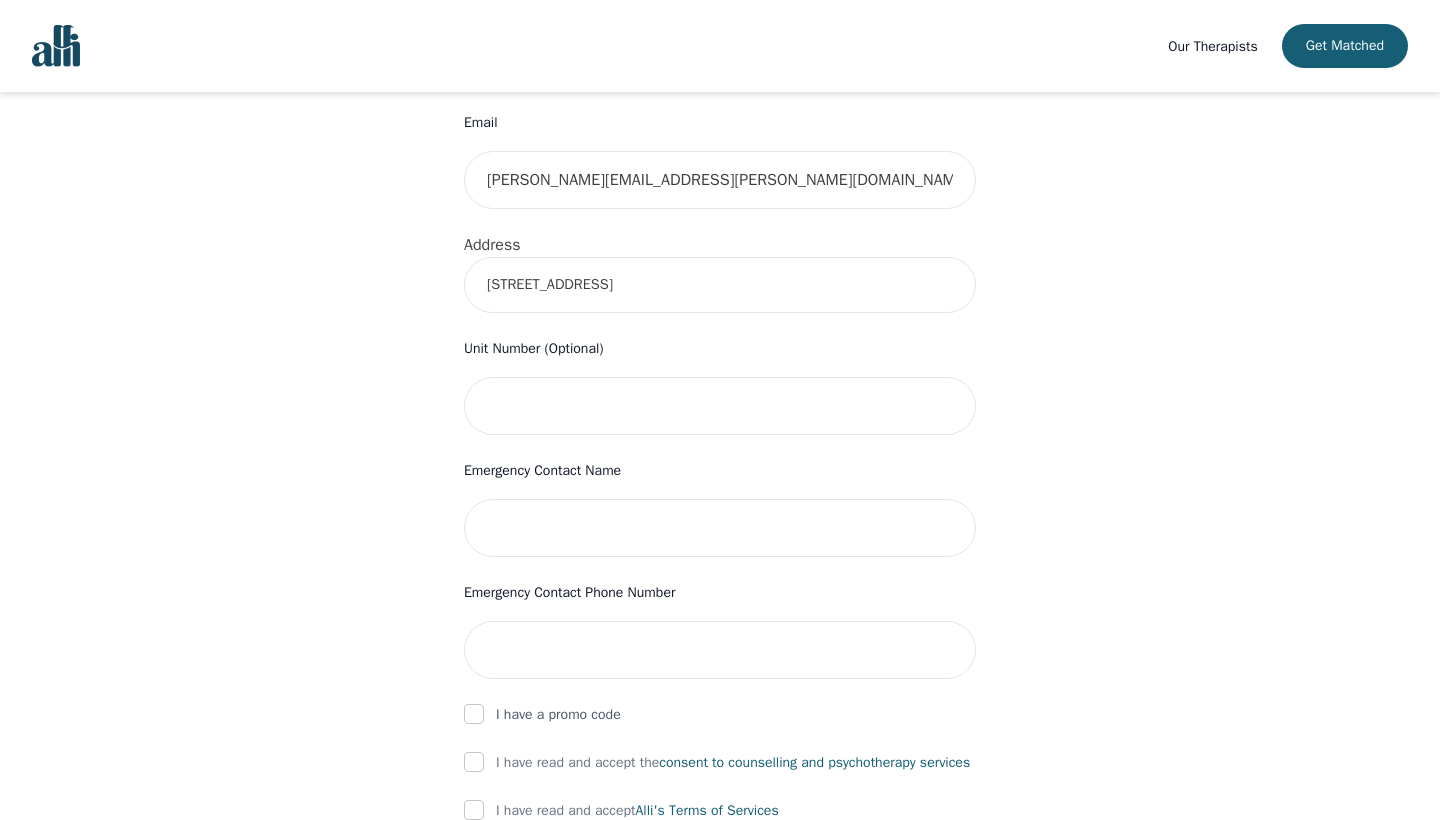 scroll, scrollTop: 626, scrollLeft: 0, axis: vertical 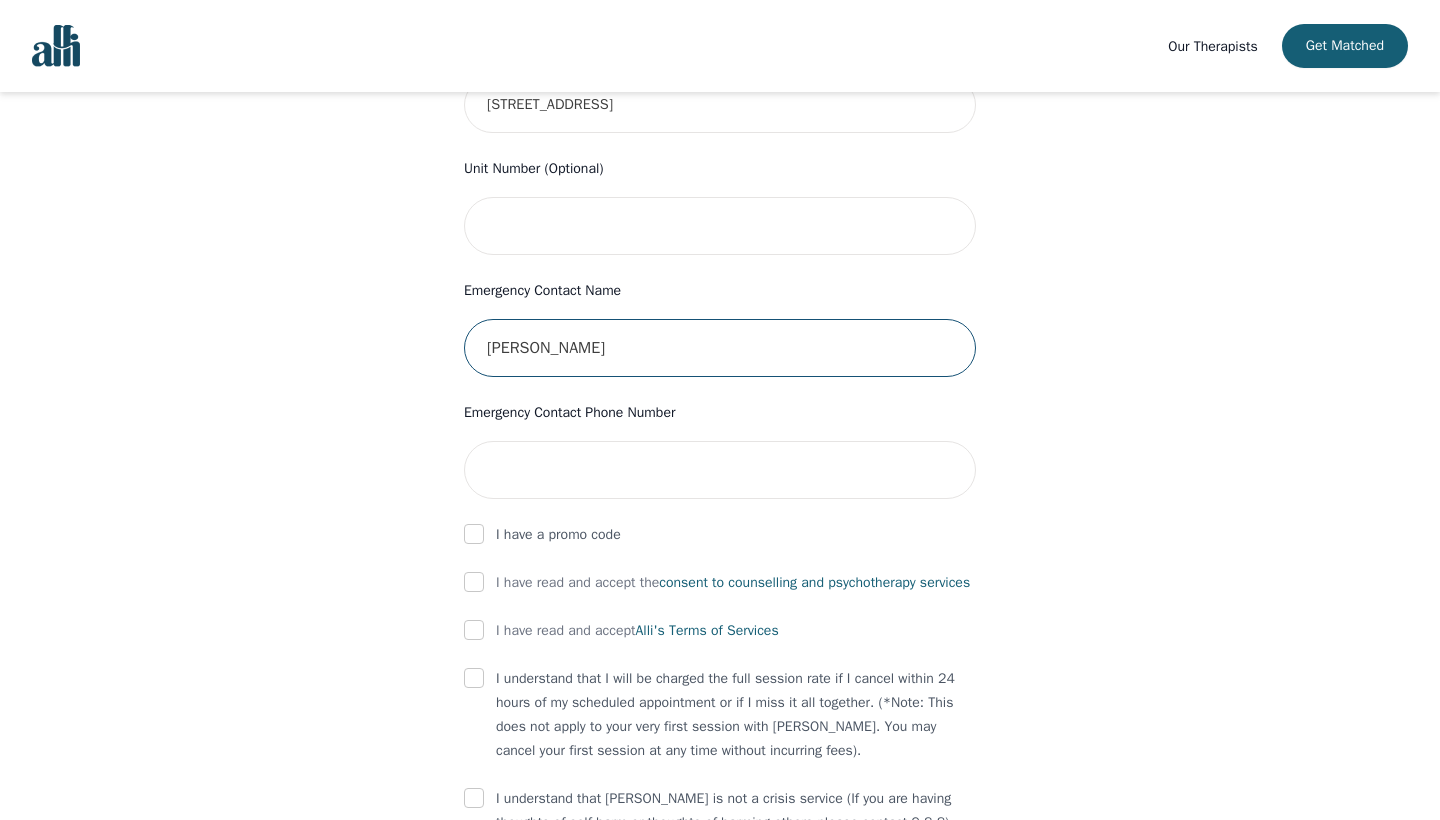 type on "[PERSON_NAME]" 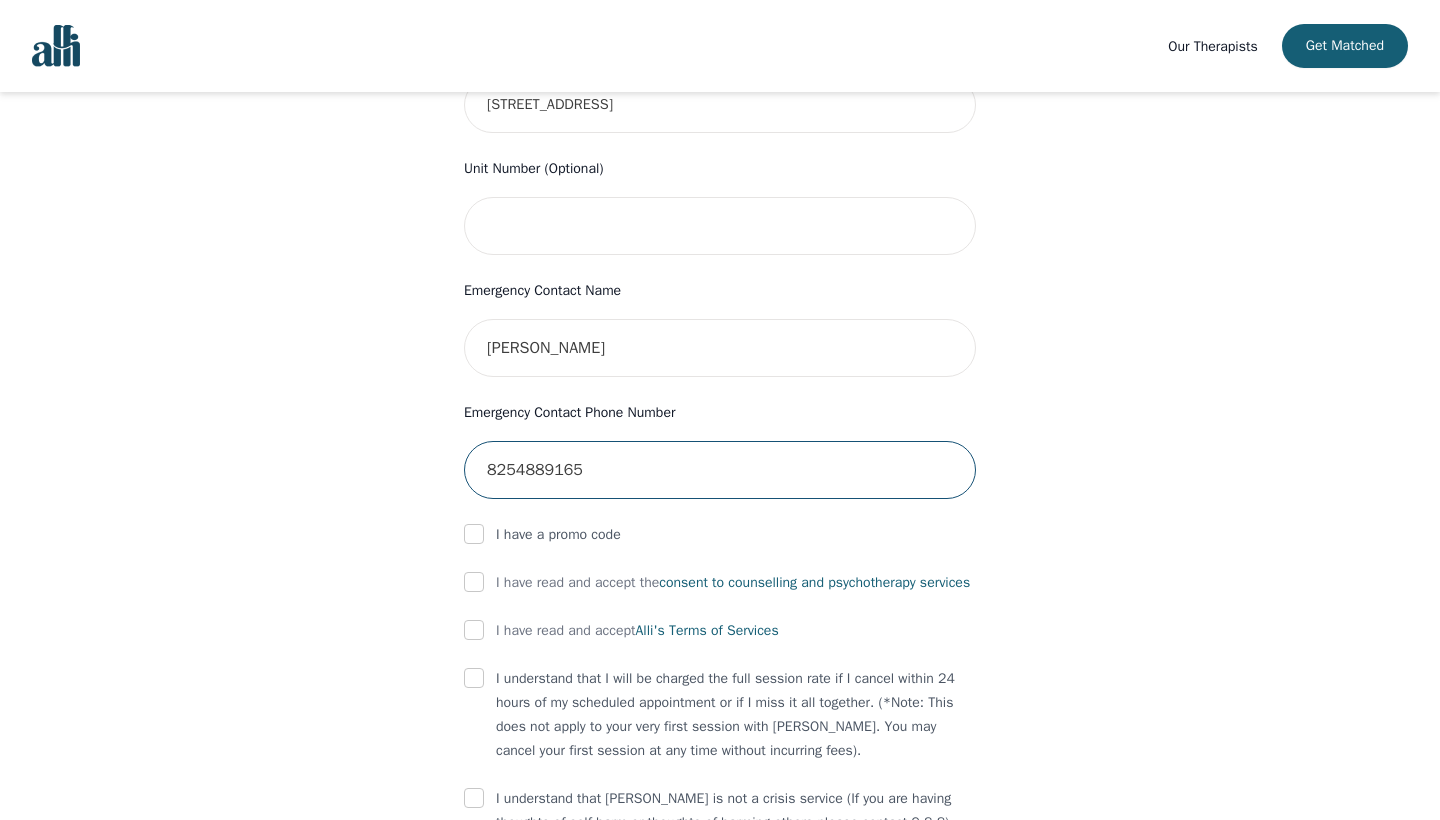 type on "8254889165" 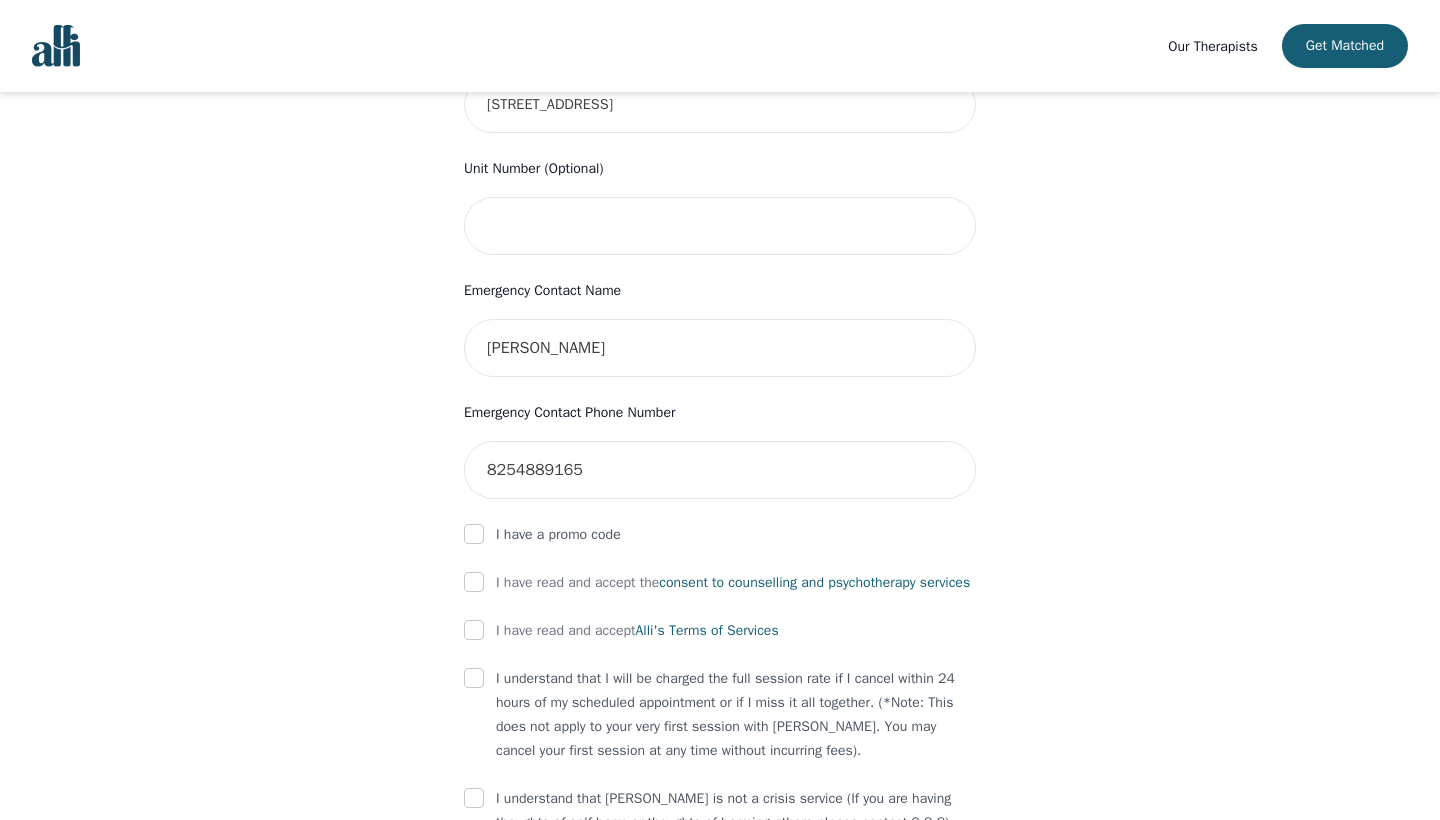 click on "Your therapy journey is about to begin! Your initial assessment session with   [PERSON_NAME]  will be on  [DATE] 7:00 AM  for 50 minutes , free of charge. Your follow-up sessions will be at your selected rate of $60. To confirm your session, please complete the following: First Name [PERSON_NAME] Last Name [PERSON_NAME] Phone Number Only input the 10 digits, no spaces or dashes e.g. 1234567890 4039037096 Email [PERSON_NAME][EMAIL_ADDRESS][PERSON_NAME][DOMAIN_NAME] Address [STREET_ADDRESS] Unit Number (Optional) Emergency Contact Name [PERSON_NAME] Emergency Contact Phone Number [PHONE_NUMBER] I have a promo code I have read and accept the  consent to counselling and [MEDICAL_DATA] services I have read and accept  [PERSON_NAME]'s Terms of Services I understand that I will be charged the full session rate if I cancel within 24 hours of my scheduled appointment or if I miss it all together. (*Note: This does not apply to your very first session with [PERSON_NAME]. You may cancel your first session at any time without incurring fees). Submit" at bounding box center (720, 124) 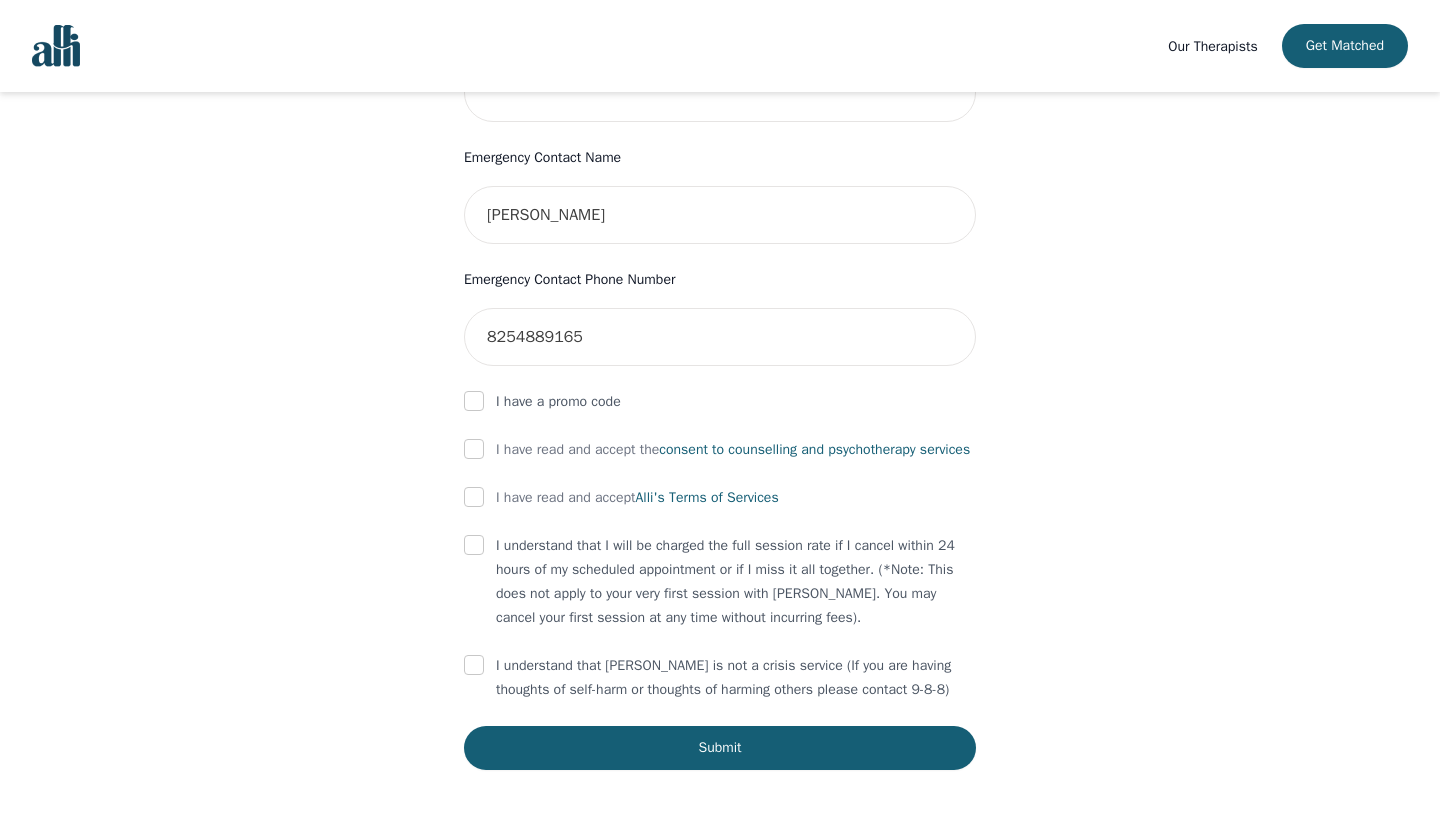 scroll, scrollTop: 947, scrollLeft: 0, axis: vertical 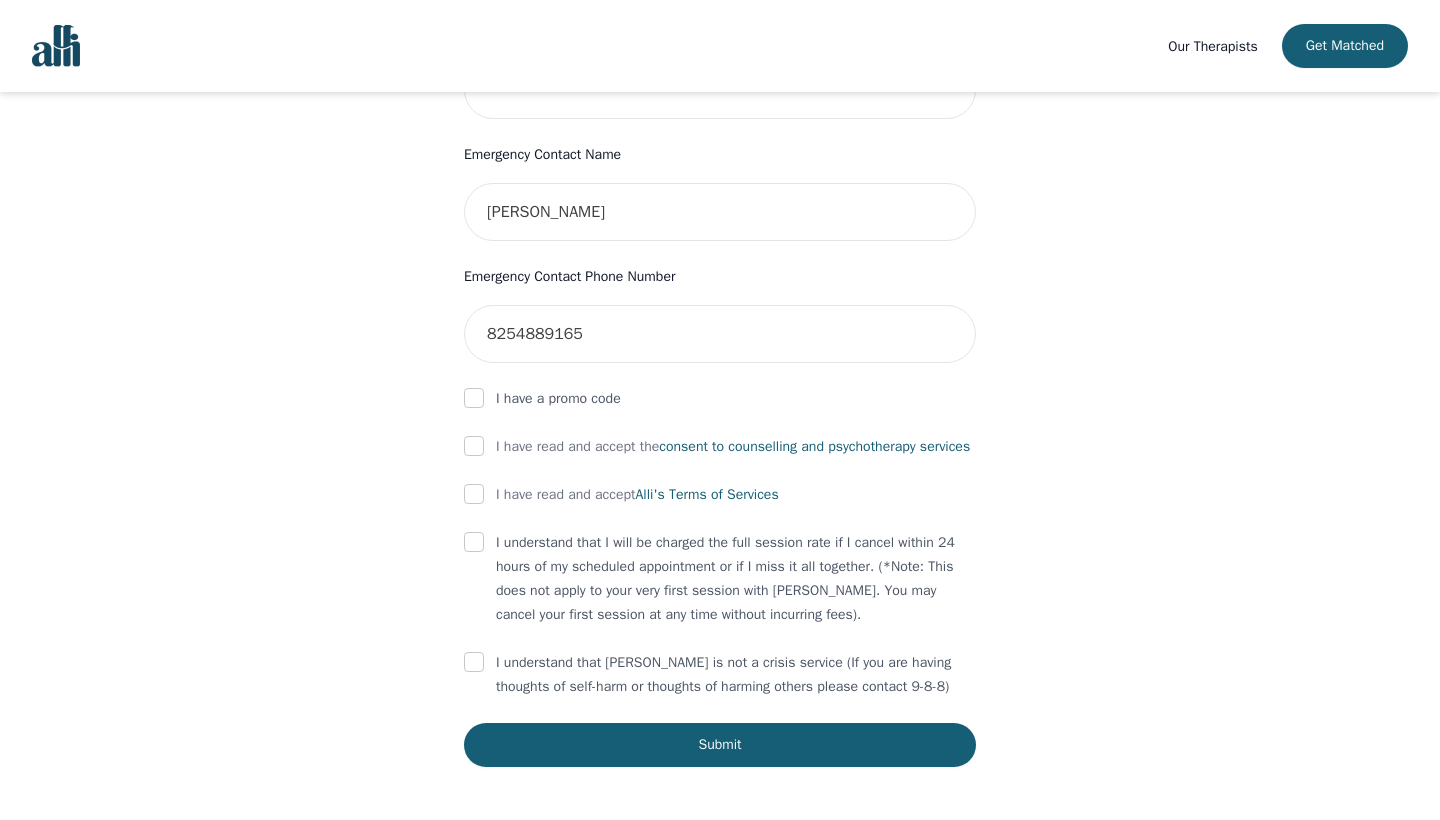 click at bounding box center (474, 446) 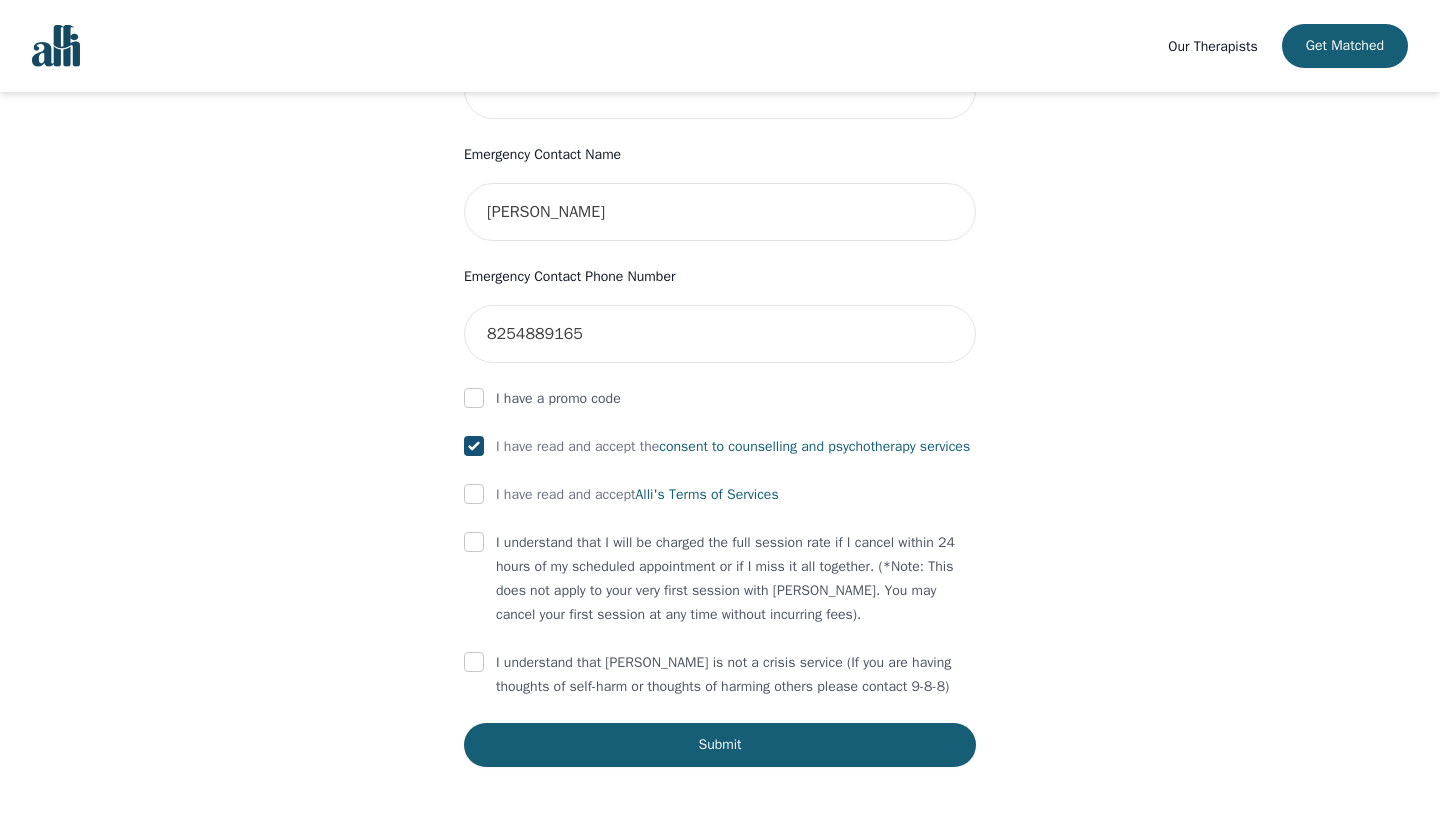 checkbox on "true" 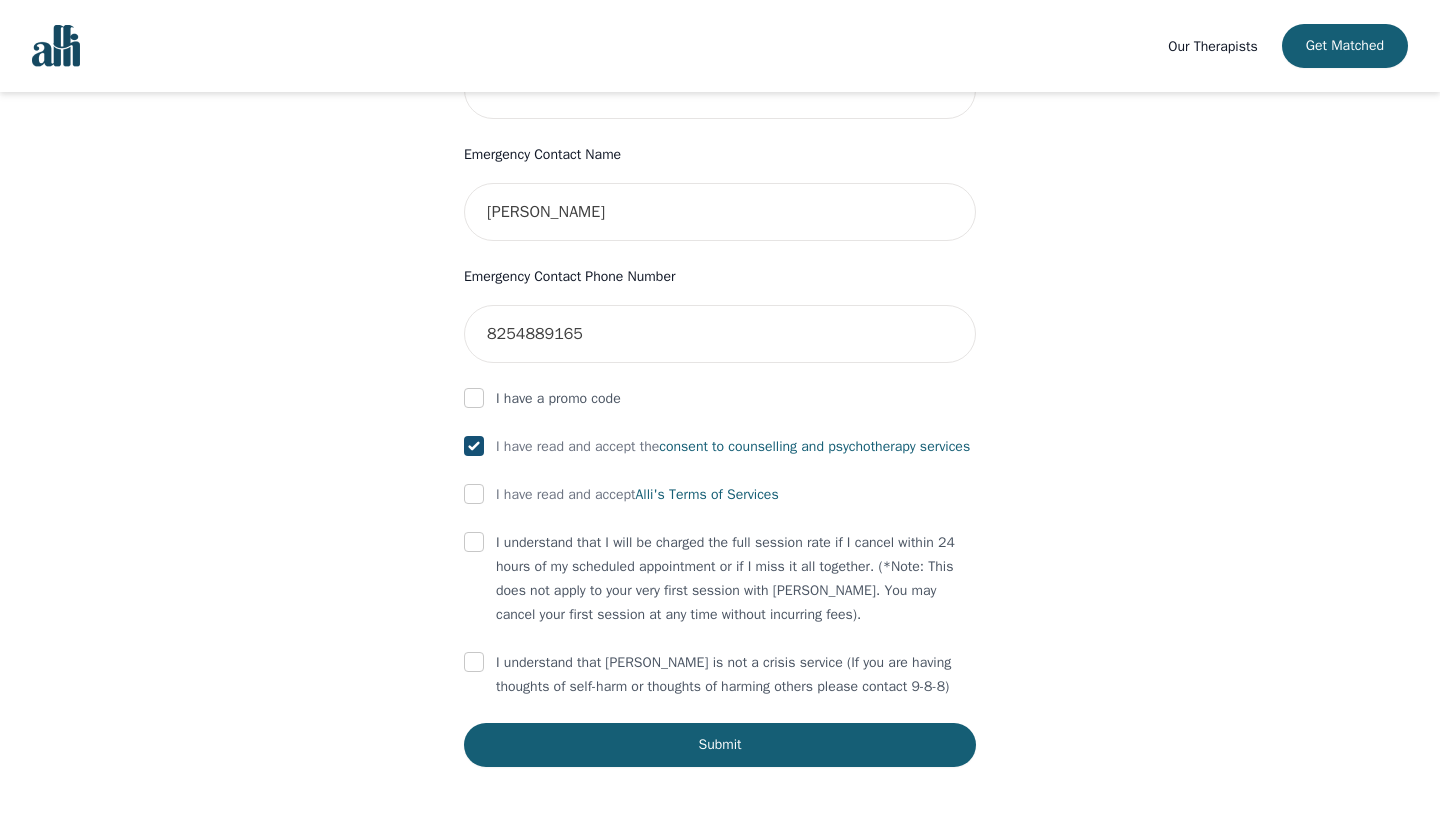 click at bounding box center (474, 494) 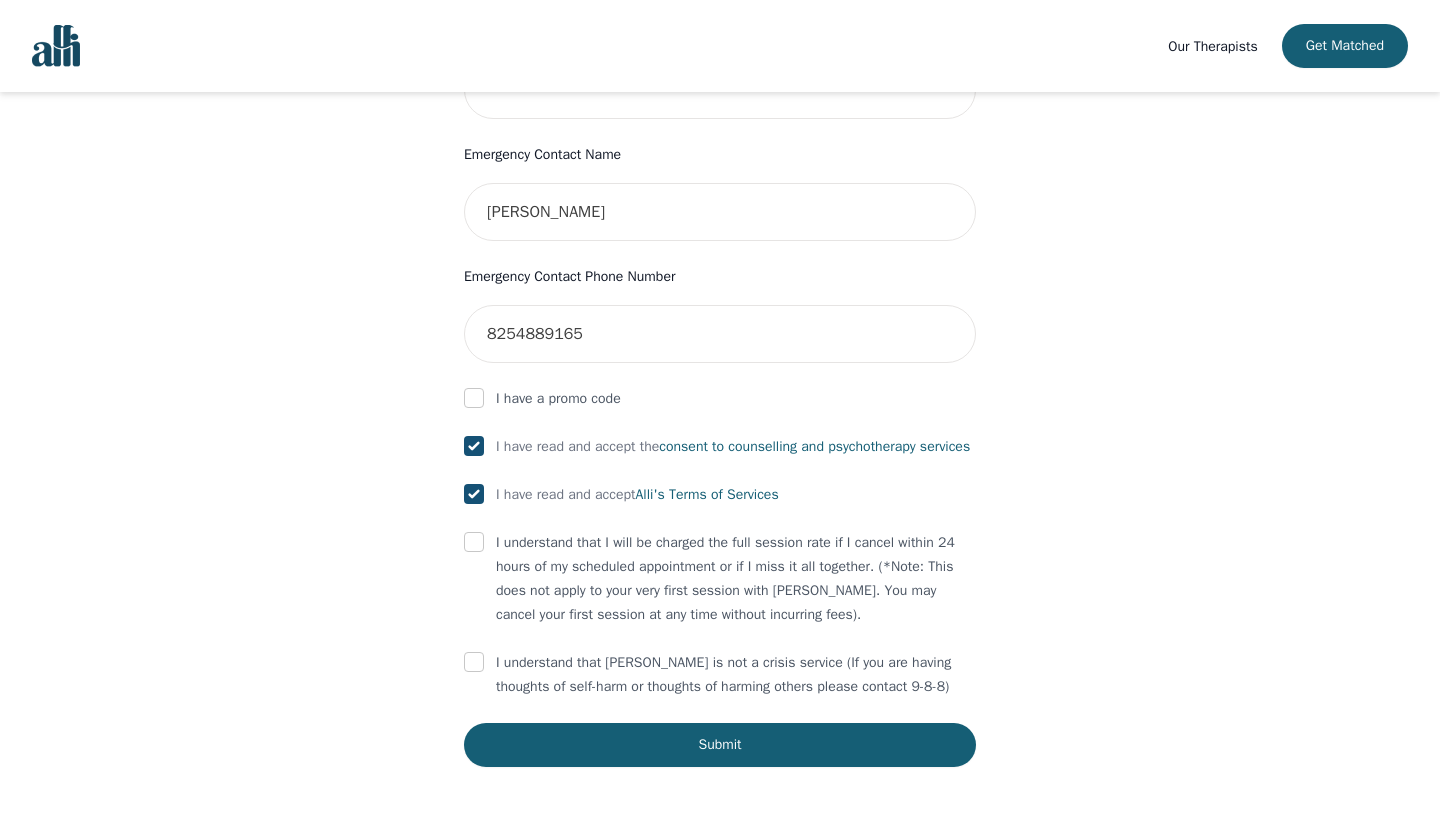 checkbox on "true" 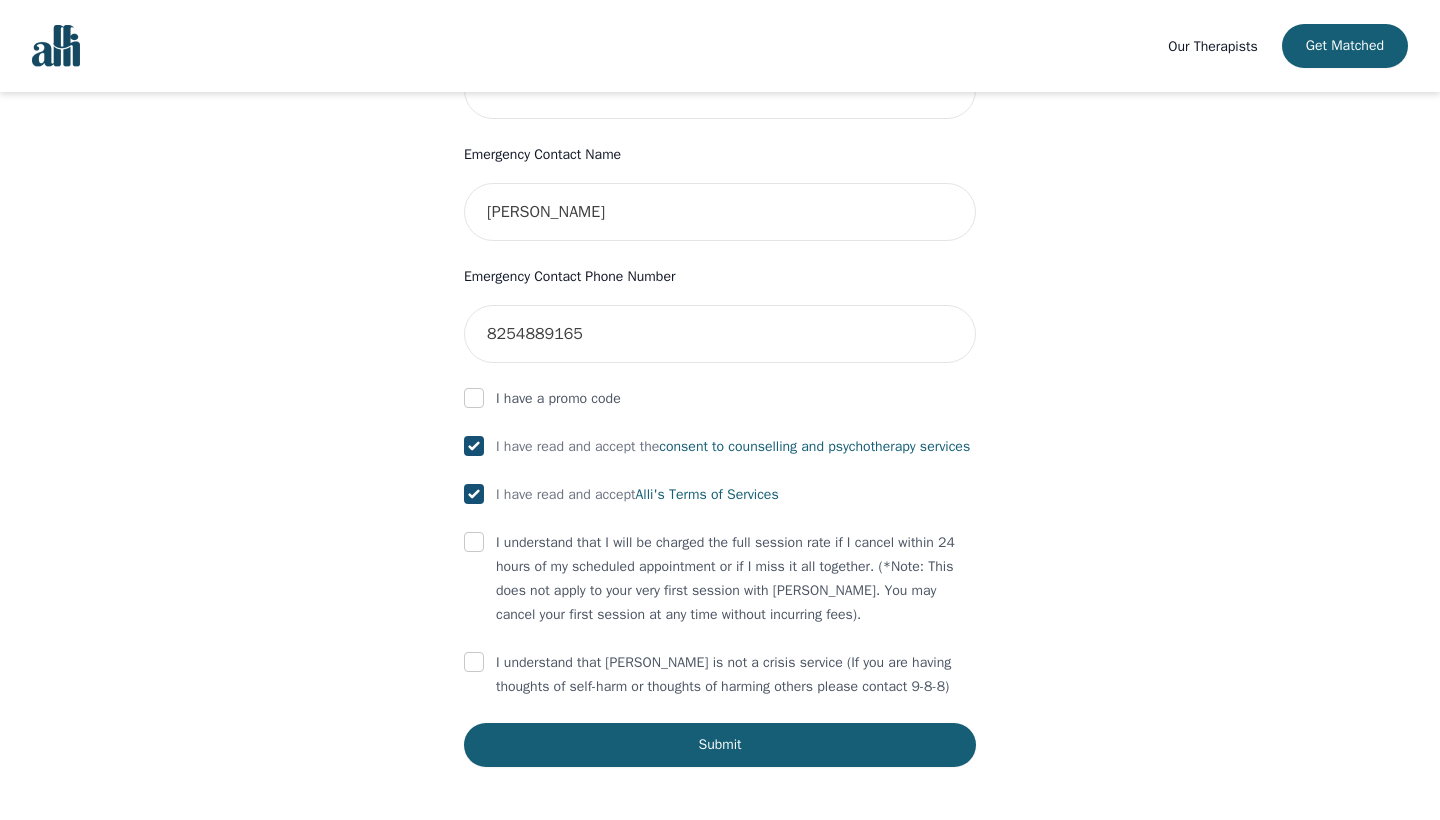 click at bounding box center (474, 542) 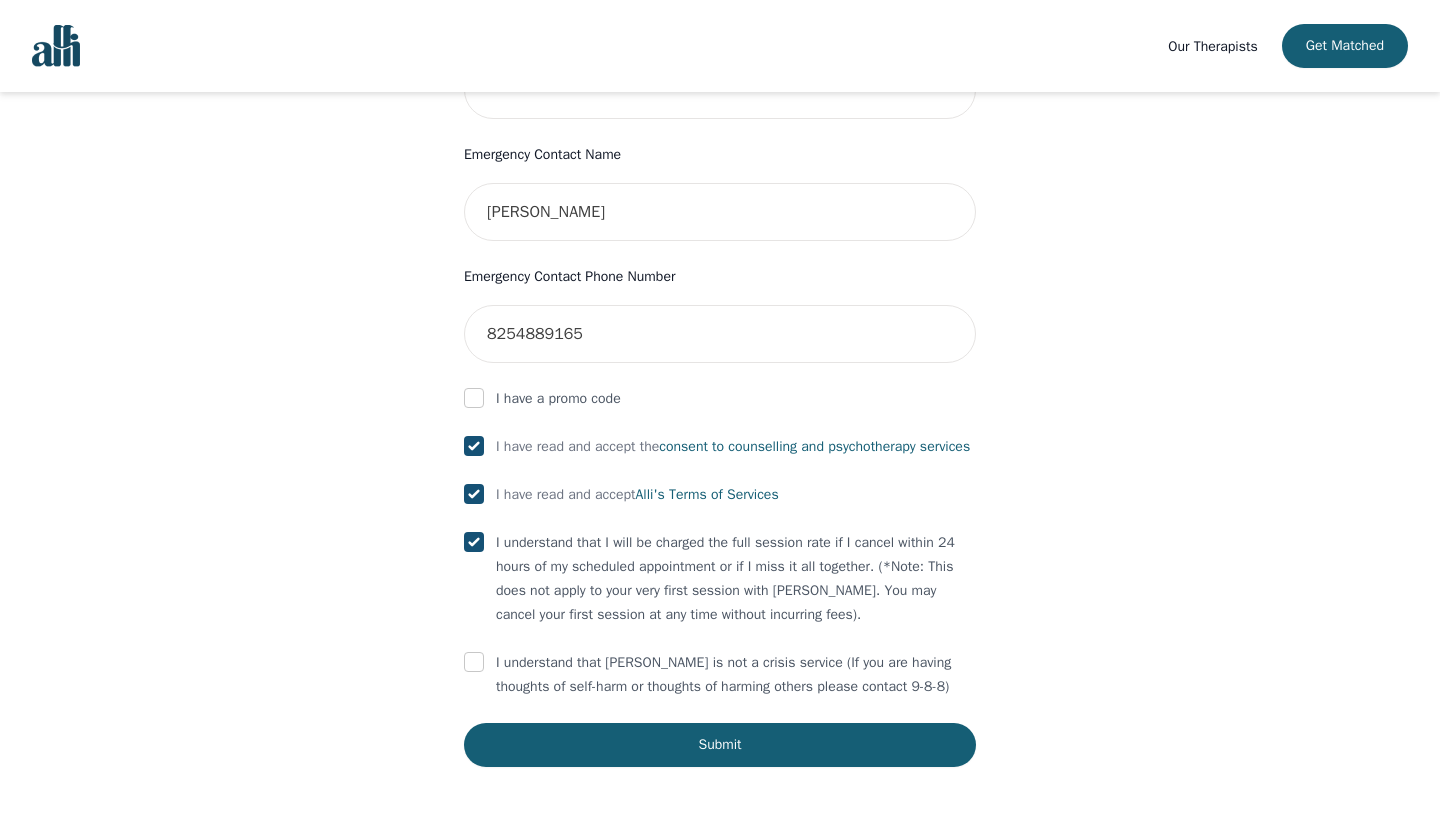 checkbox on "true" 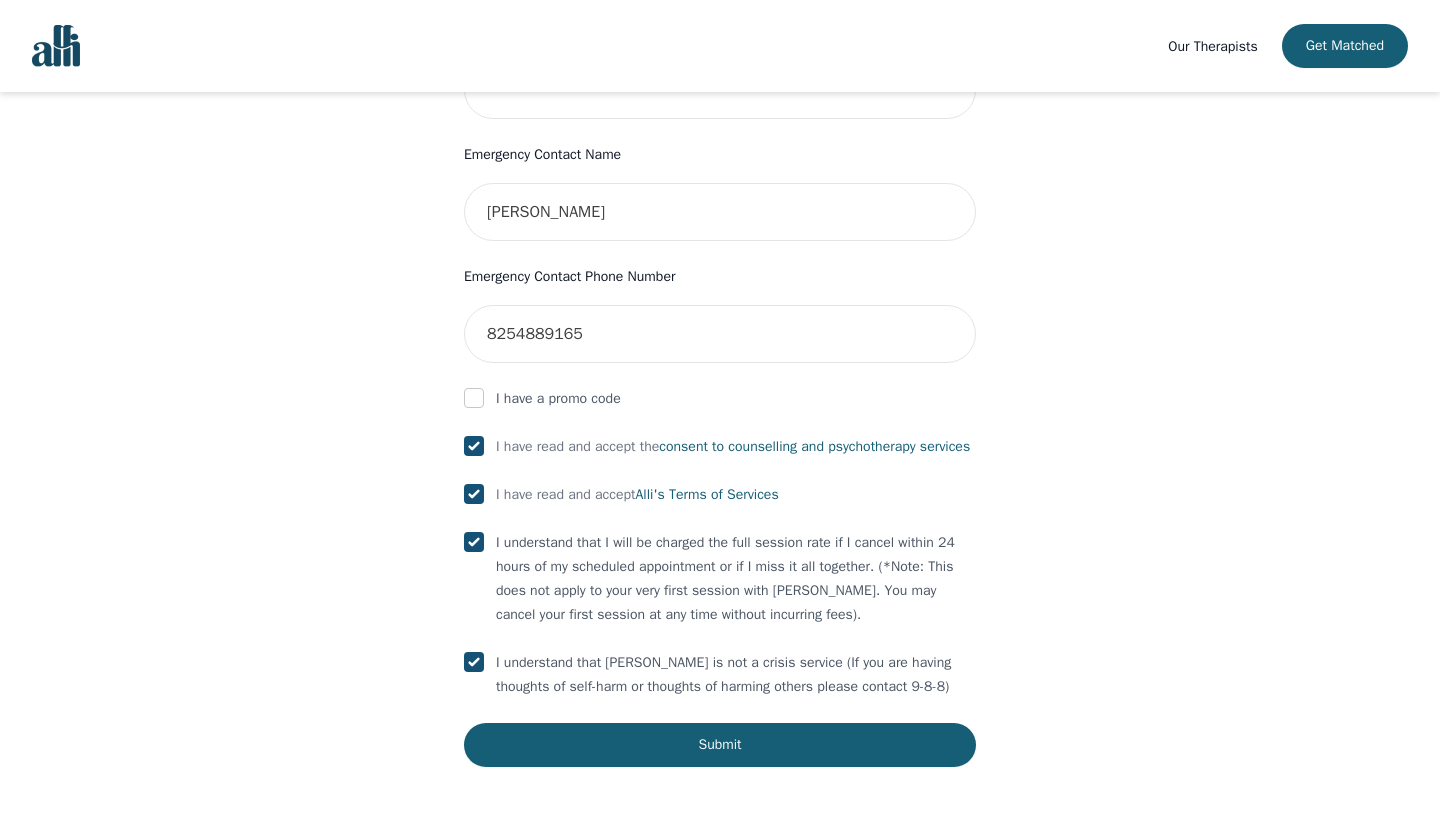checkbox on "true" 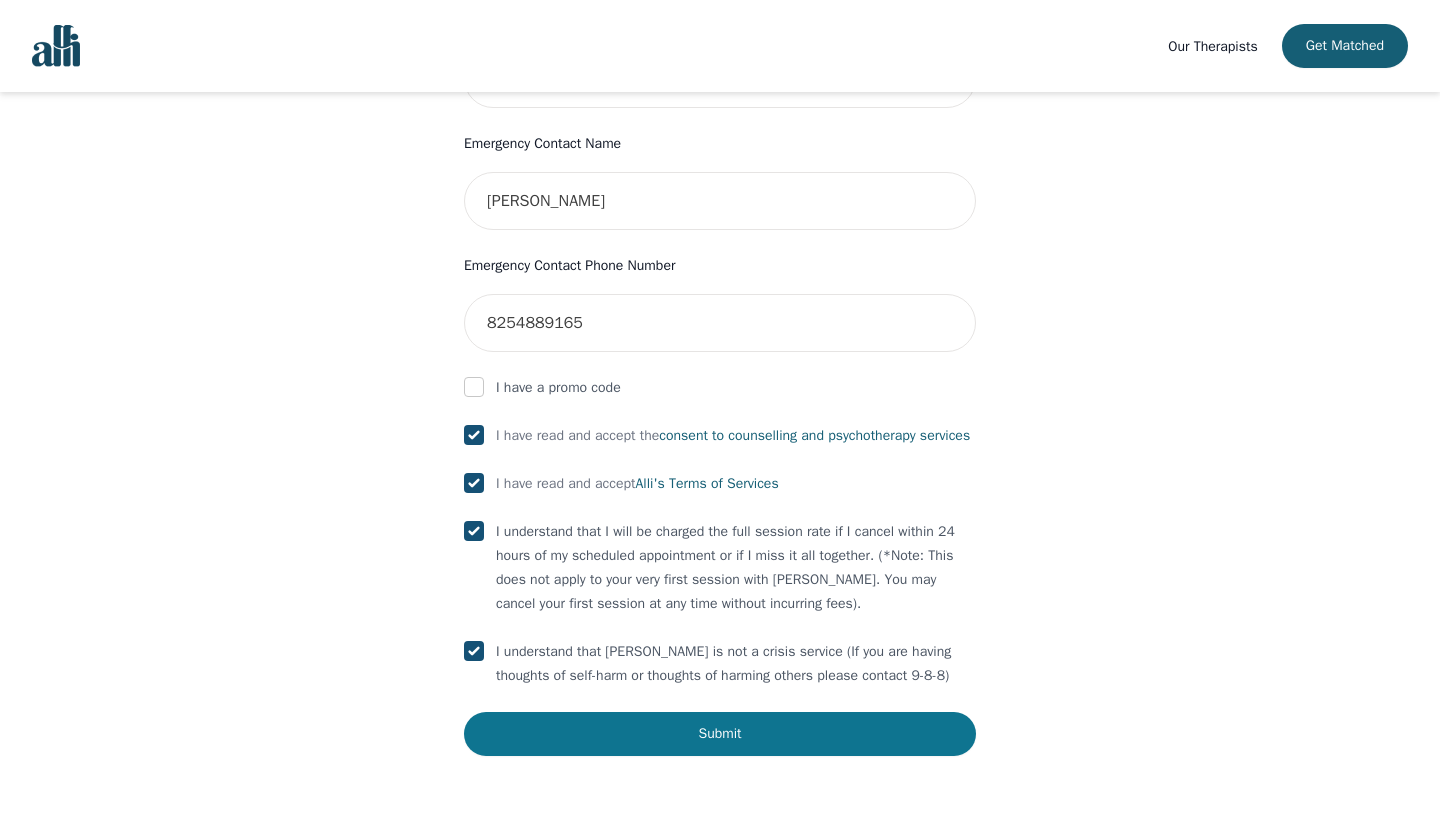 scroll, scrollTop: 982, scrollLeft: 0, axis: vertical 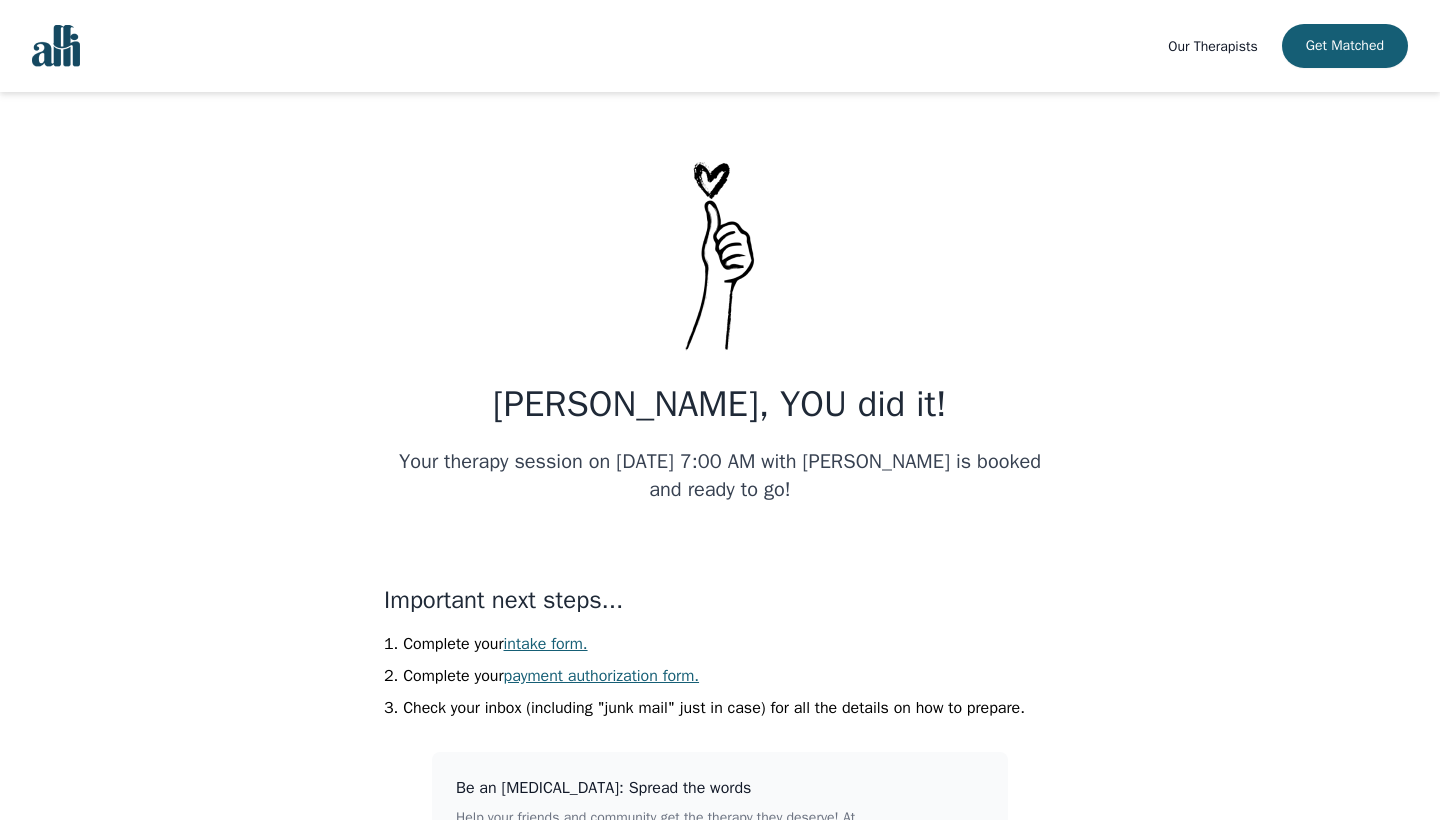 click on "intake form." at bounding box center [546, 644] 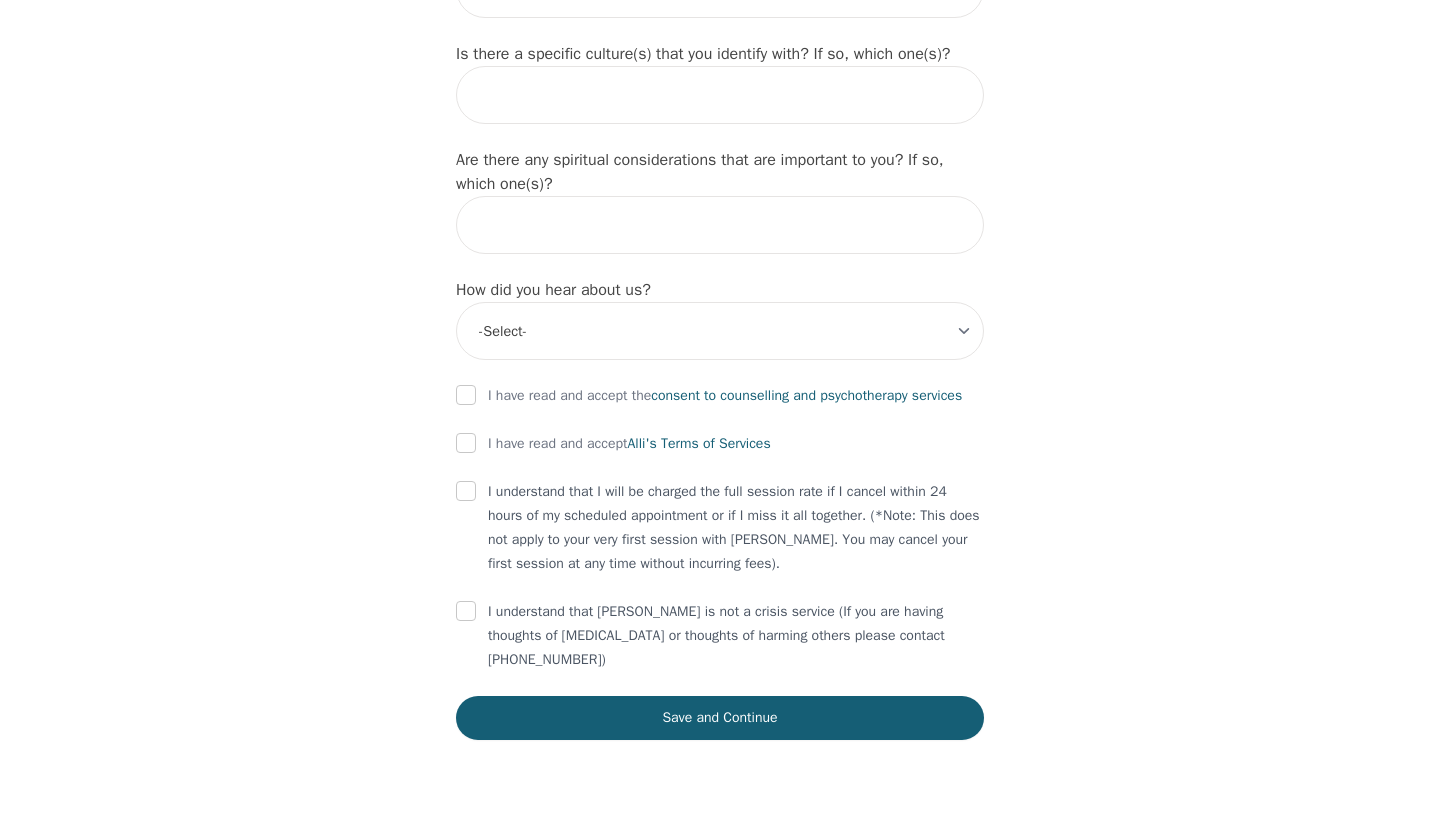 scroll, scrollTop: 2228, scrollLeft: 0, axis: vertical 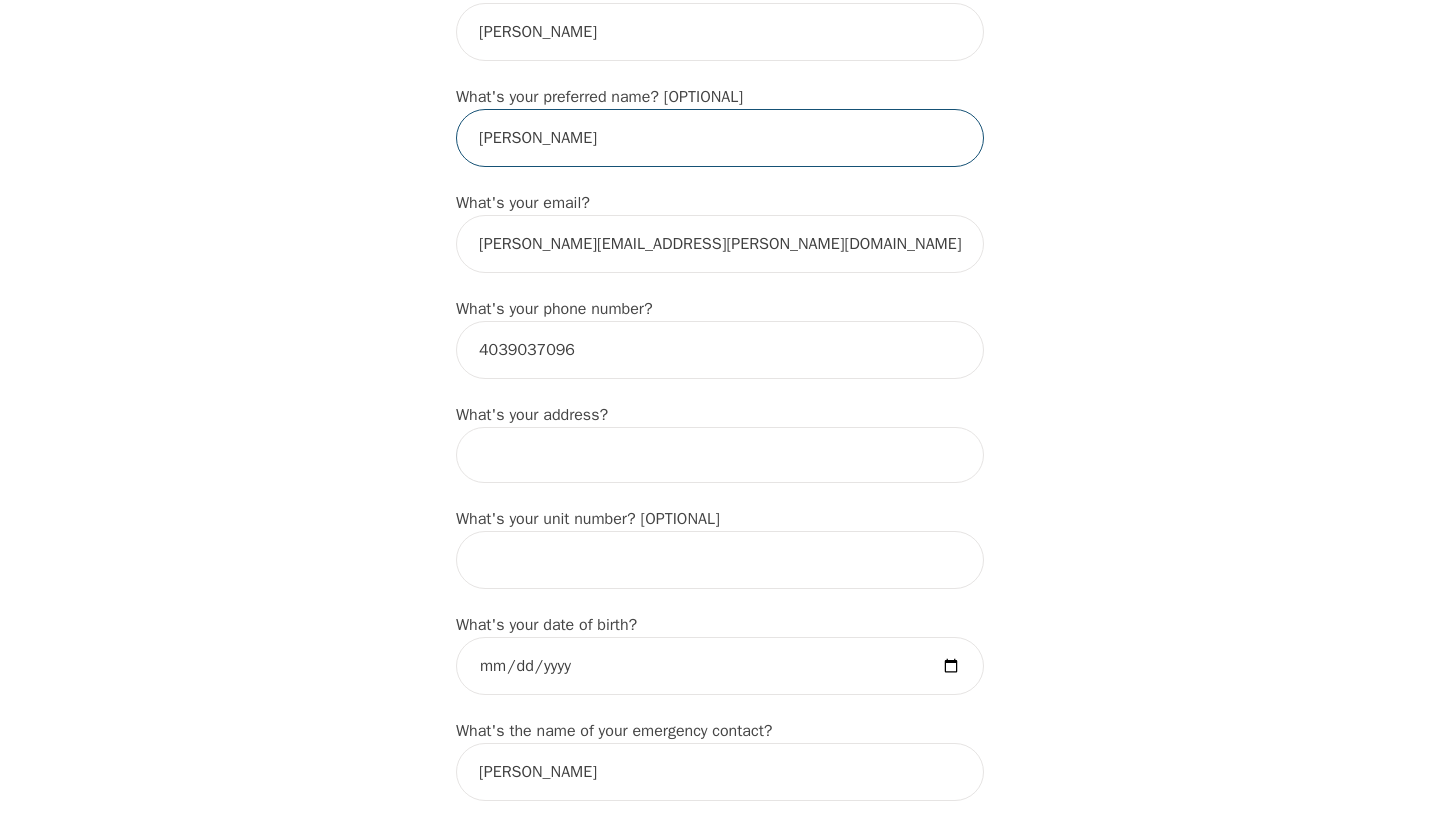 type on "[PERSON_NAME]" 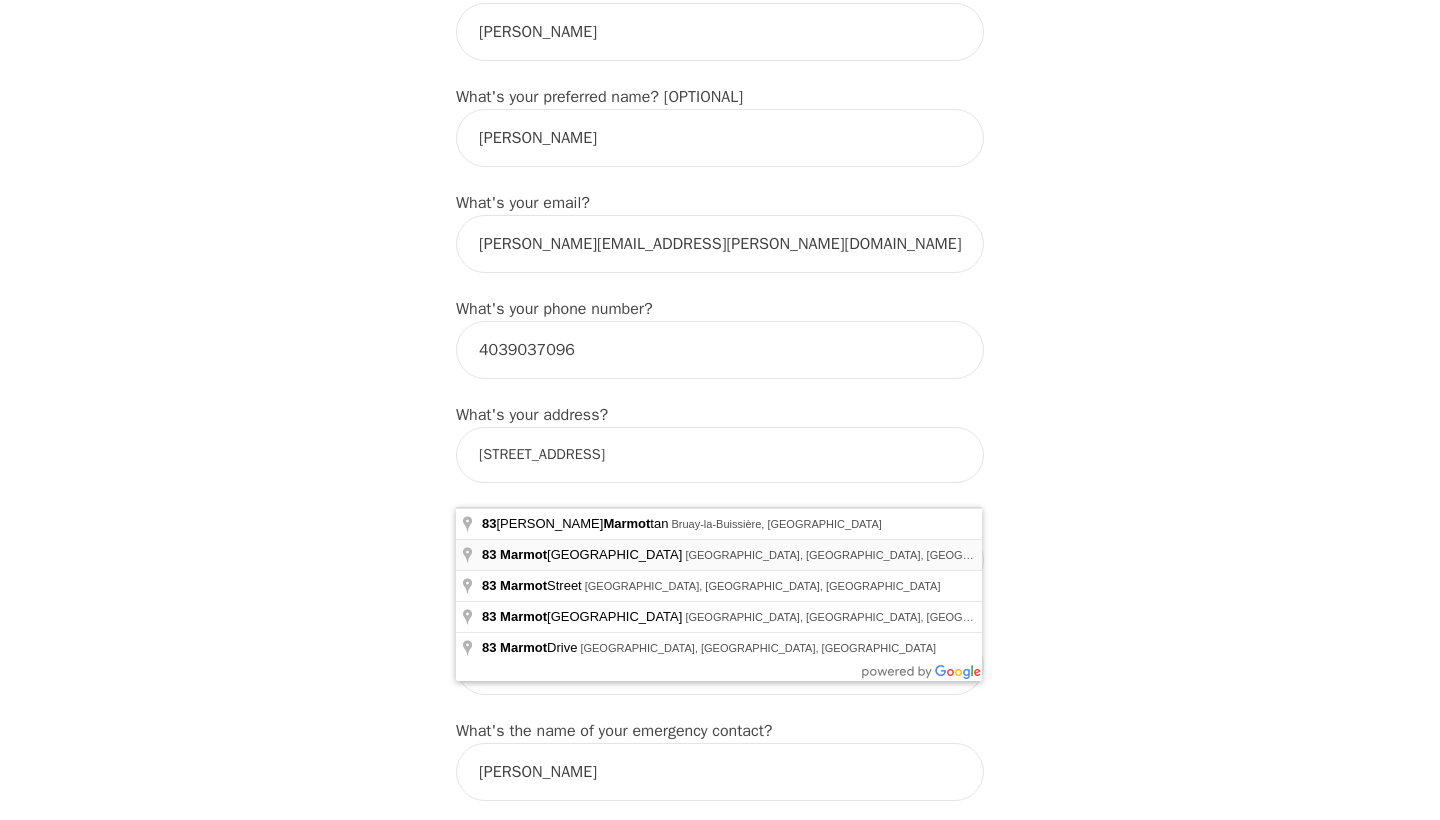 type on "[STREET_ADDRESS]" 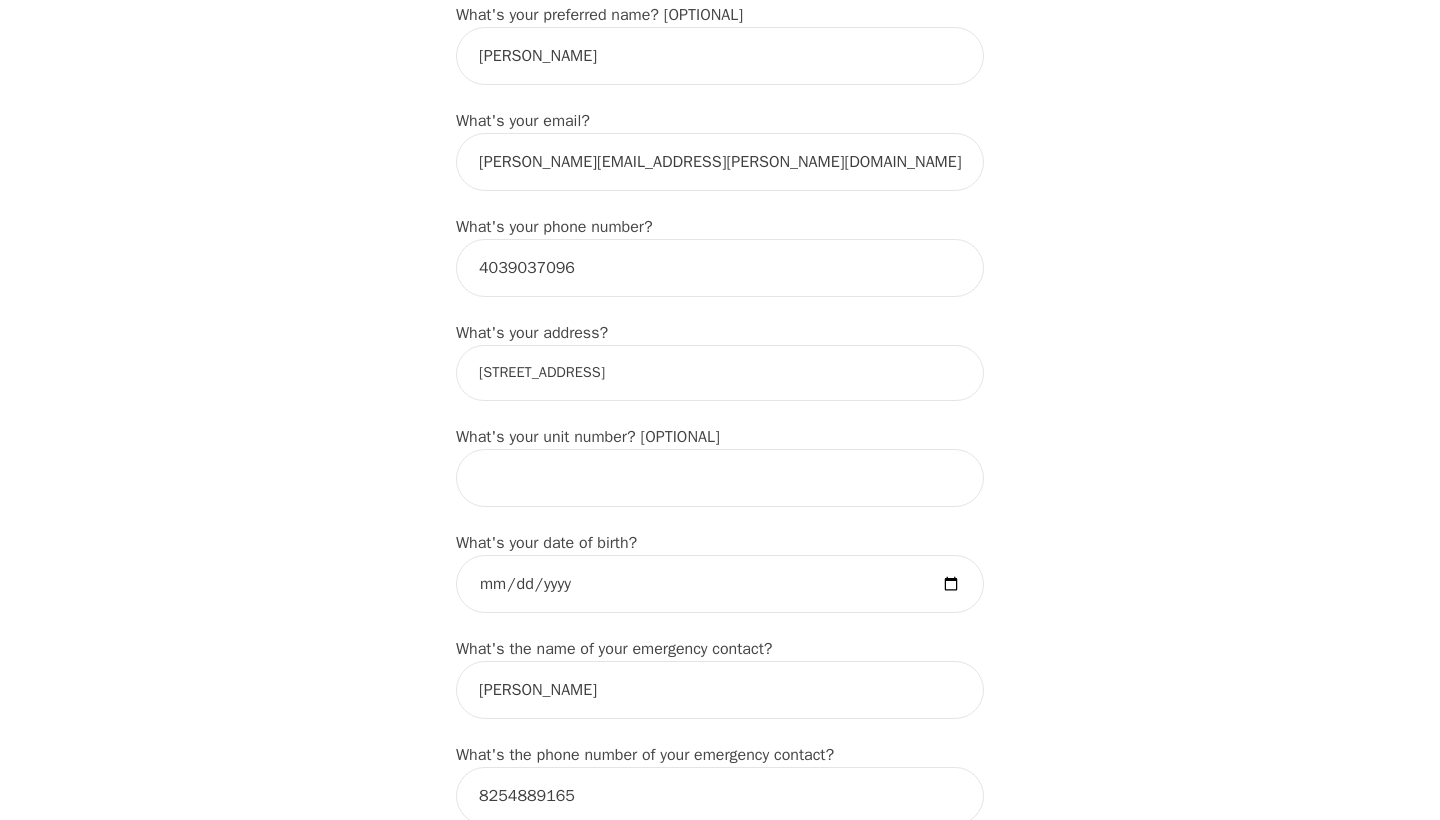 scroll, scrollTop: 525, scrollLeft: 0, axis: vertical 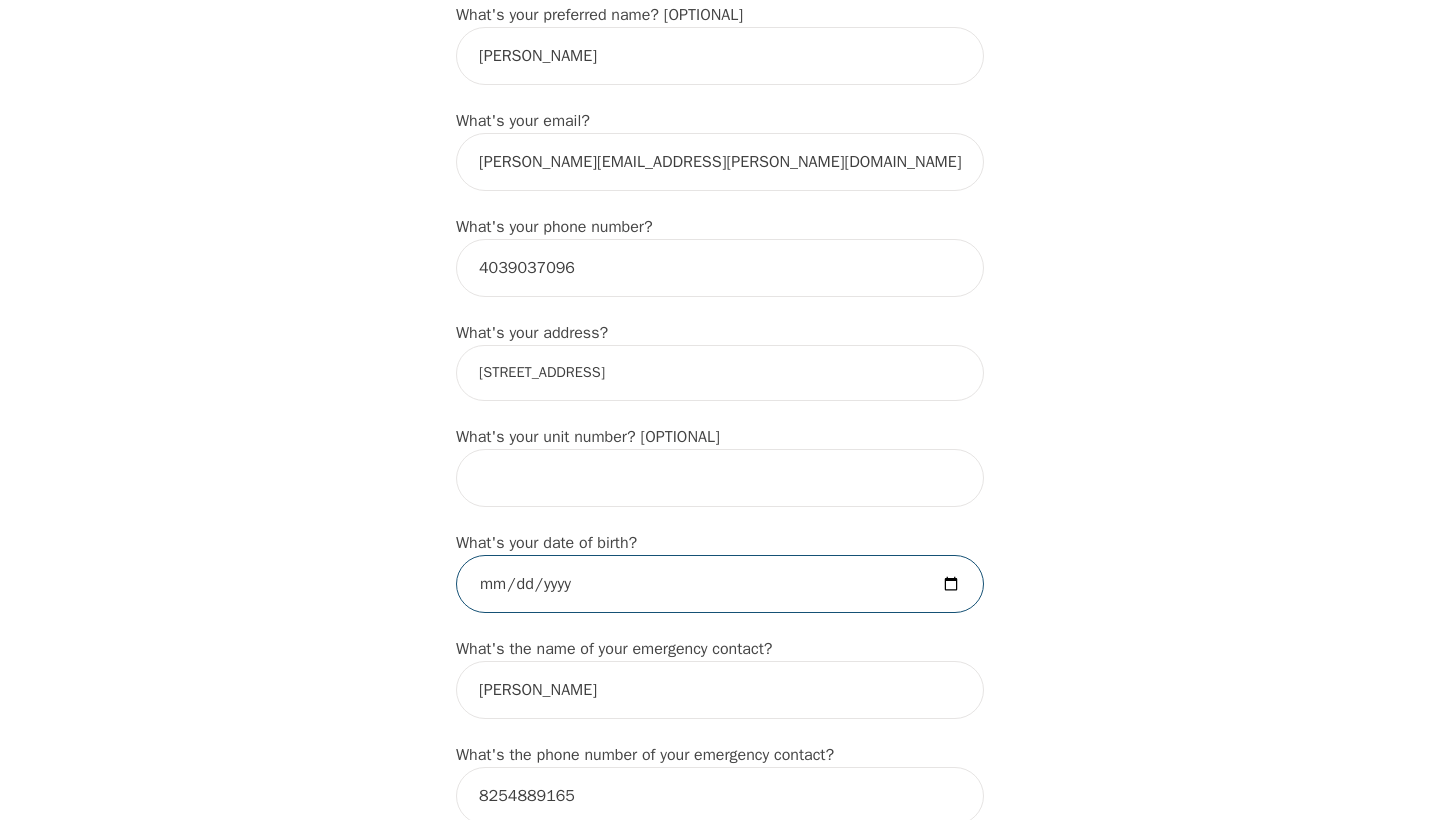 click at bounding box center (720, 584) 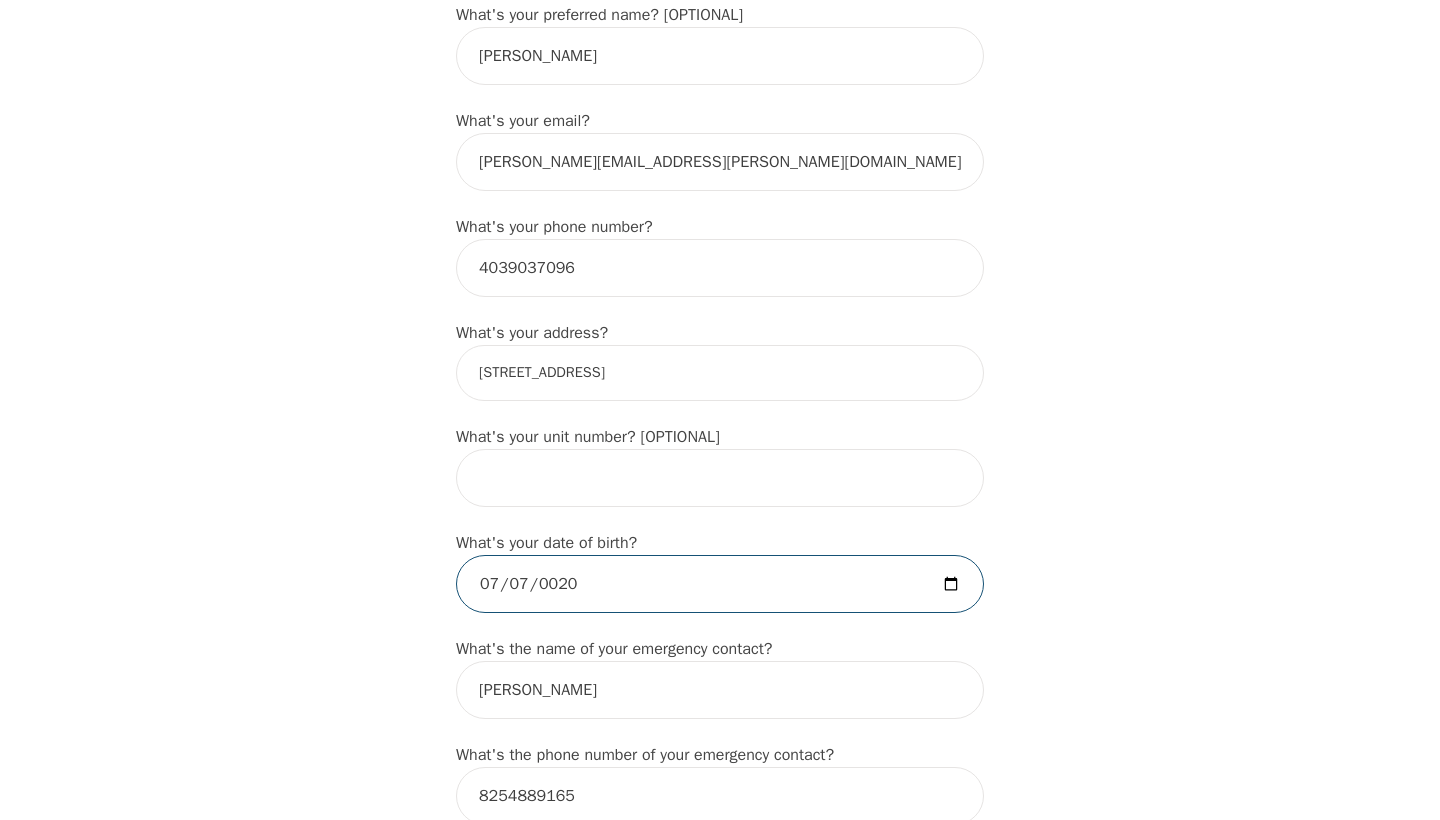 type on "0202-07-07" 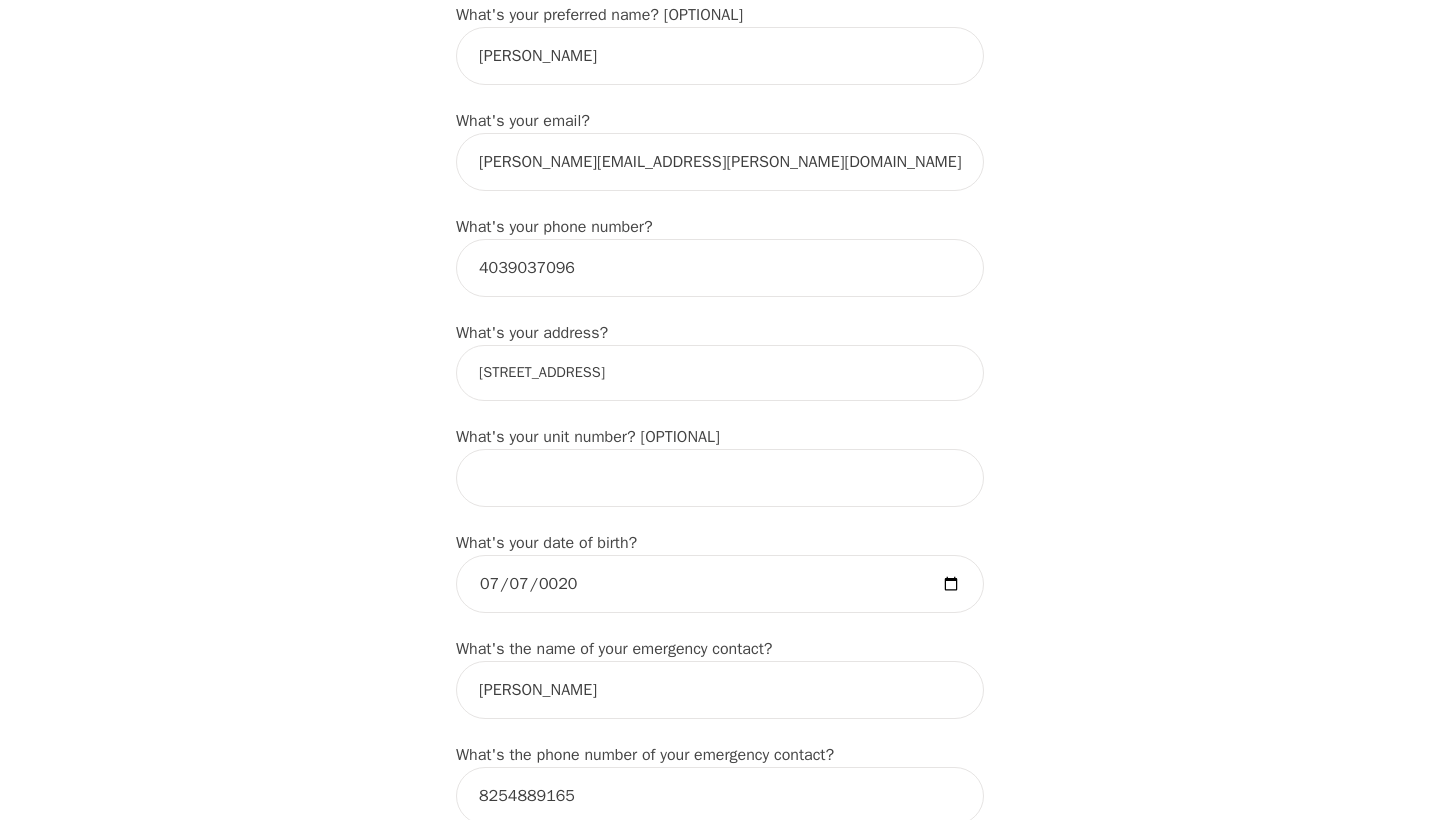 click on "Intake Assessment for [PERSON_NAME] Part 1 of 2: Tell Us About Yourself Please complete the following information before your initial session. This step is crucial to kickstart your therapeutic journey with your therapist: What's your first name? (This will be the name on your insurance receipt) [PERSON_NAME] What's your last name? [PERSON_NAME] What's your preferred name? [OPTIONAL] [PERSON_NAME] What's your email? [PERSON_NAME][EMAIL_ADDRESS][PERSON_NAME][DOMAIN_NAME] What's your phone number? [PHONE_NUMBER] What's your address? [STREET_ADDRESS] What's your unit number? [OPTIONAL] What's your date of birth? [DEMOGRAPHIC_DATA] What's the name of your emergency contact? [PERSON_NAME] What's the phone number of your emergency contact? [PHONE_NUMBER] What's the full name of your primary care physician? What's the phone number of your primary care physician? Below are optional questions - Please tell us more about yourself: What is your gender? -Select- [DEMOGRAPHIC_DATA] [DEMOGRAPHIC_DATA] [DEMOGRAPHIC_DATA] [DEMOGRAPHIC_DATA] [DEMOGRAPHIC_DATA] prefer_not_to_say What are your preferred pronouns? -Select-" at bounding box center [720, 984] 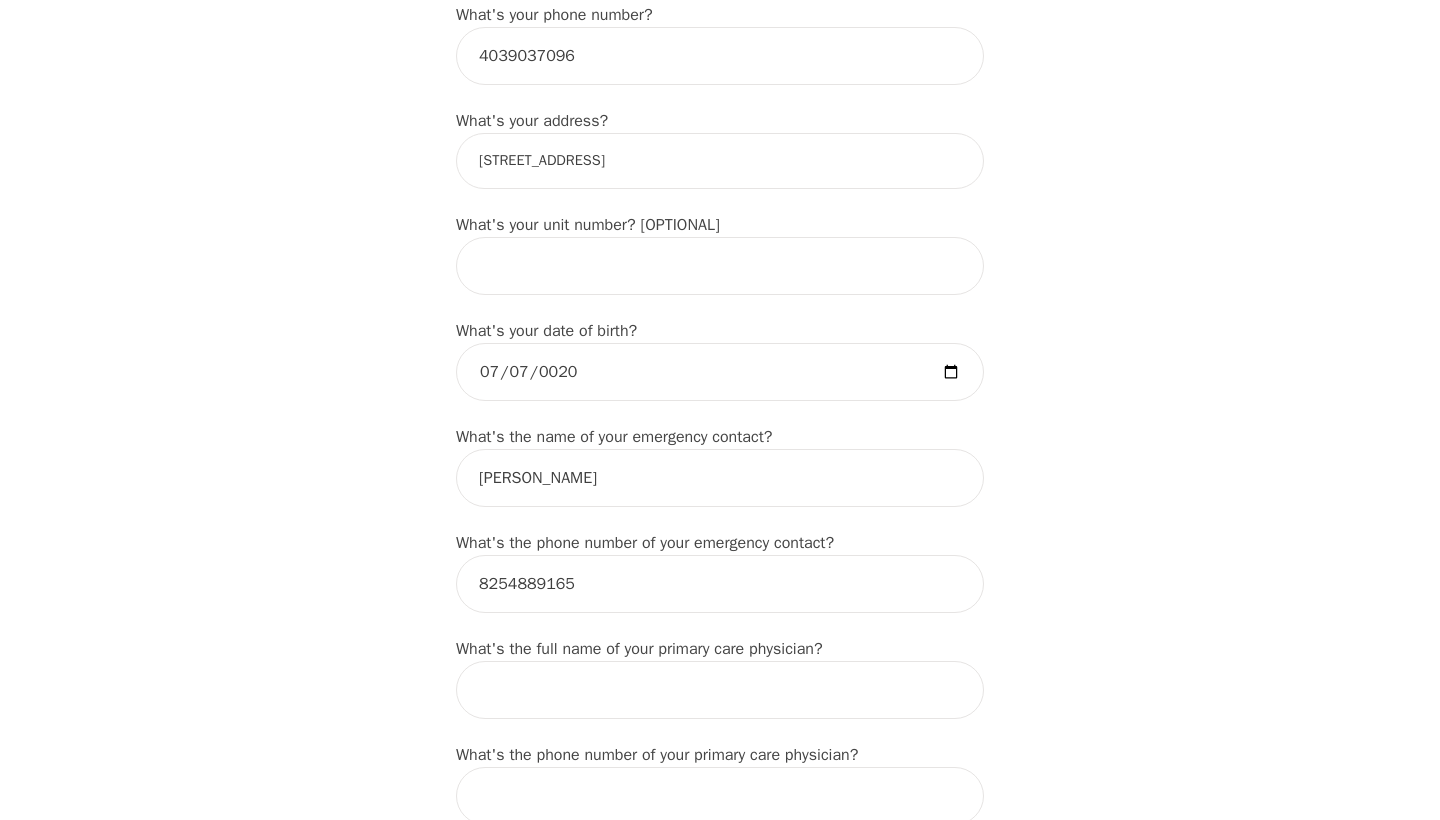 scroll, scrollTop: 737, scrollLeft: 0, axis: vertical 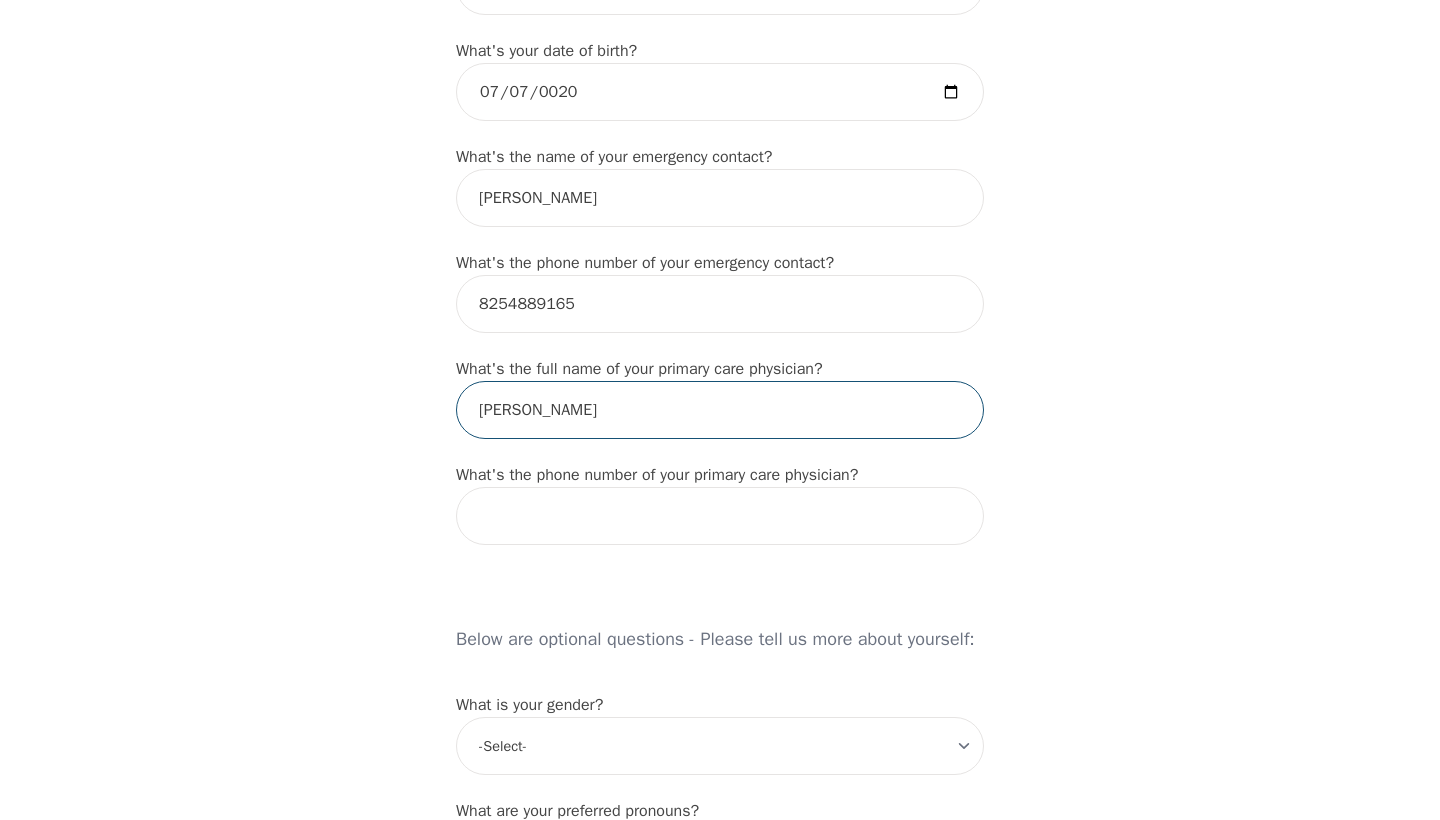 click on "[PERSON_NAME]" at bounding box center [720, 410] 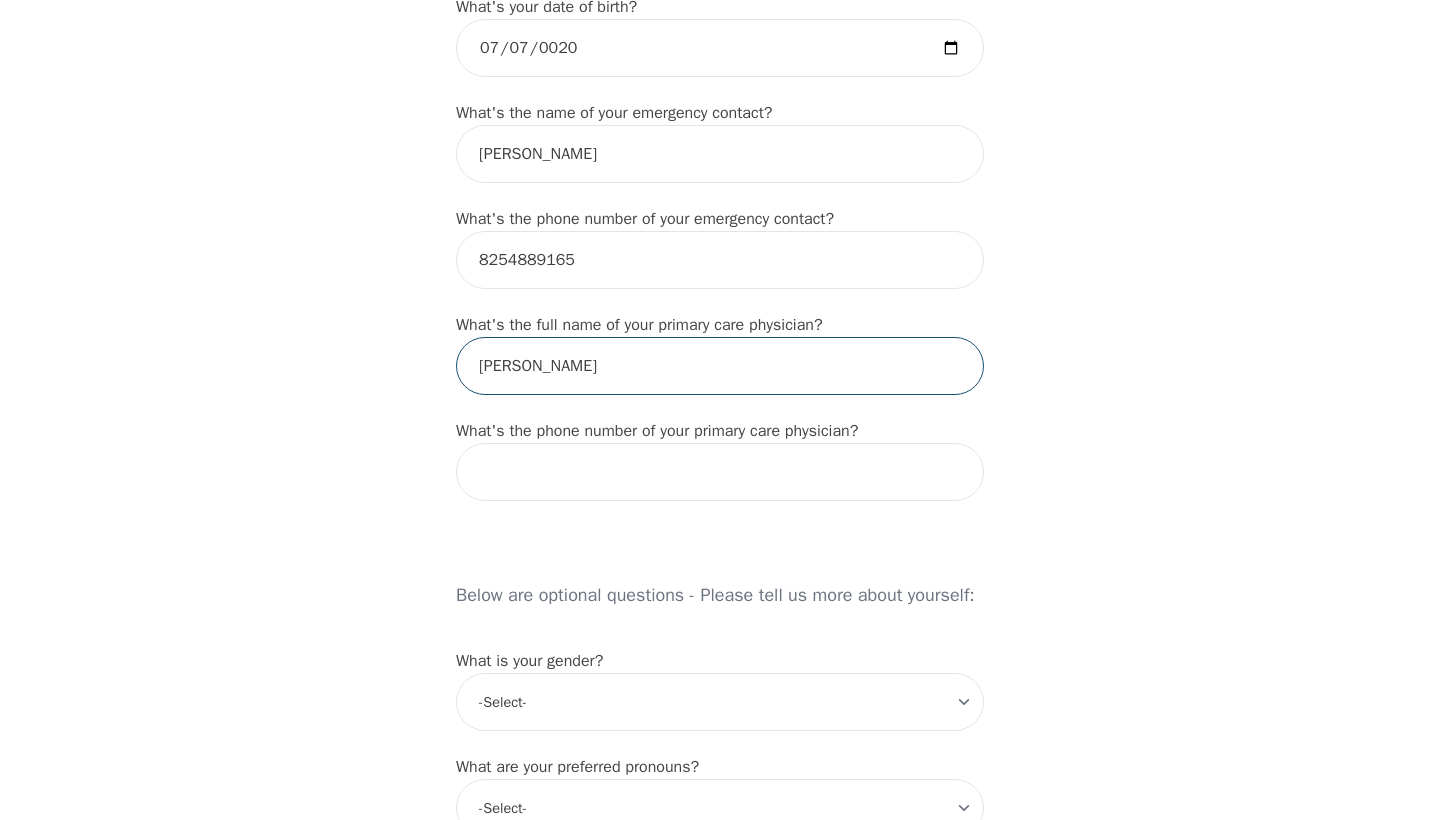 scroll, scrollTop: 1077, scrollLeft: 0, axis: vertical 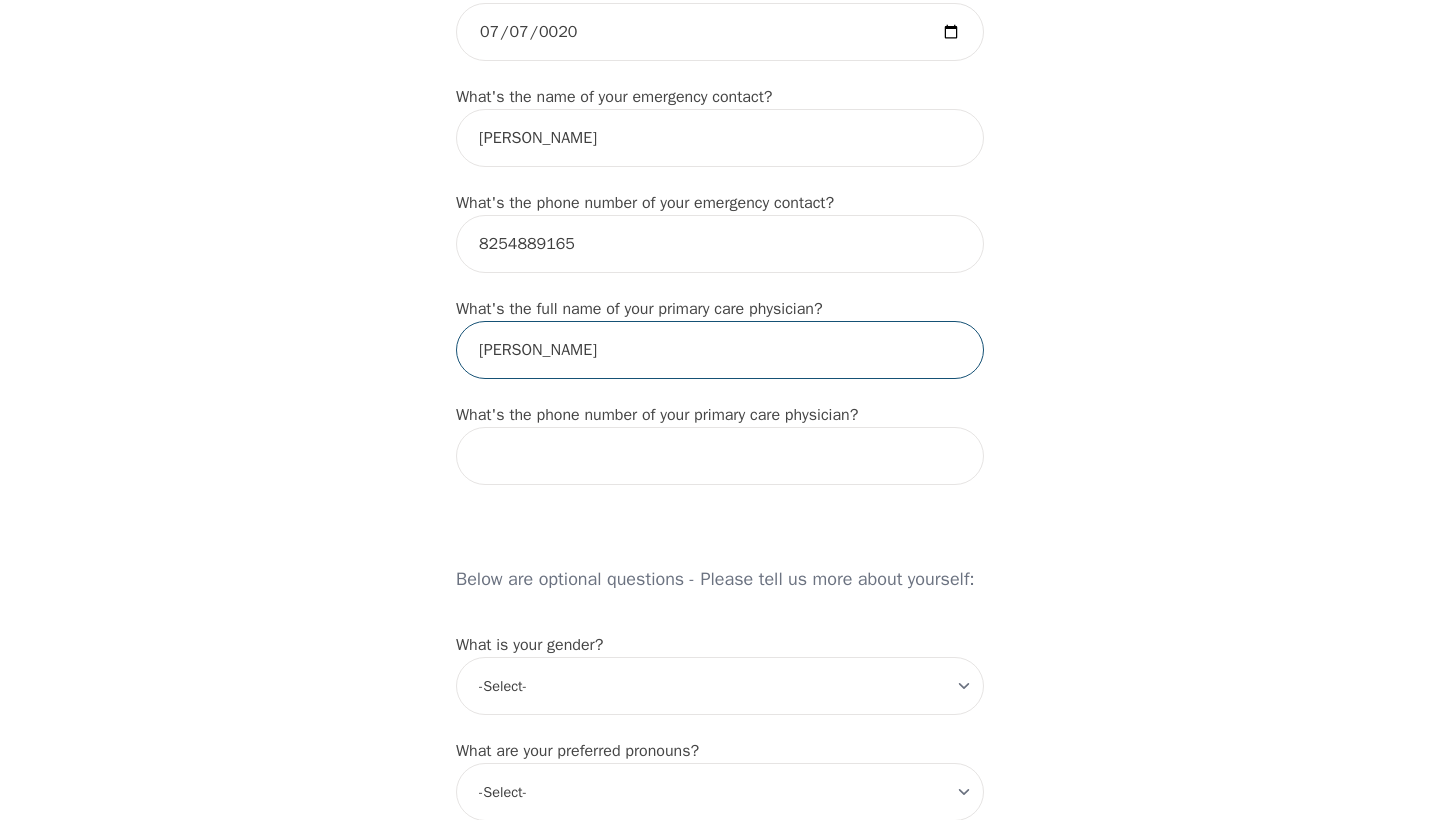 type on "[PERSON_NAME]" 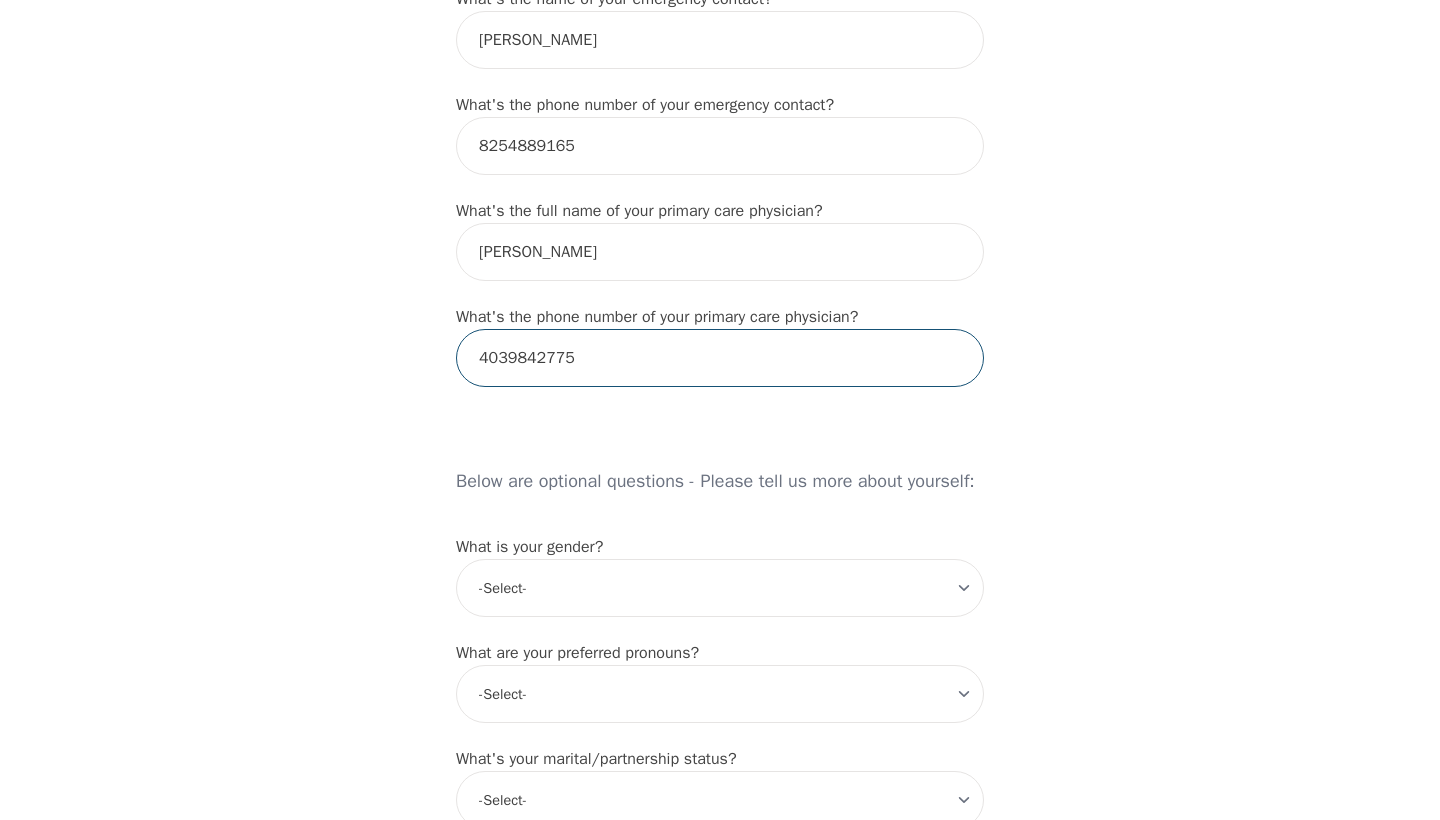 scroll, scrollTop: 1228, scrollLeft: 0, axis: vertical 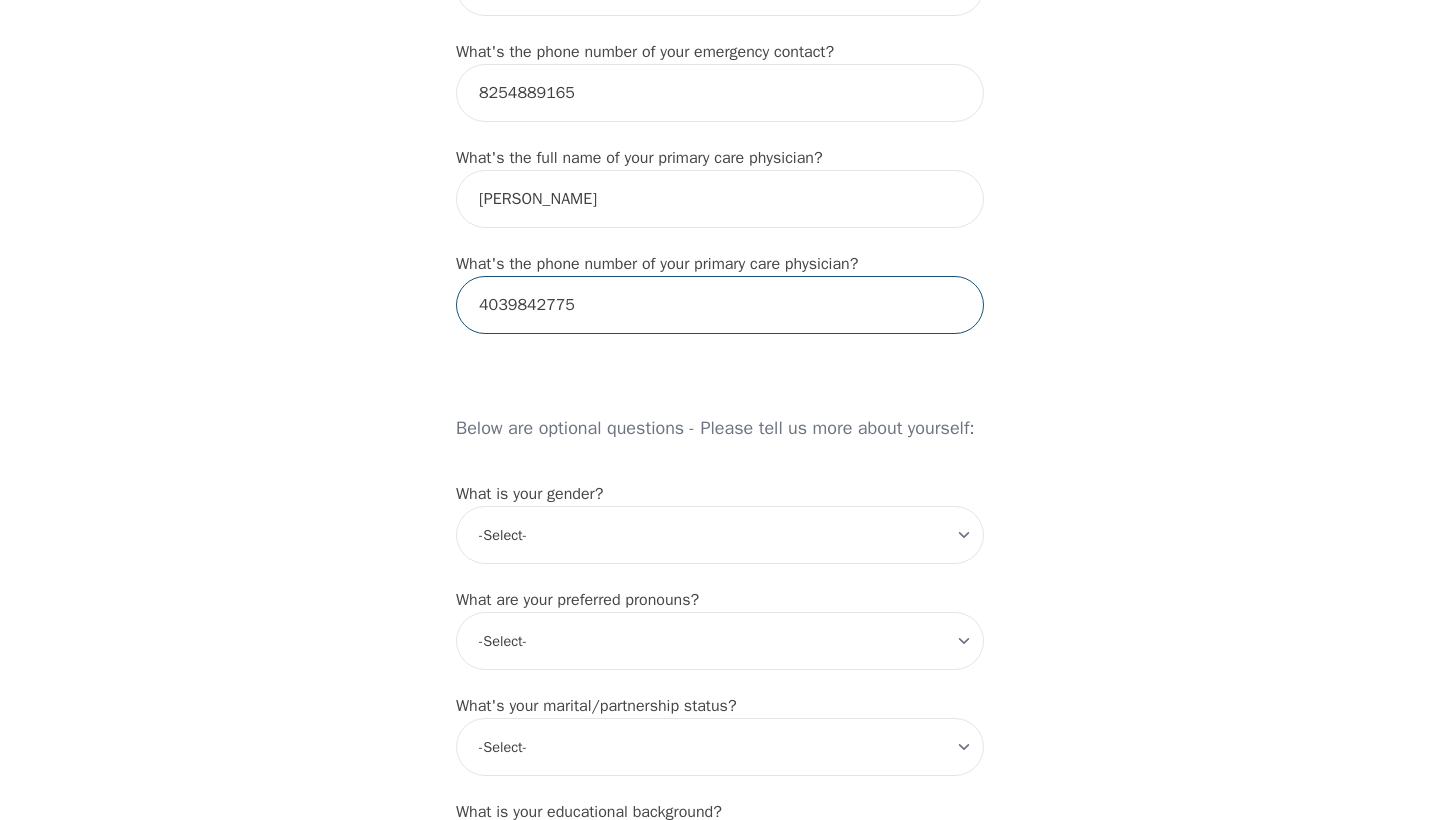 type on "4039842775" 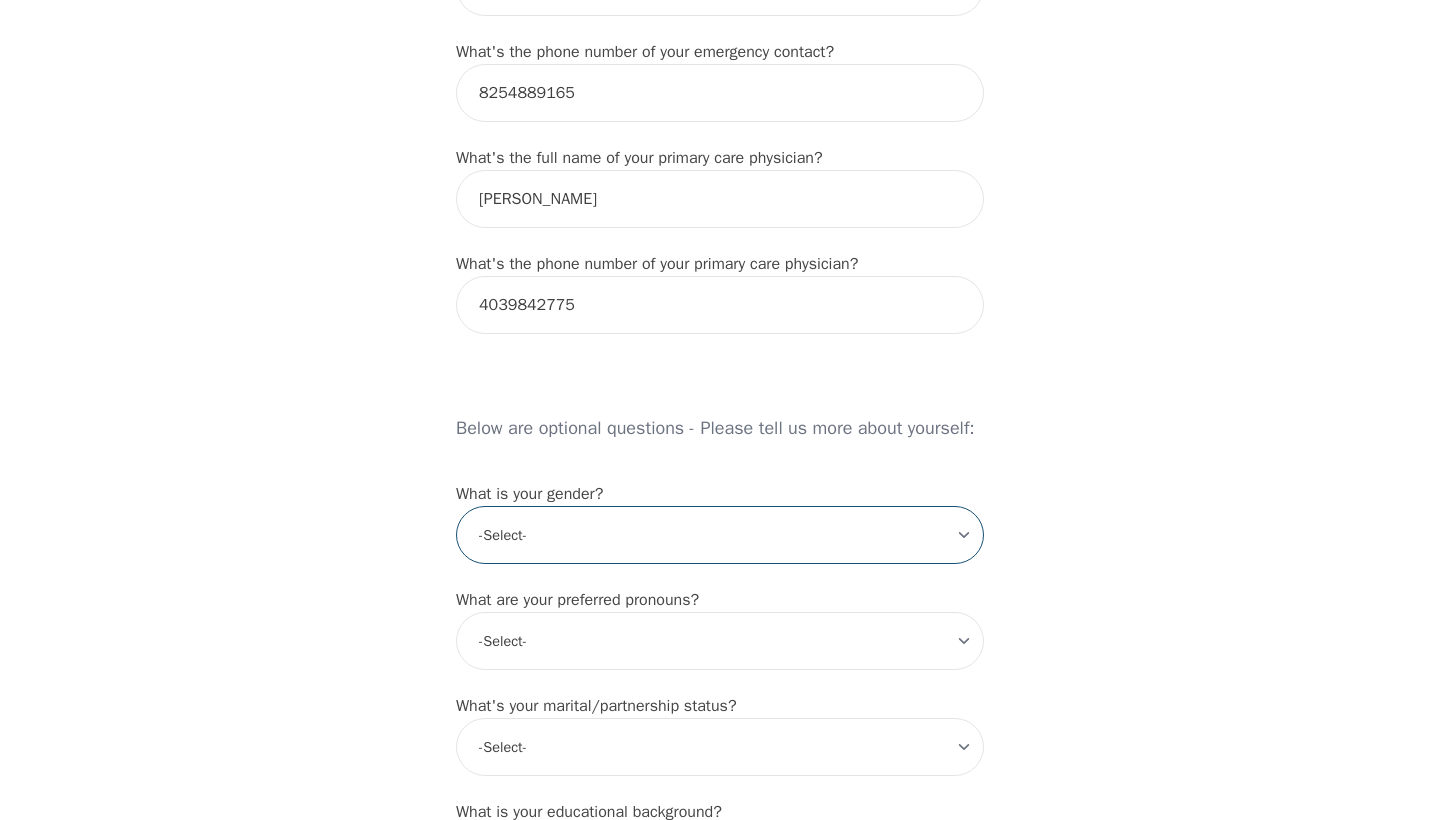 select on "[DEMOGRAPHIC_DATA]" 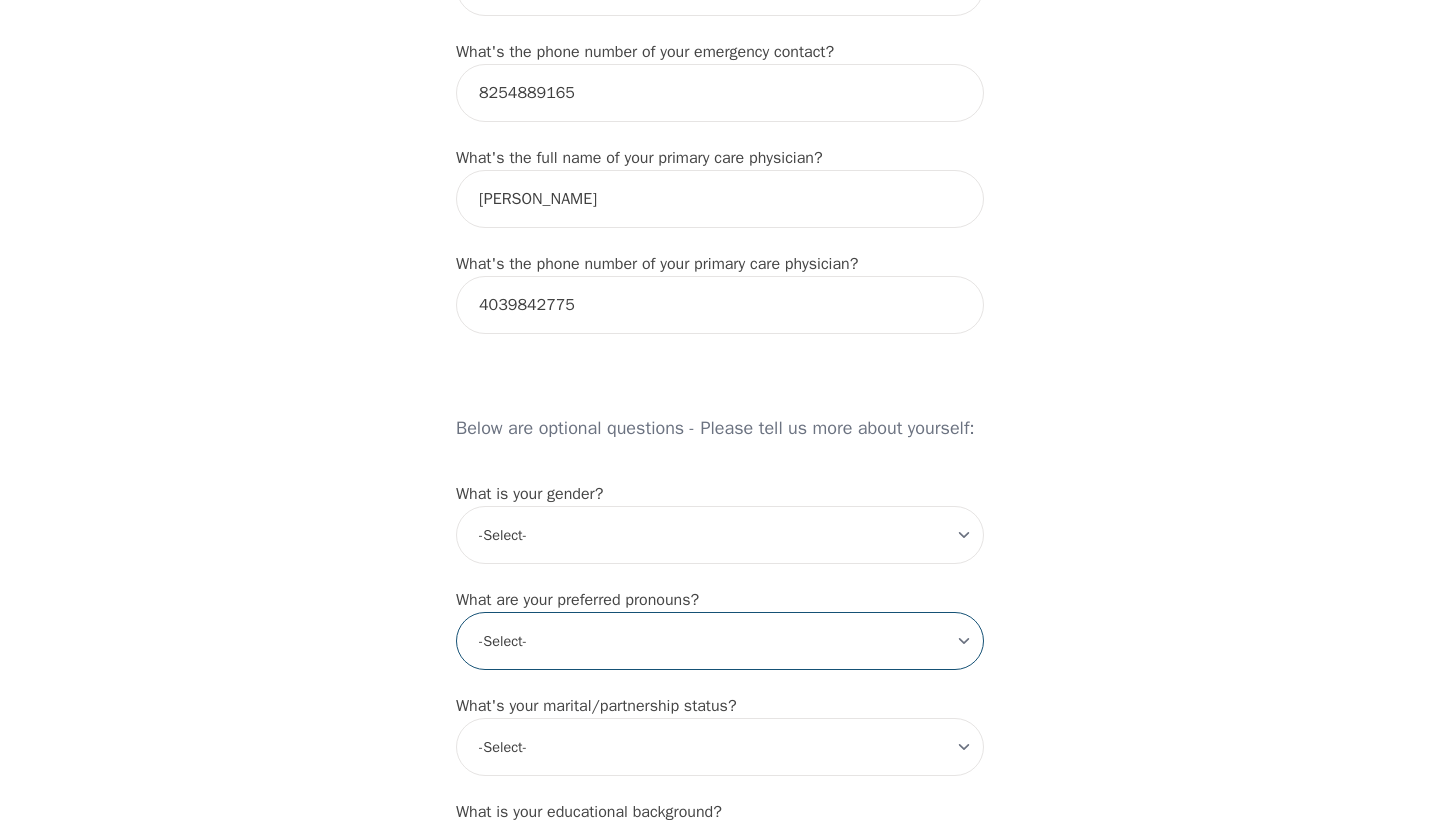 select on "she/her" 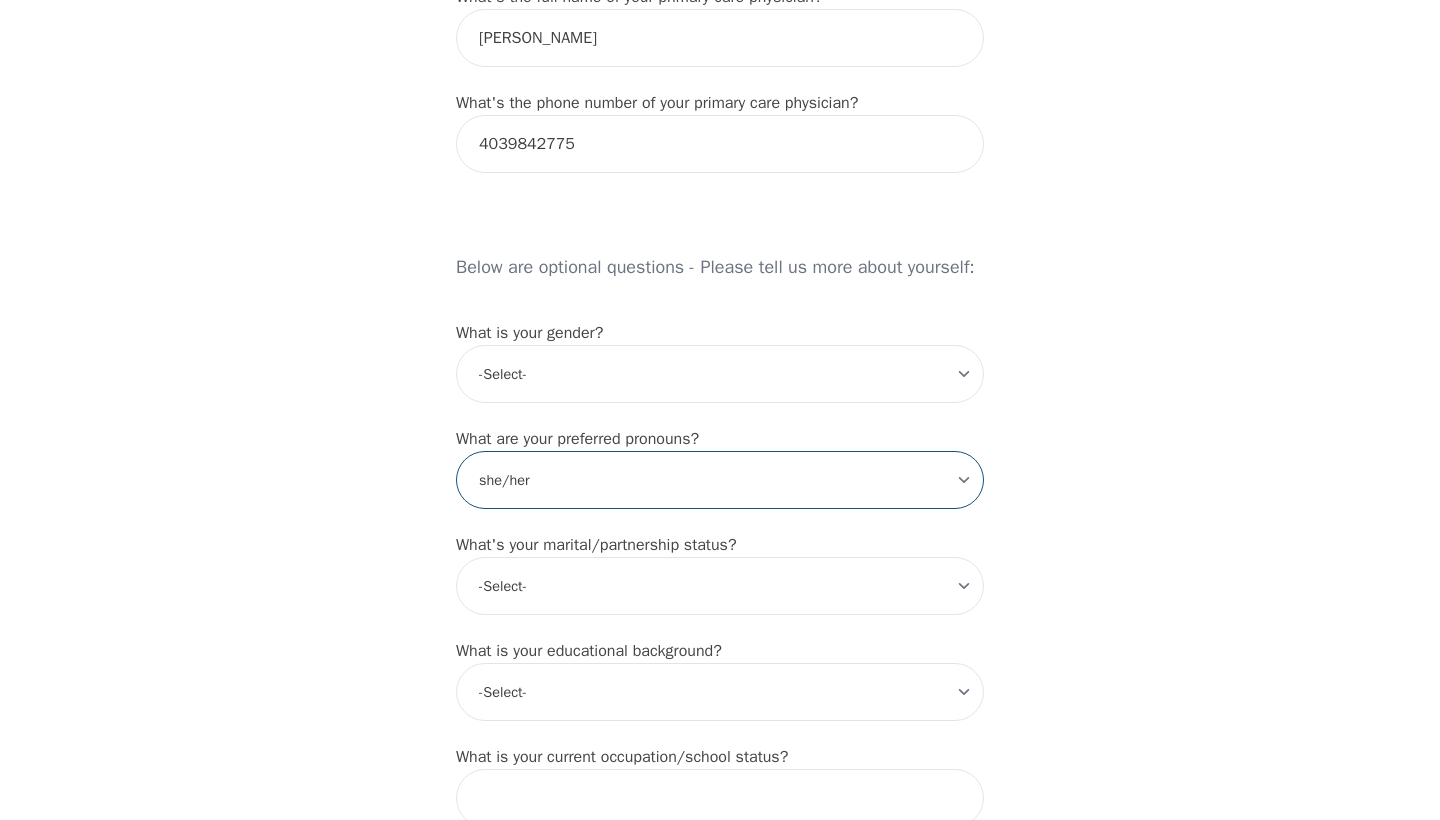 scroll, scrollTop: 1389, scrollLeft: 0, axis: vertical 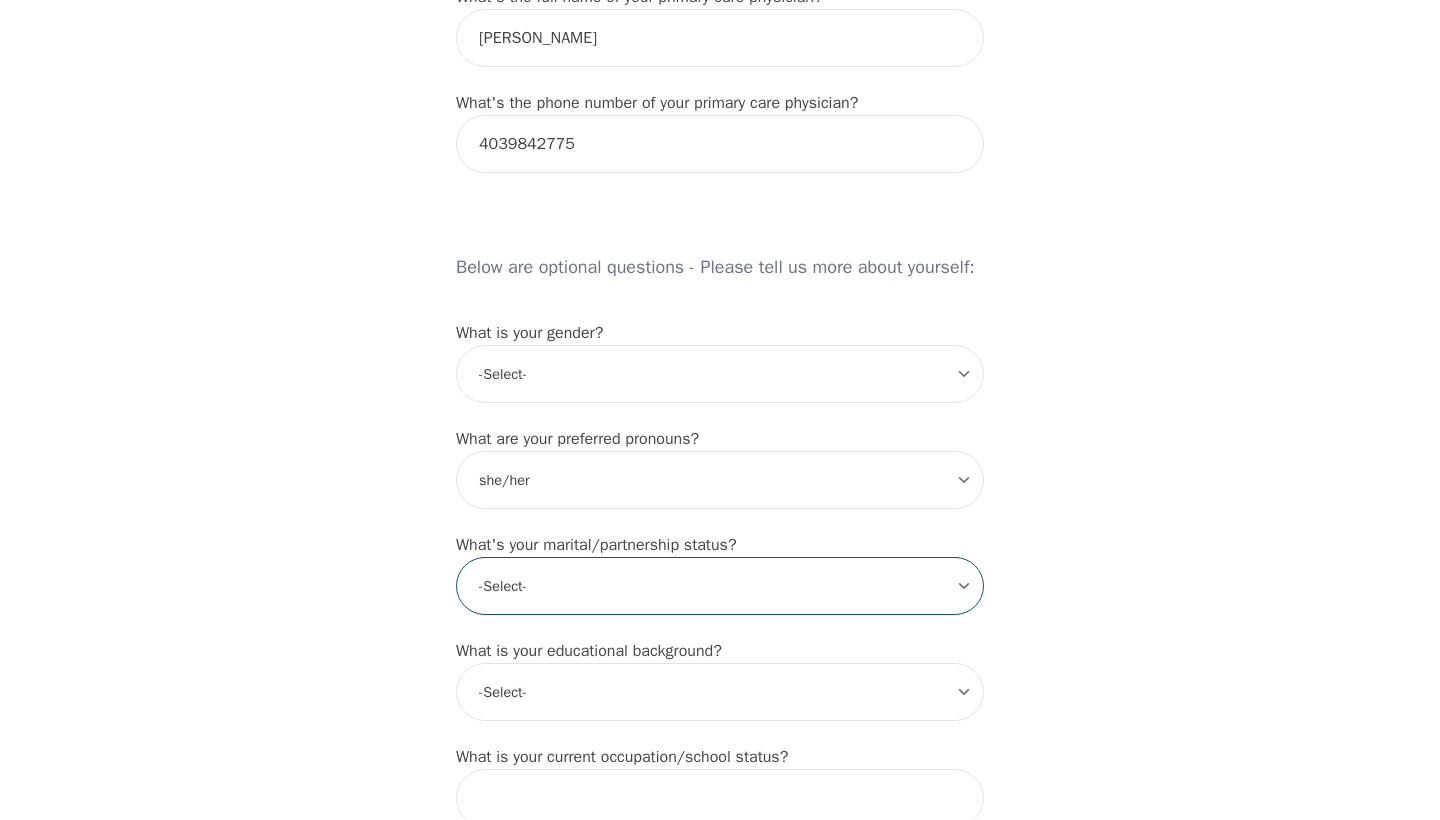 select on "Married" 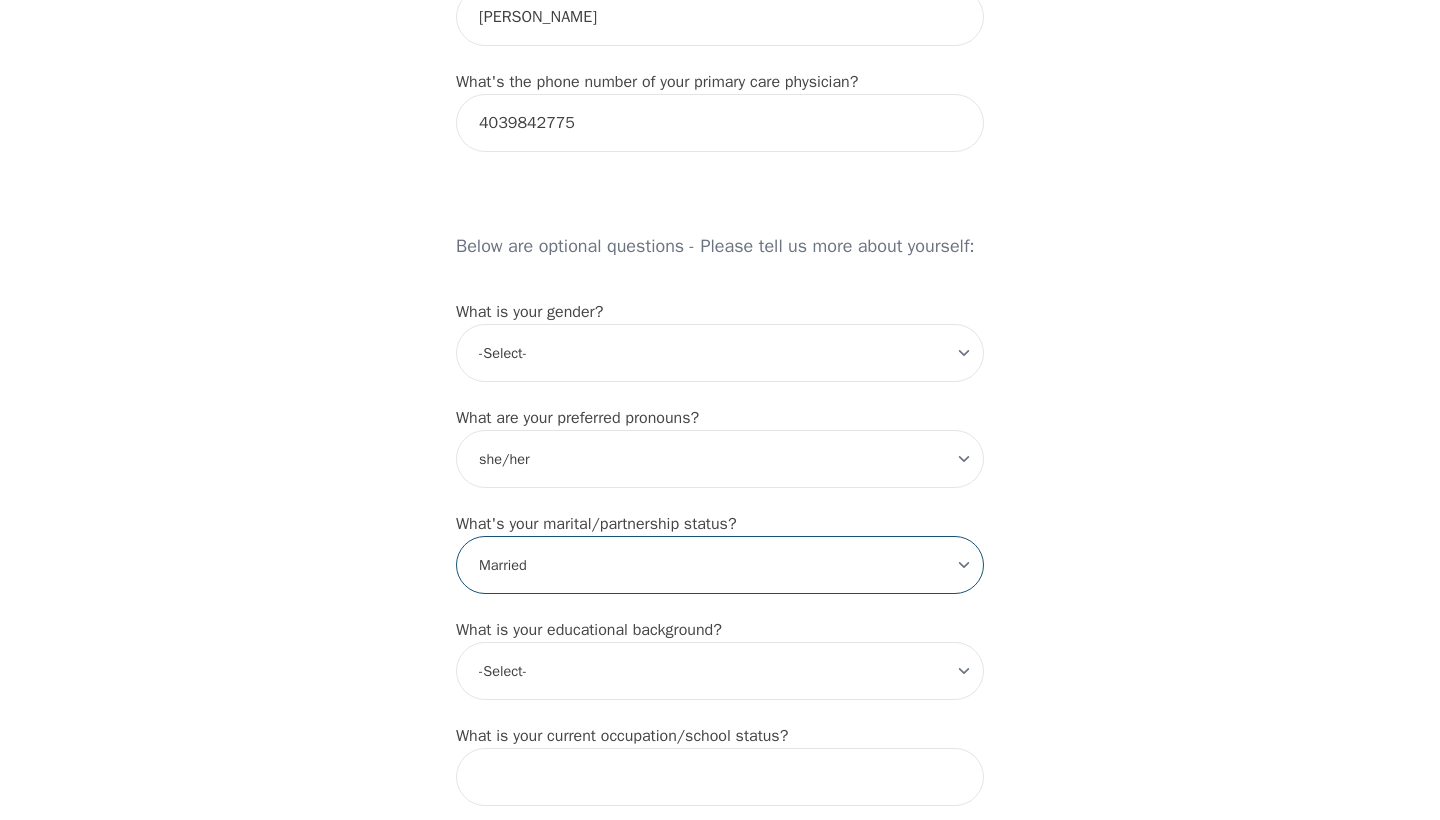 scroll, scrollTop: 1415, scrollLeft: 0, axis: vertical 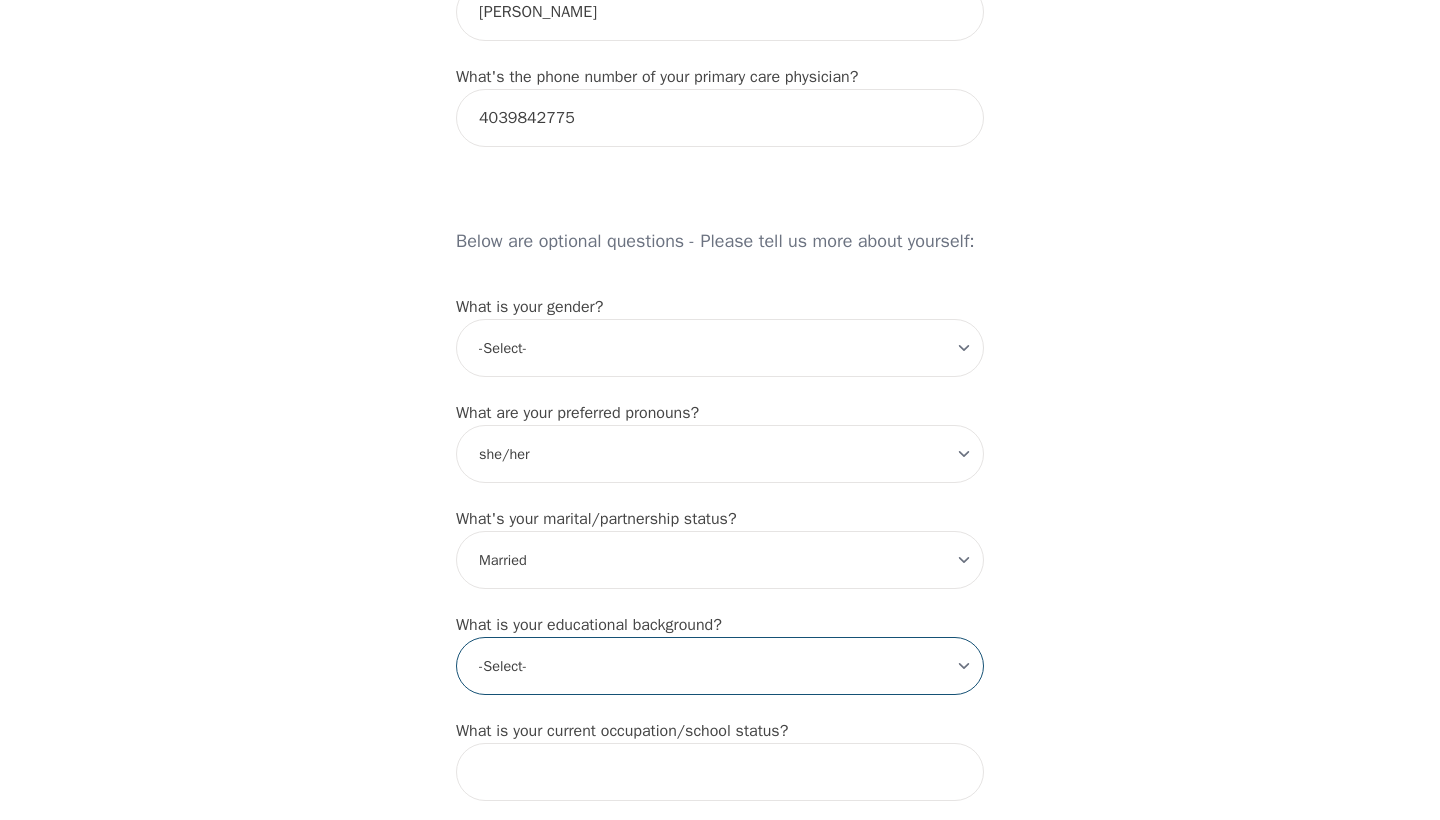 select on "Bachelor degree" 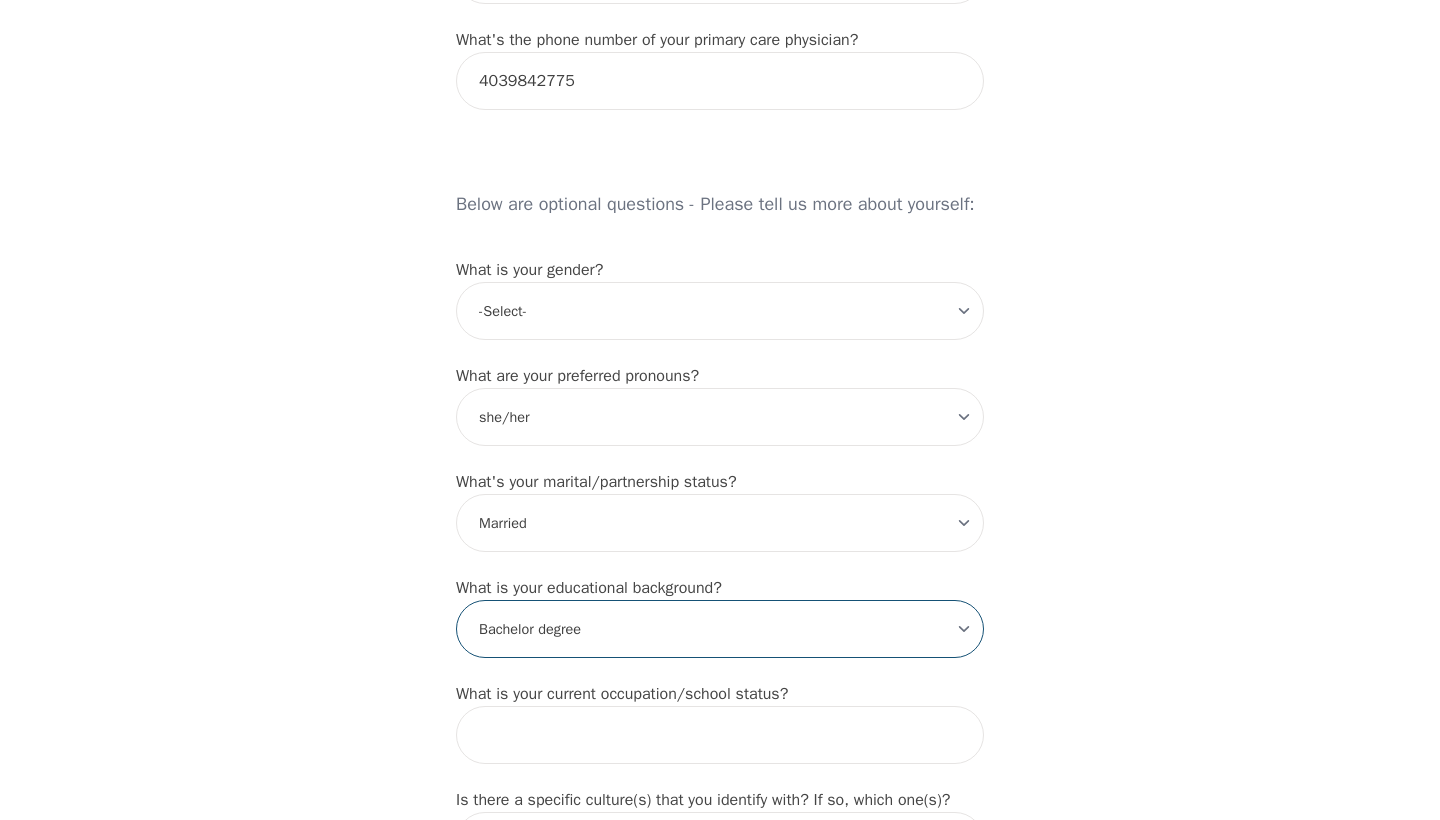 scroll, scrollTop: 1490, scrollLeft: 0, axis: vertical 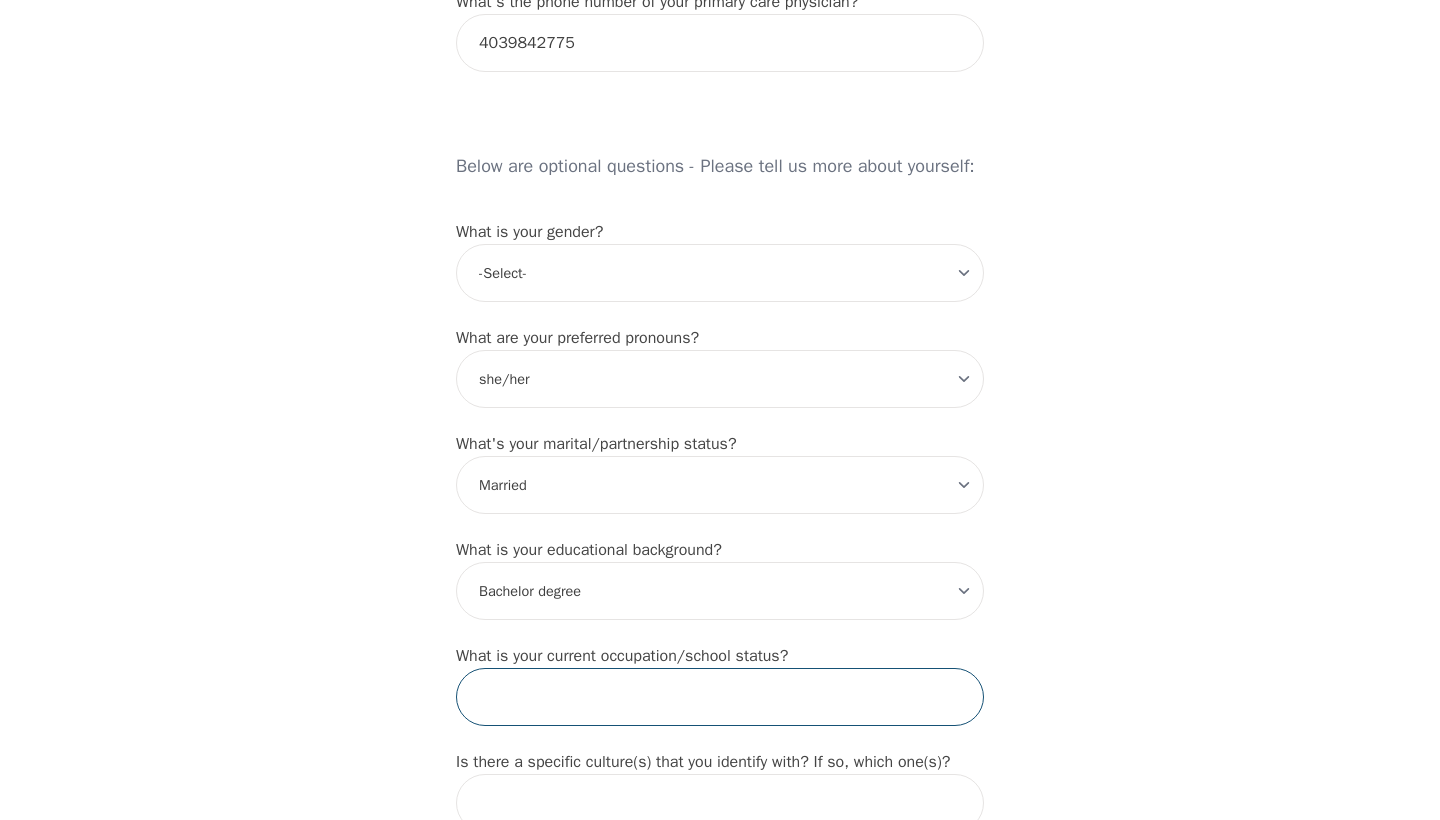 click at bounding box center (720, 697) 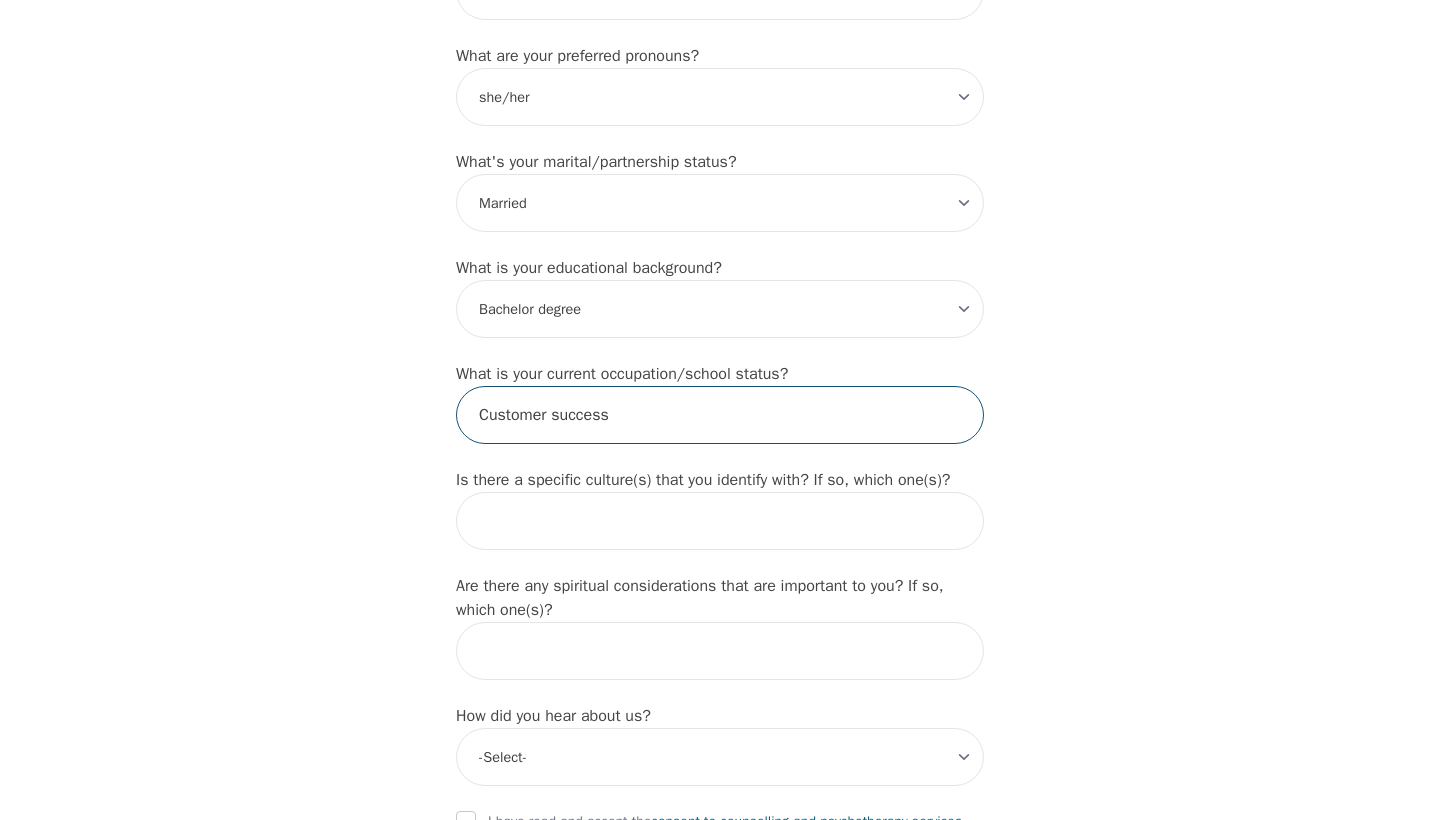 scroll, scrollTop: 1798, scrollLeft: 0, axis: vertical 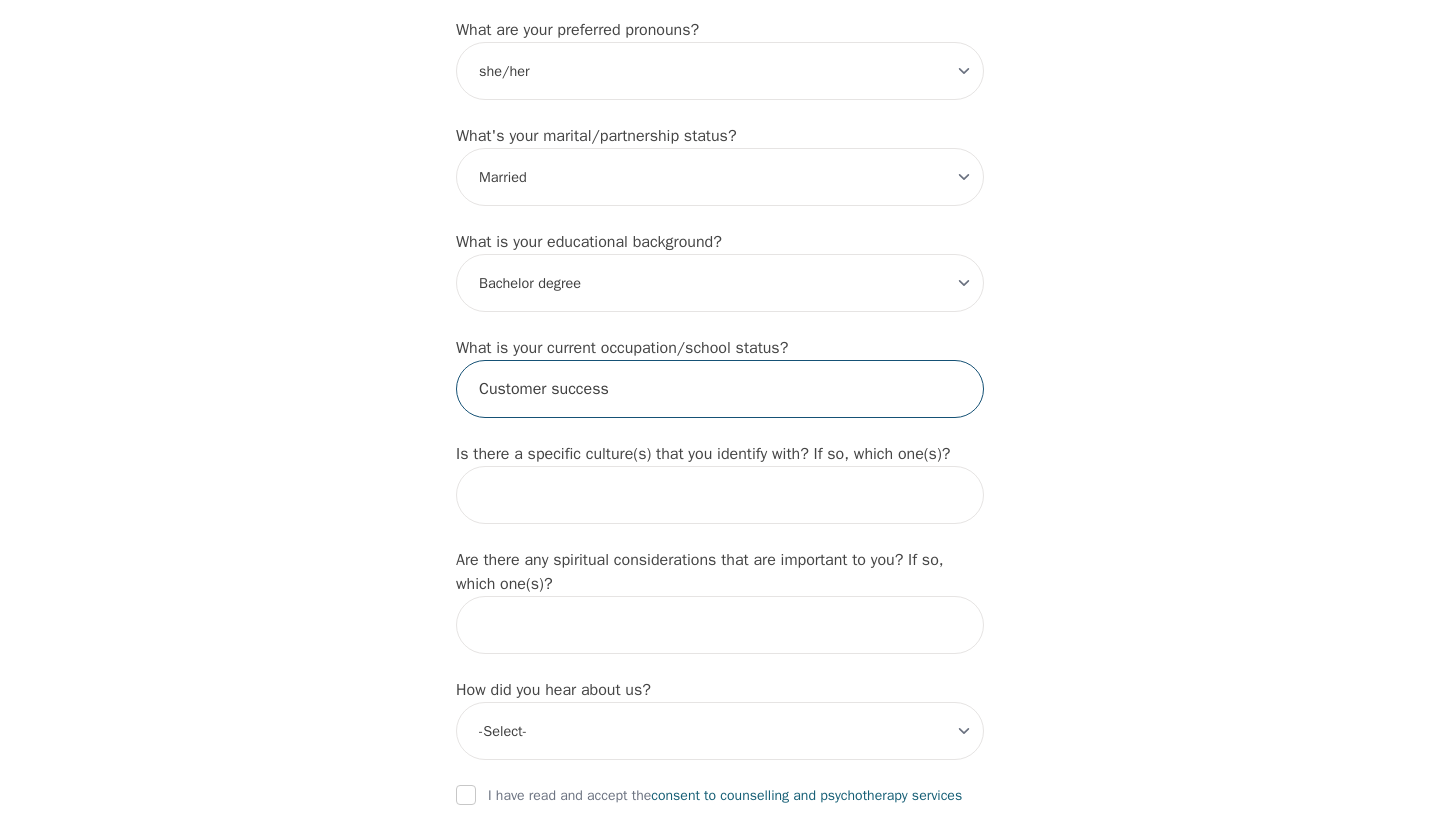 type on "Customer success" 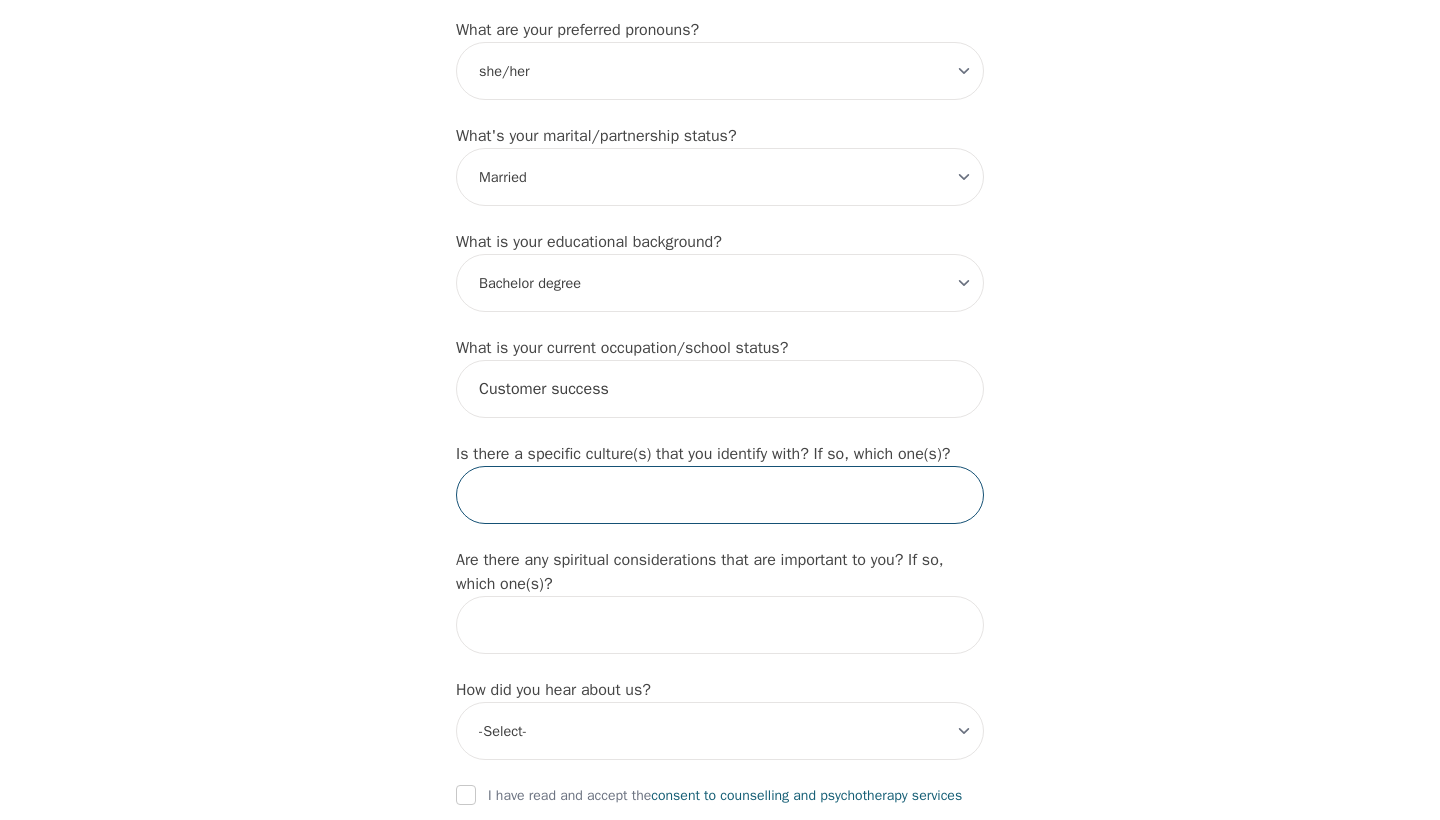click at bounding box center (720, 495) 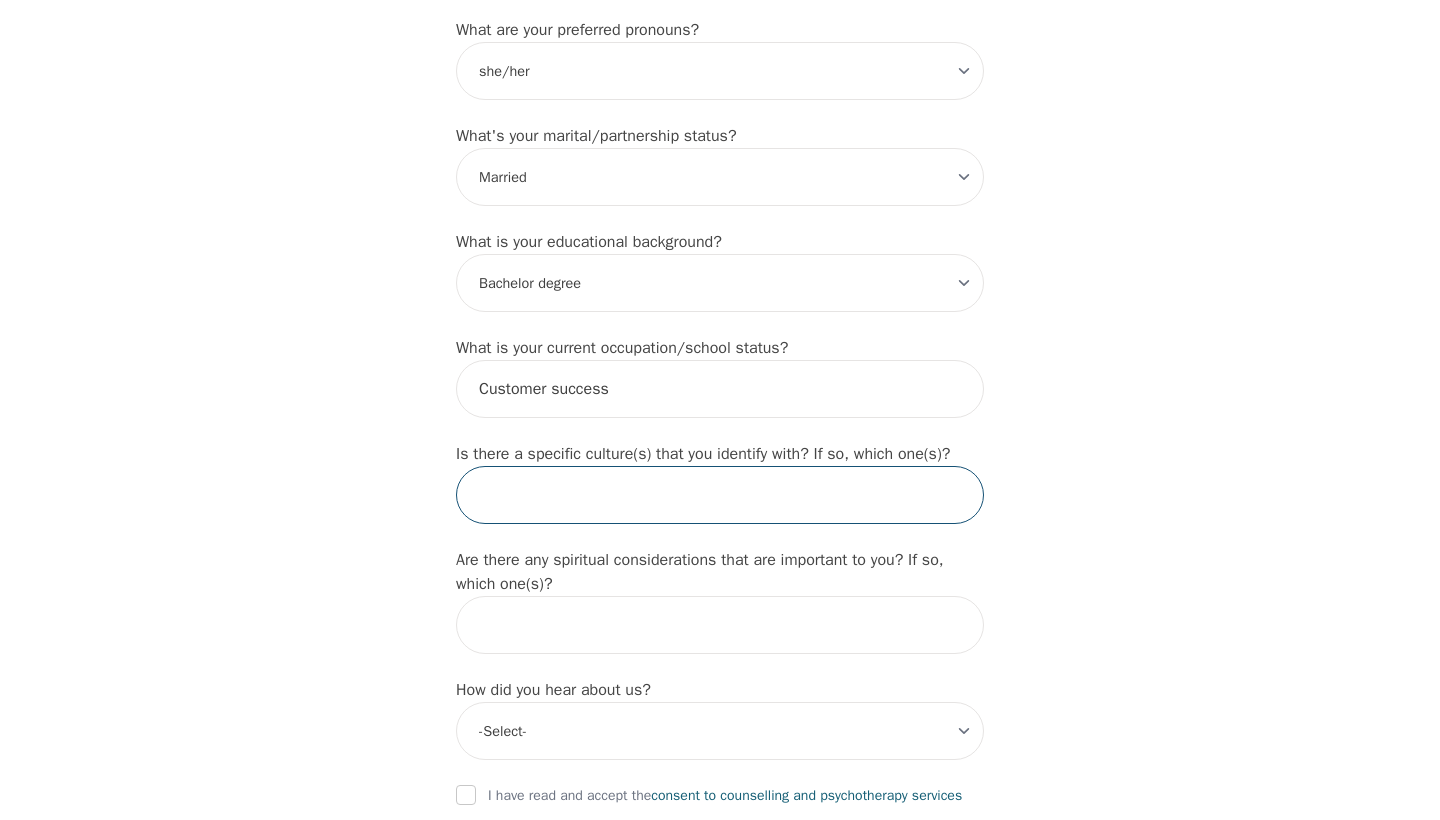 click at bounding box center [720, 495] 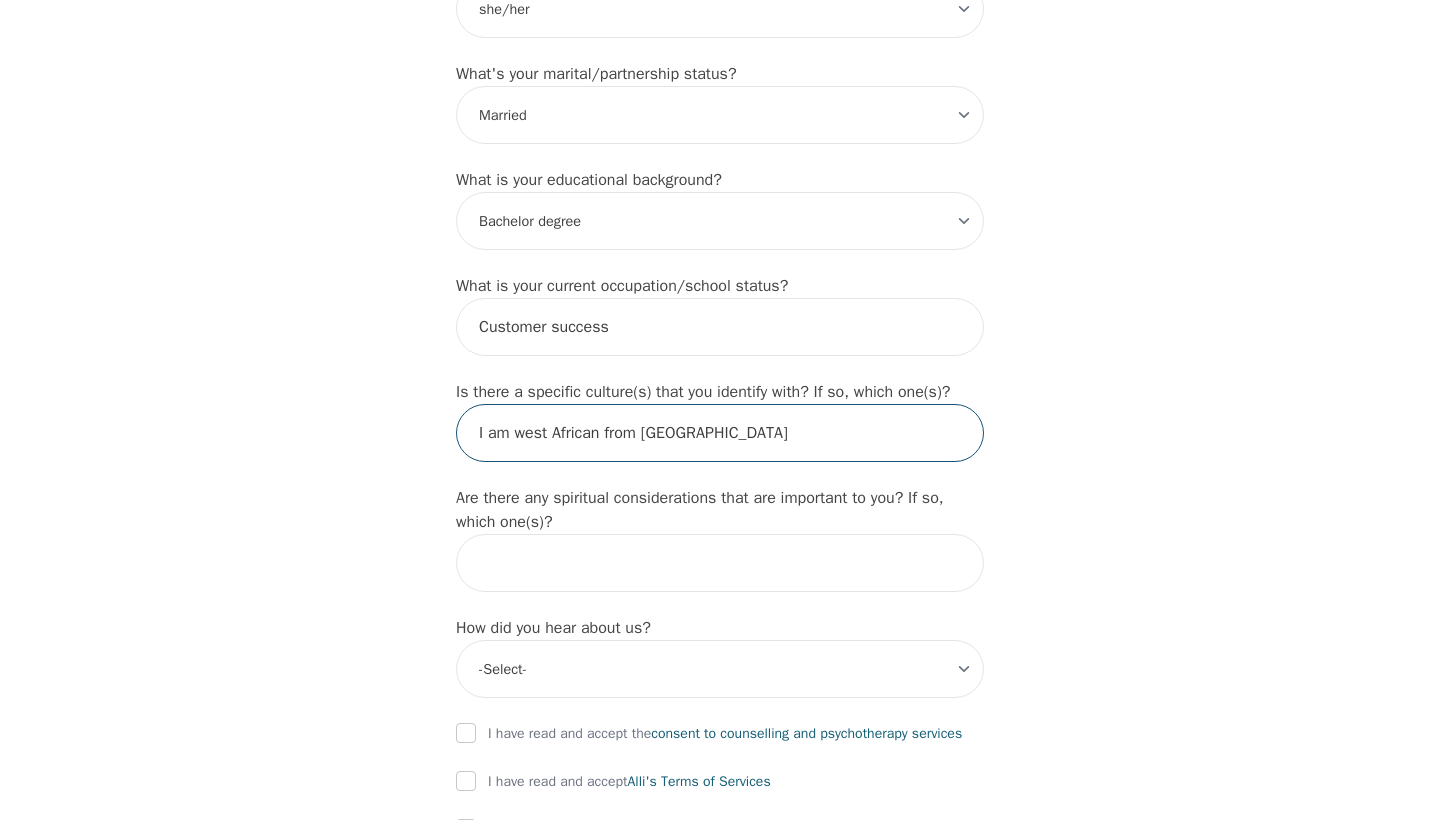 scroll, scrollTop: 1863, scrollLeft: 0, axis: vertical 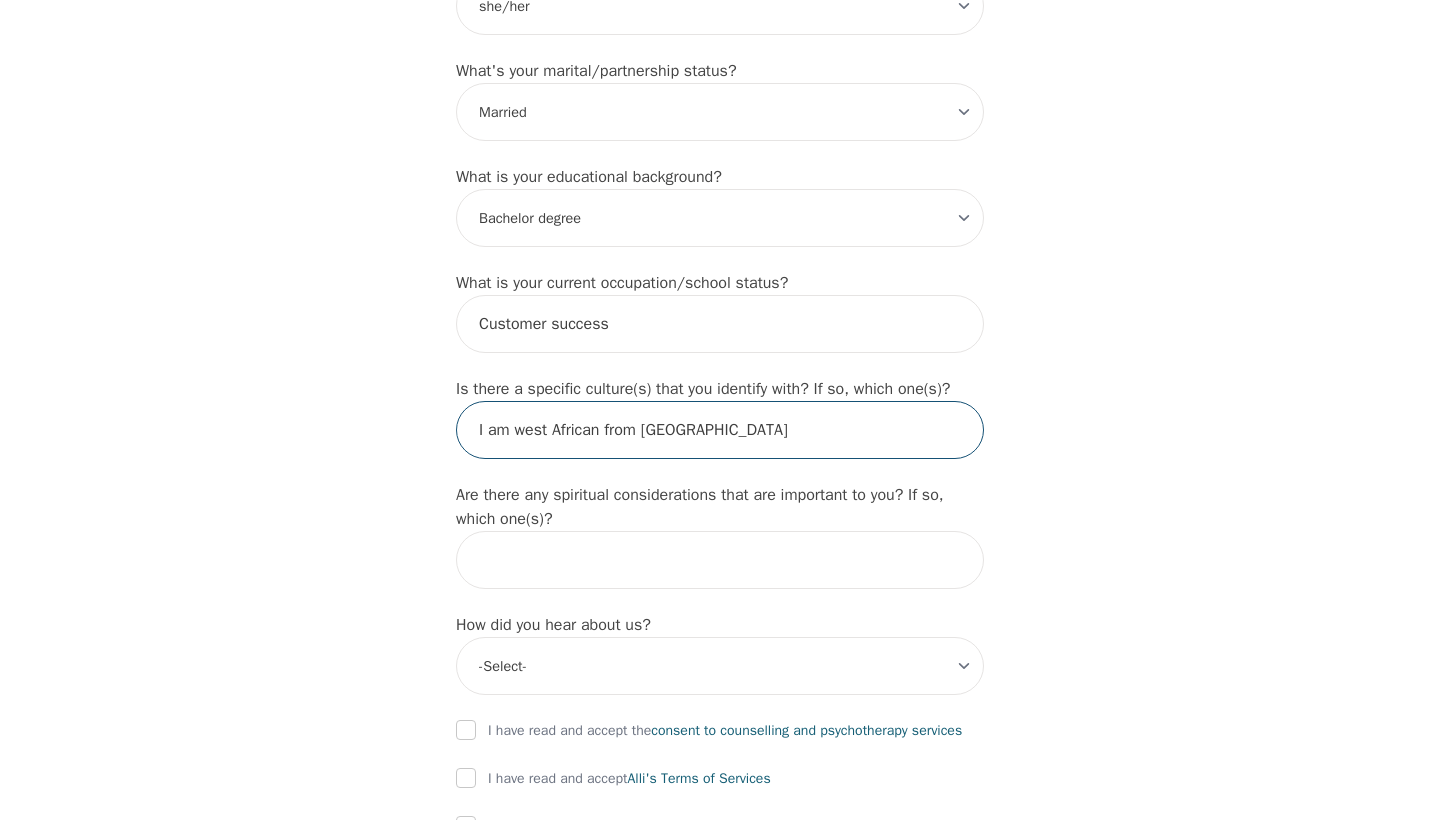 type on "I am west African from [GEOGRAPHIC_DATA]" 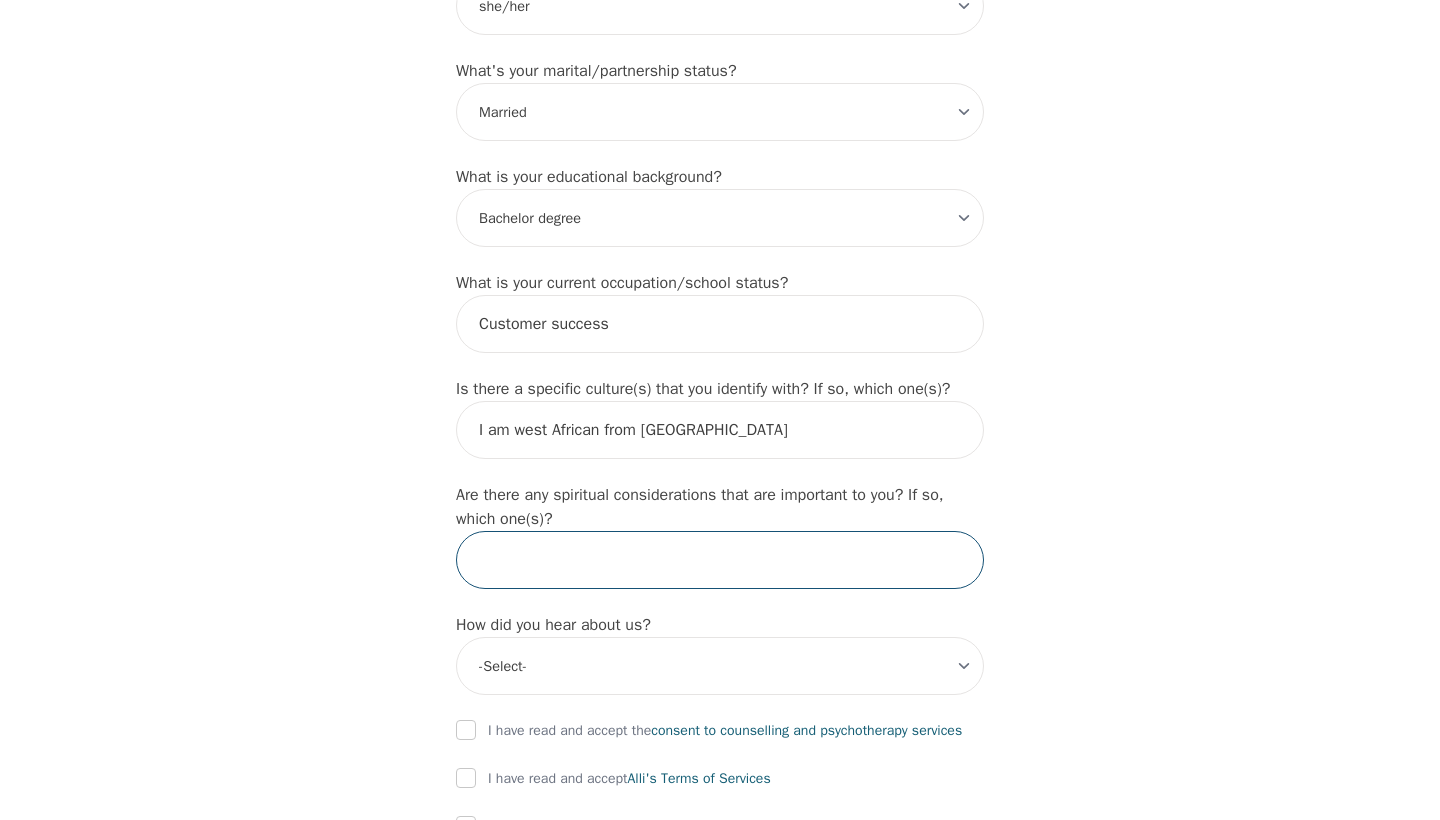 click at bounding box center [720, 560] 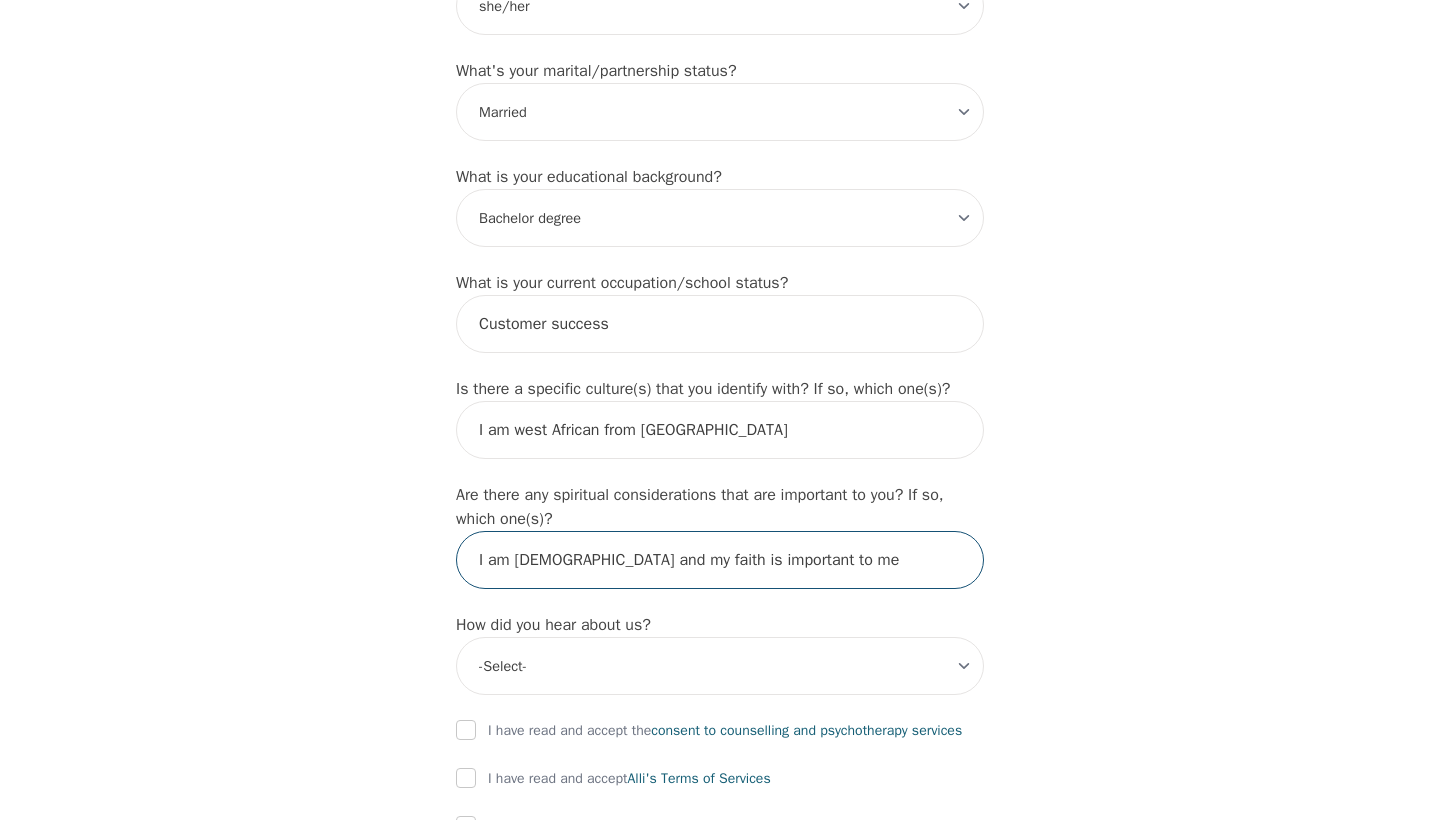scroll, scrollTop: 1912, scrollLeft: 0, axis: vertical 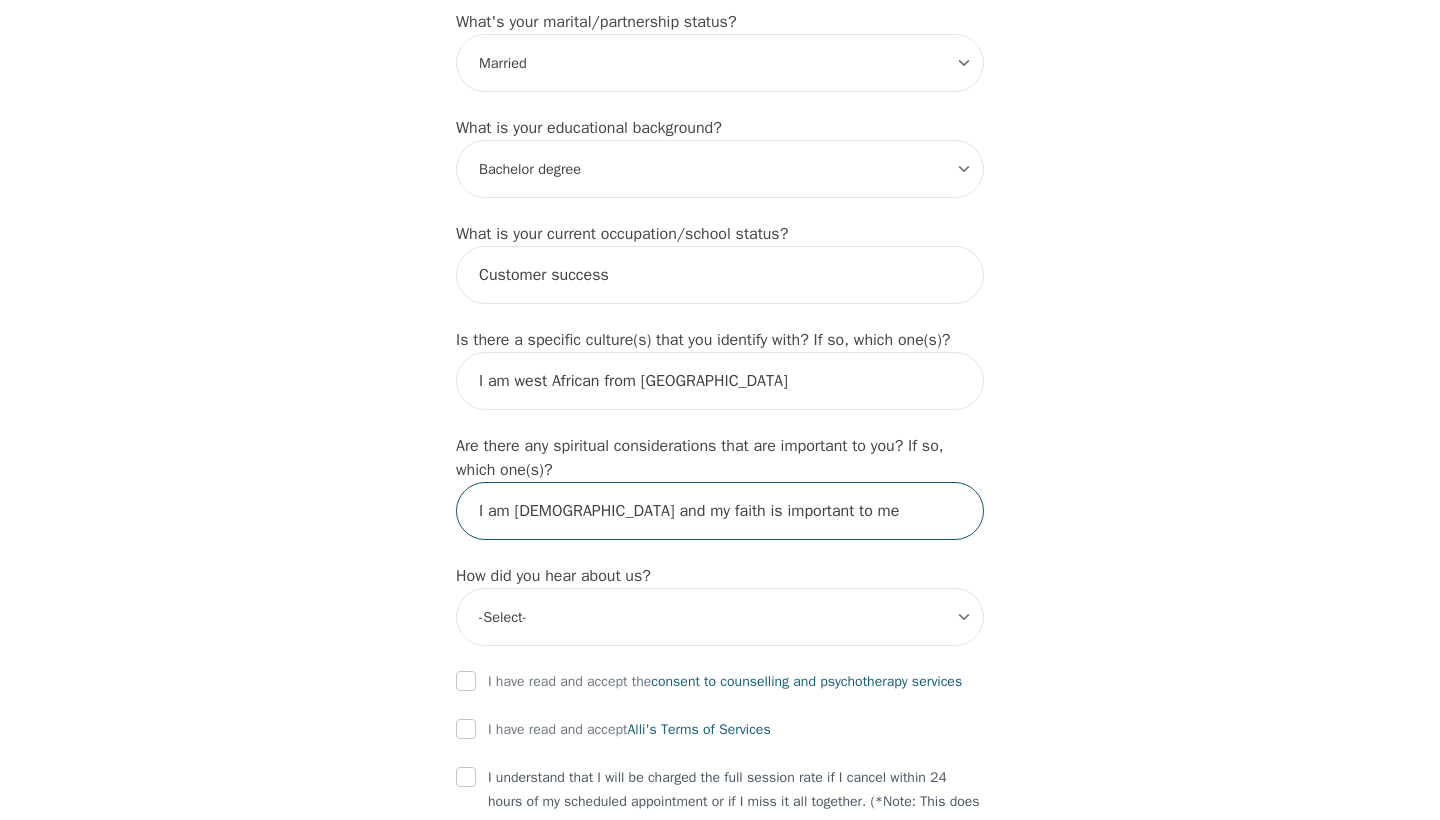 type on "I am [DEMOGRAPHIC_DATA] and my faith is important to me" 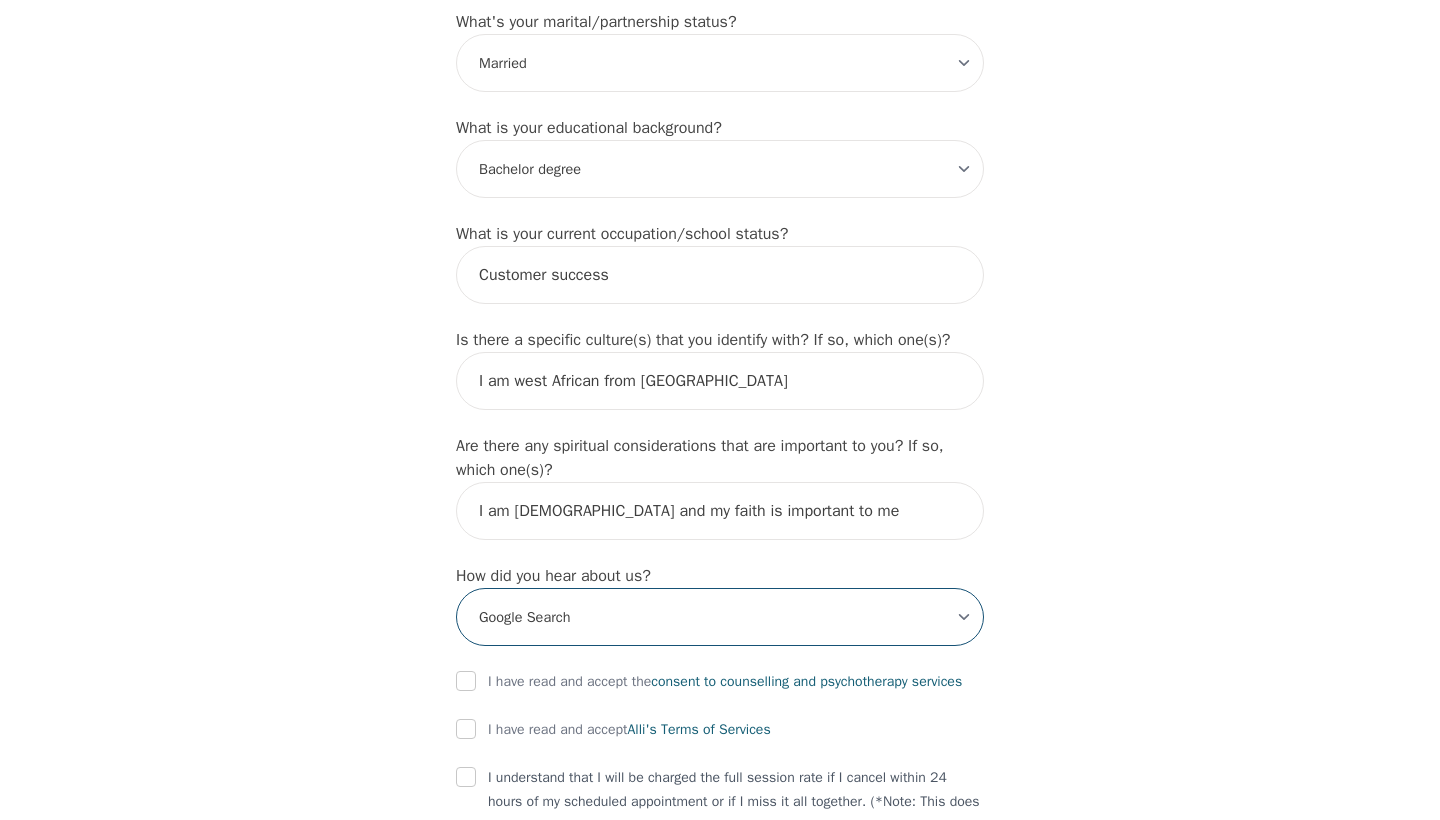 select on "Instagram" 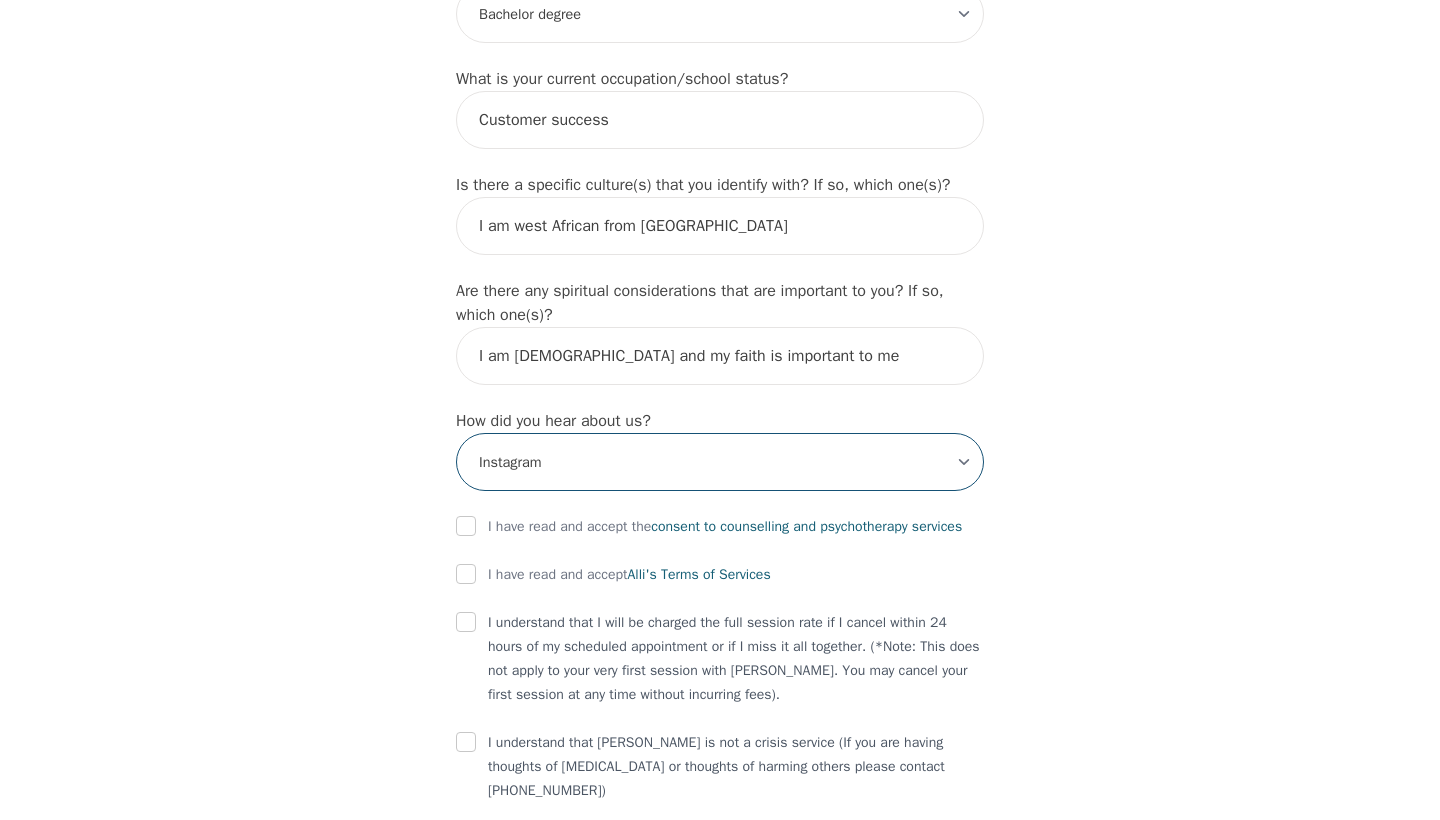 scroll, scrollTop: 2116, scrollLeft: 0, axis: vertical 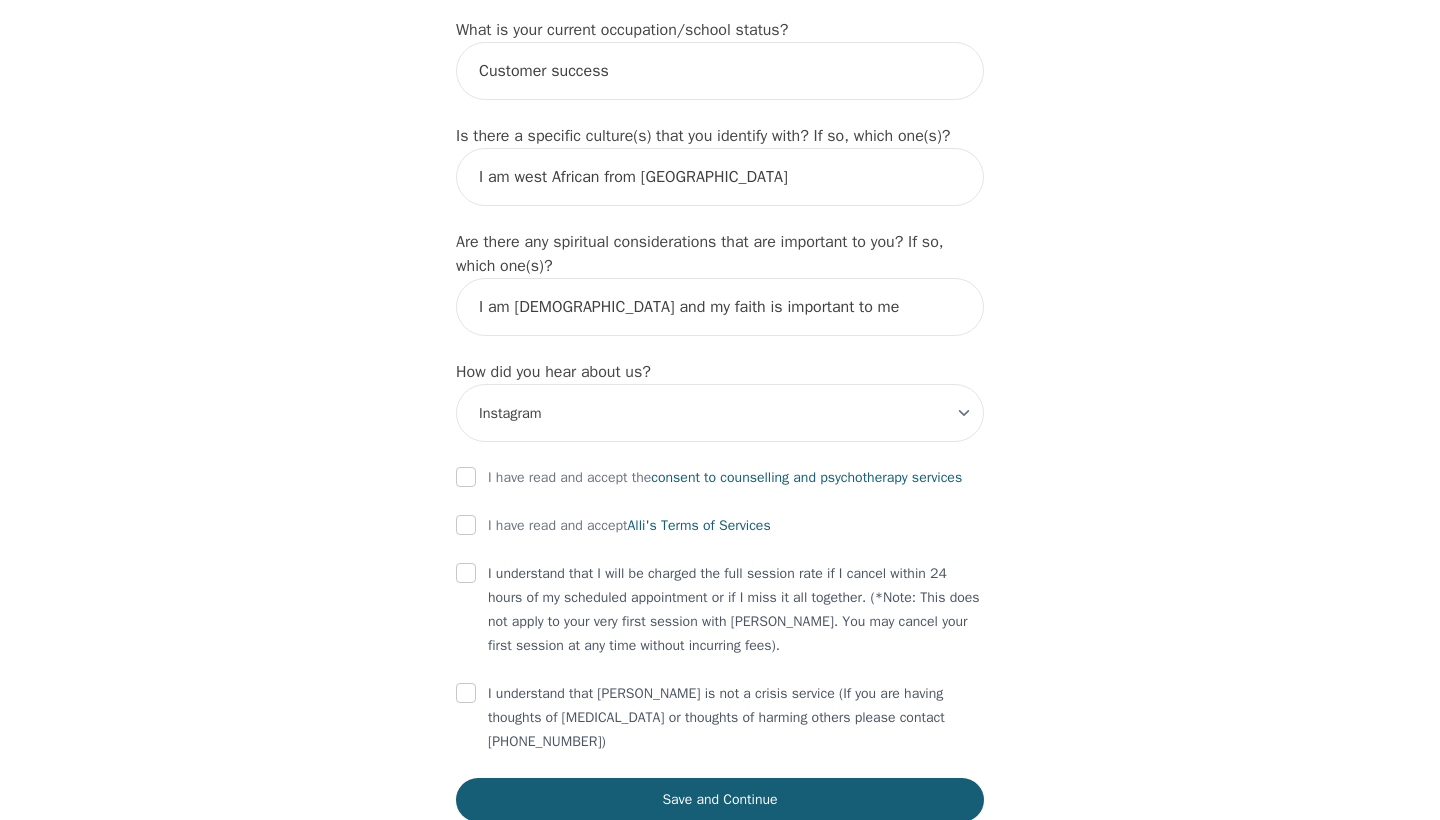 click at bounding box center (466, 477) 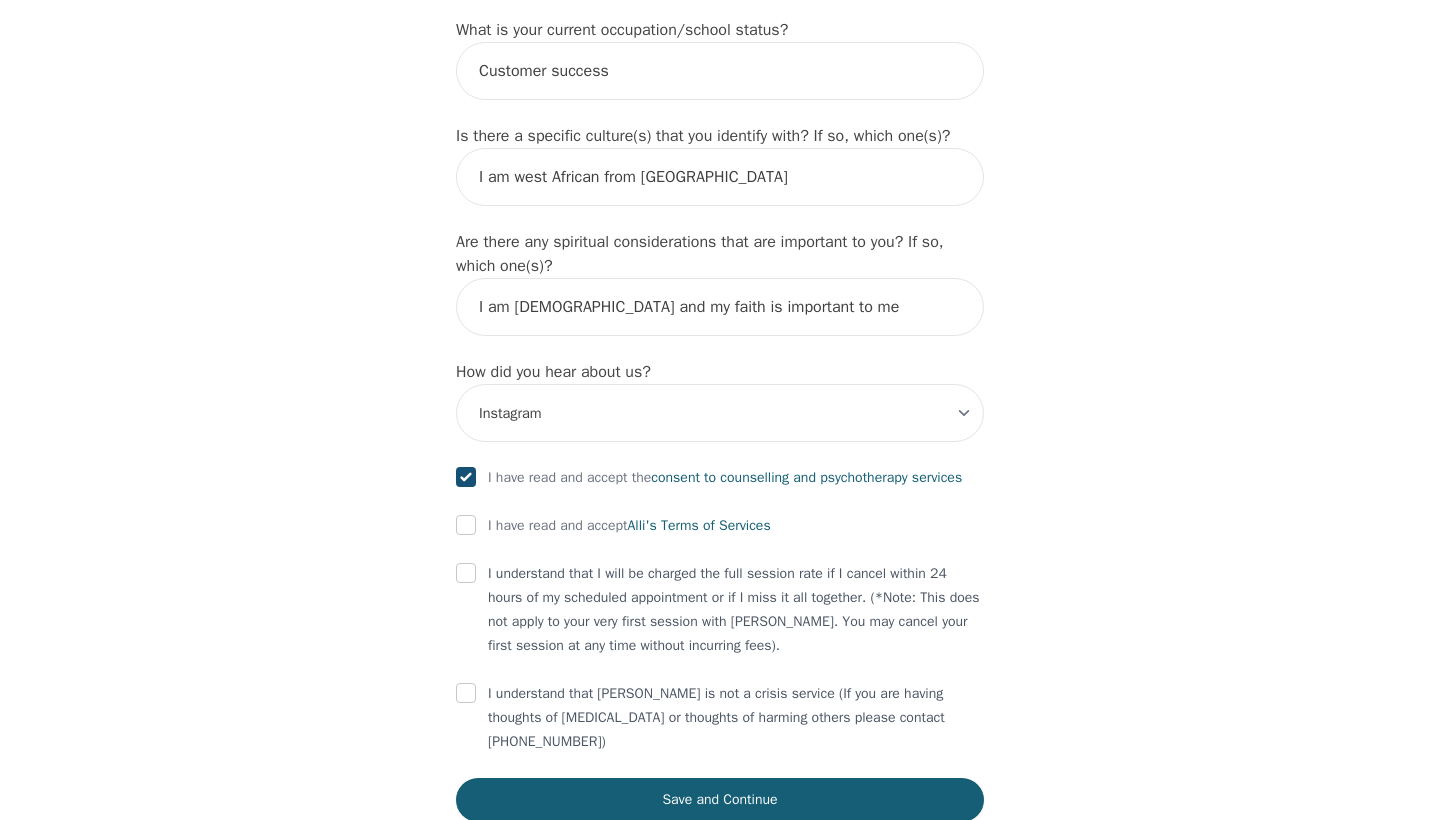 checkbox on "true" 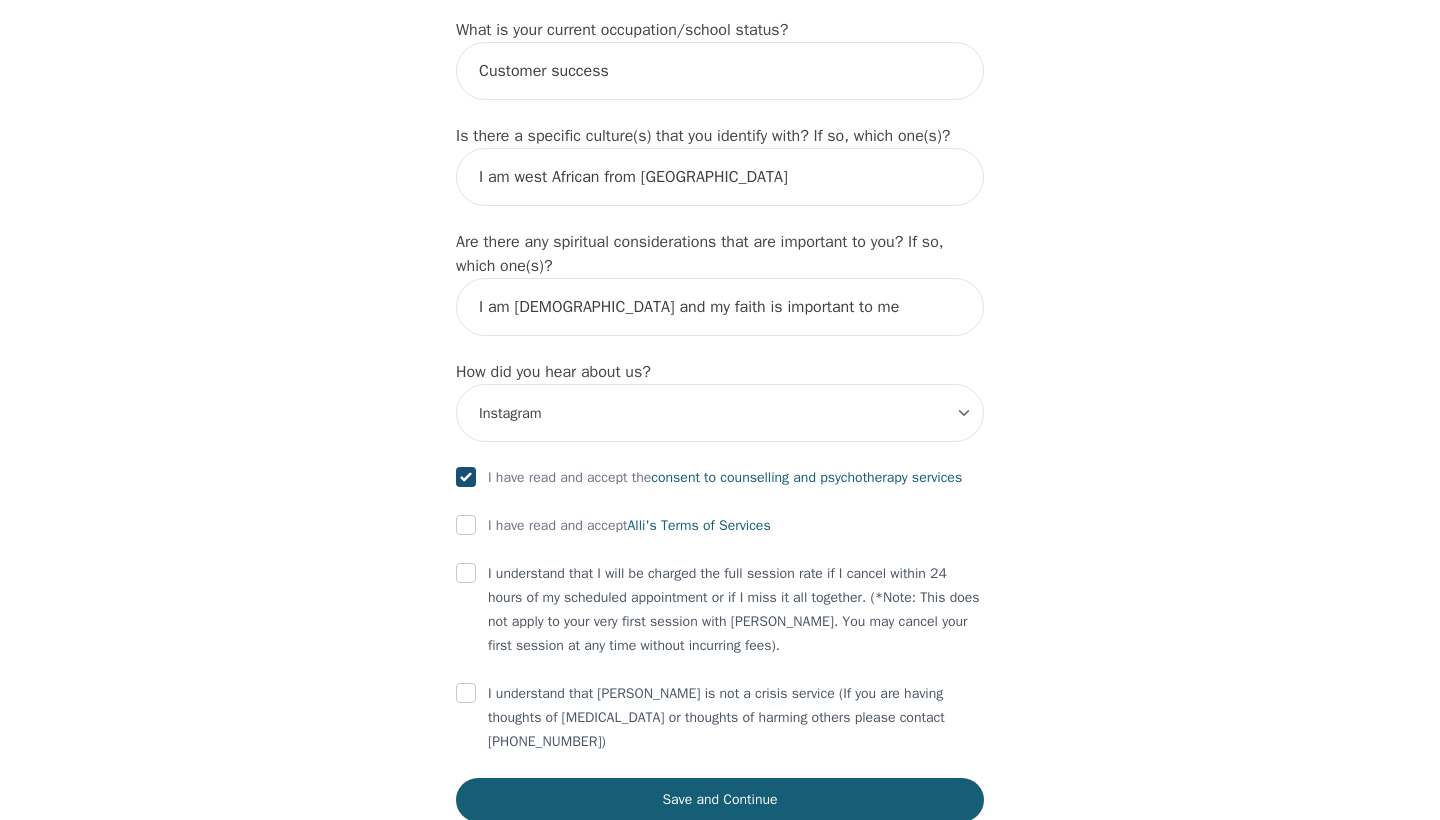 click at bounding box center [466, 525] 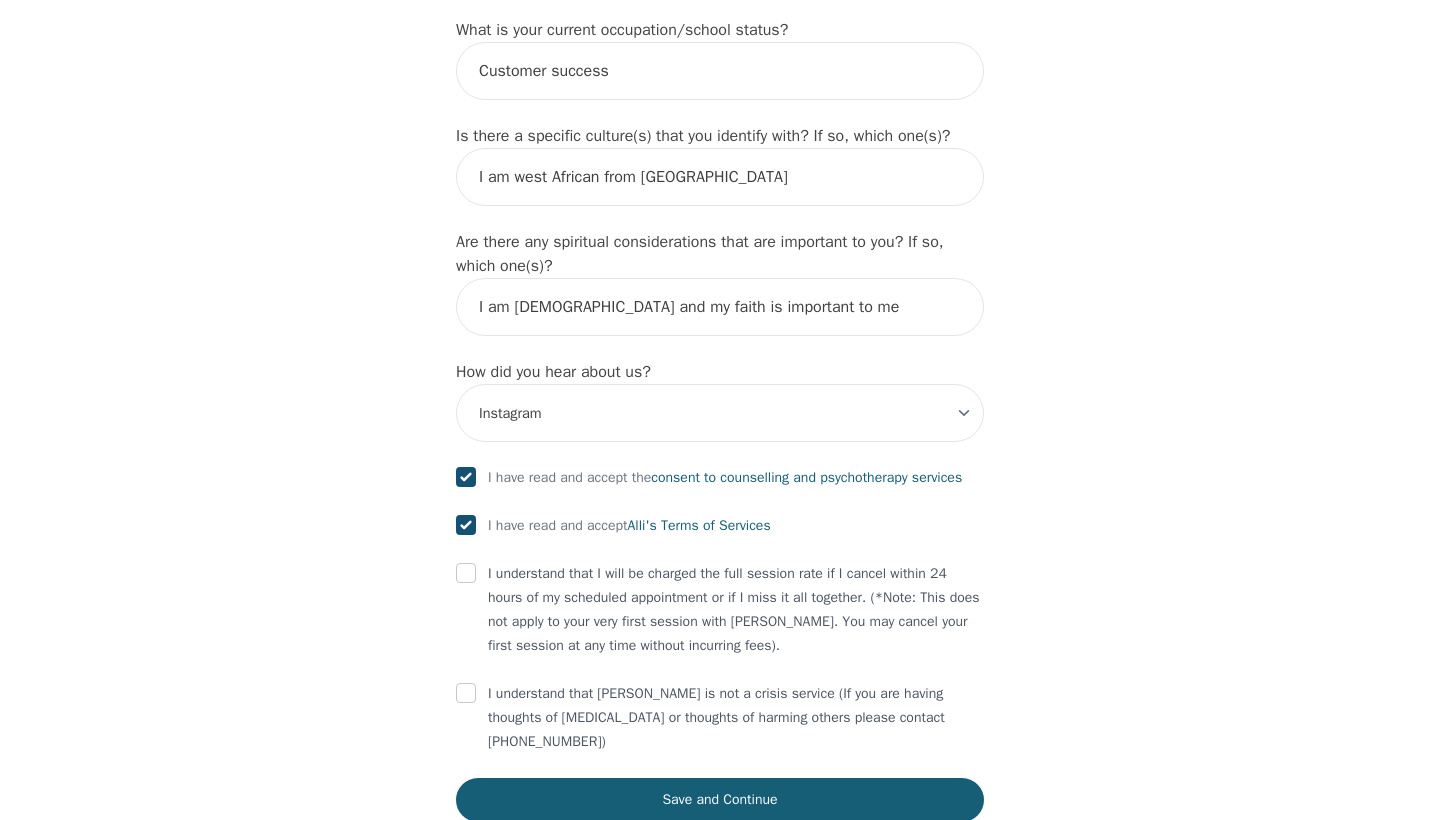checkbox on "true" 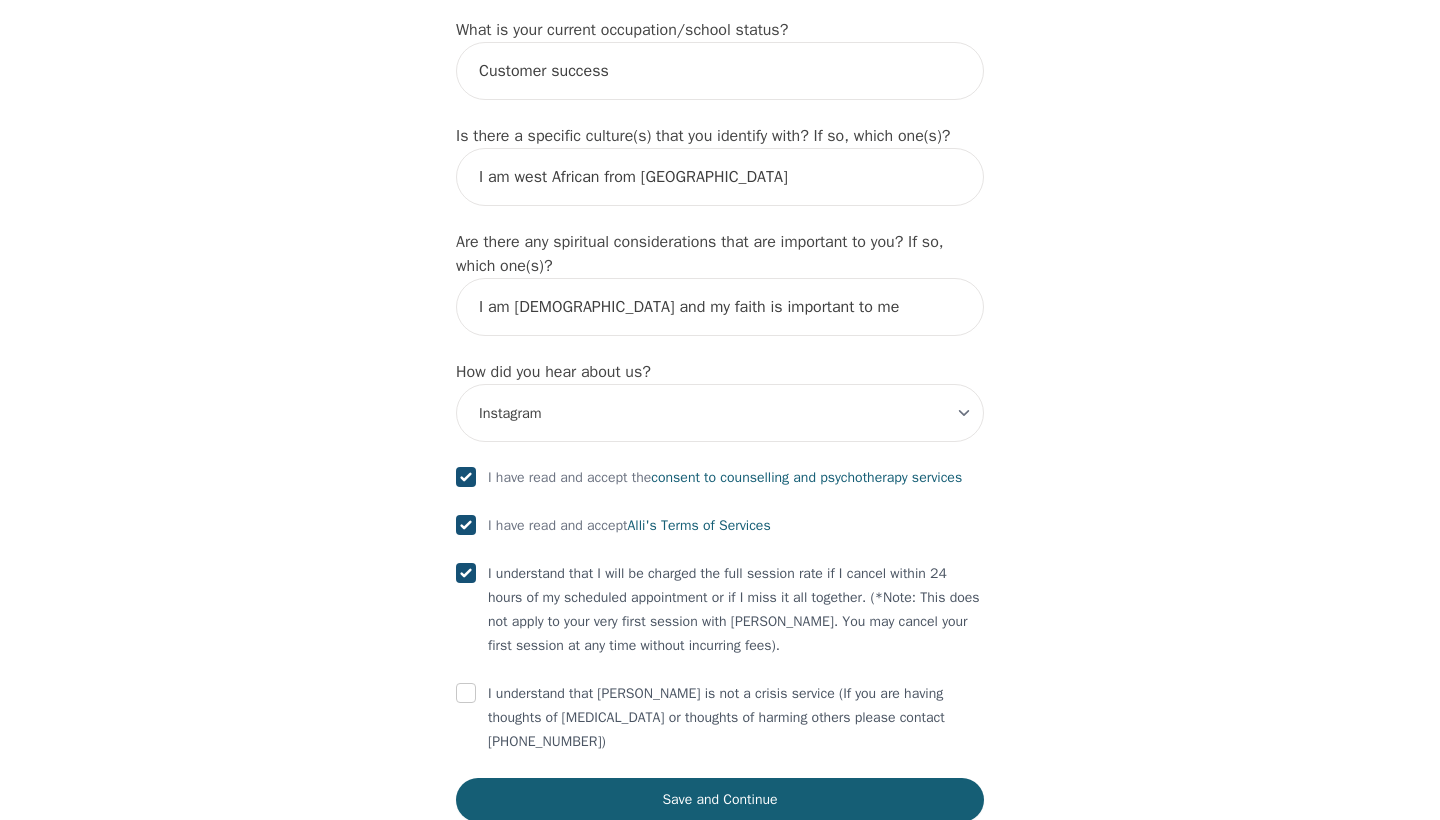 checkbox on "true" 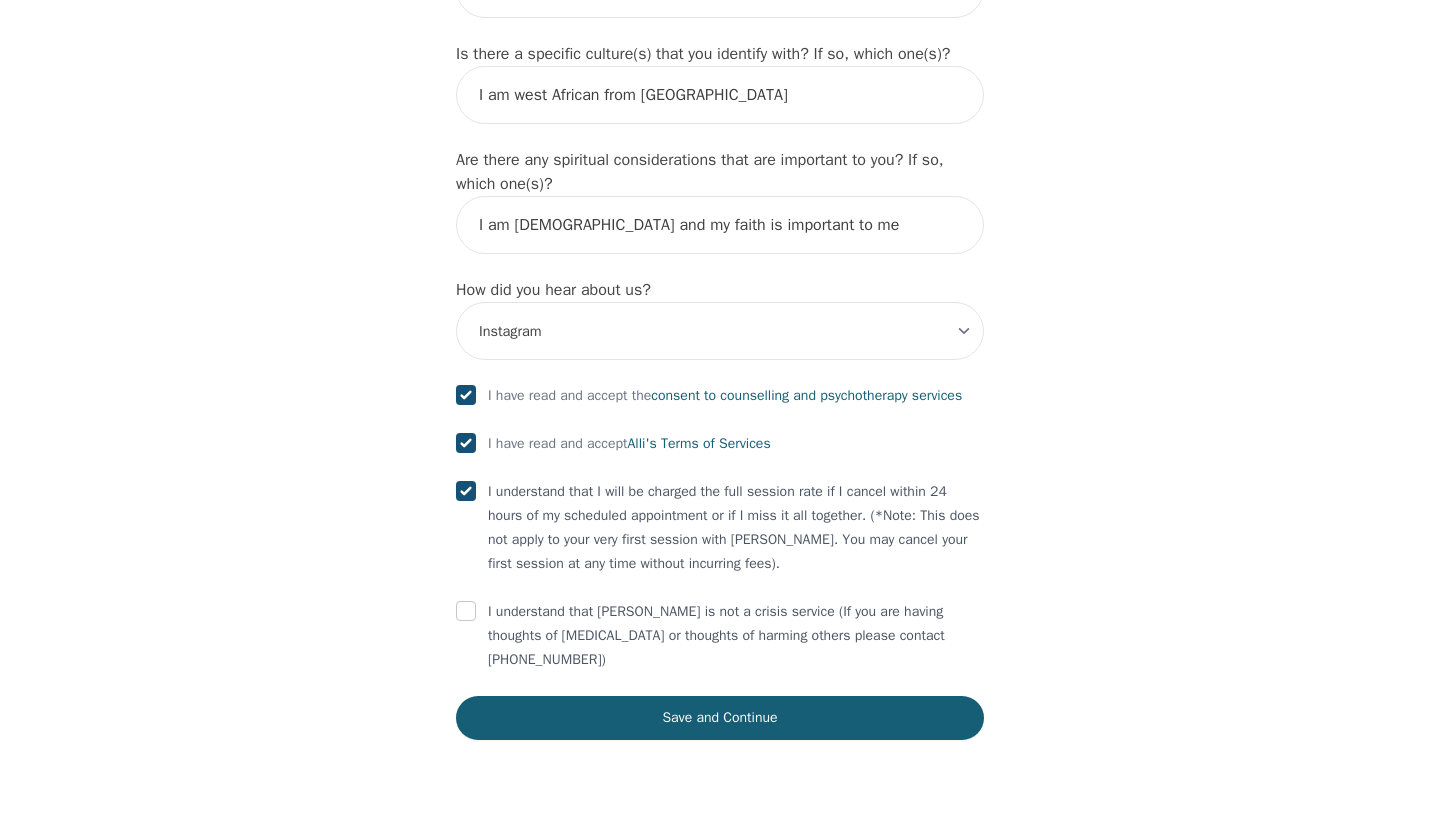 scroll, scrollTop: 2228, scrollLeft: 0, axis: vertical 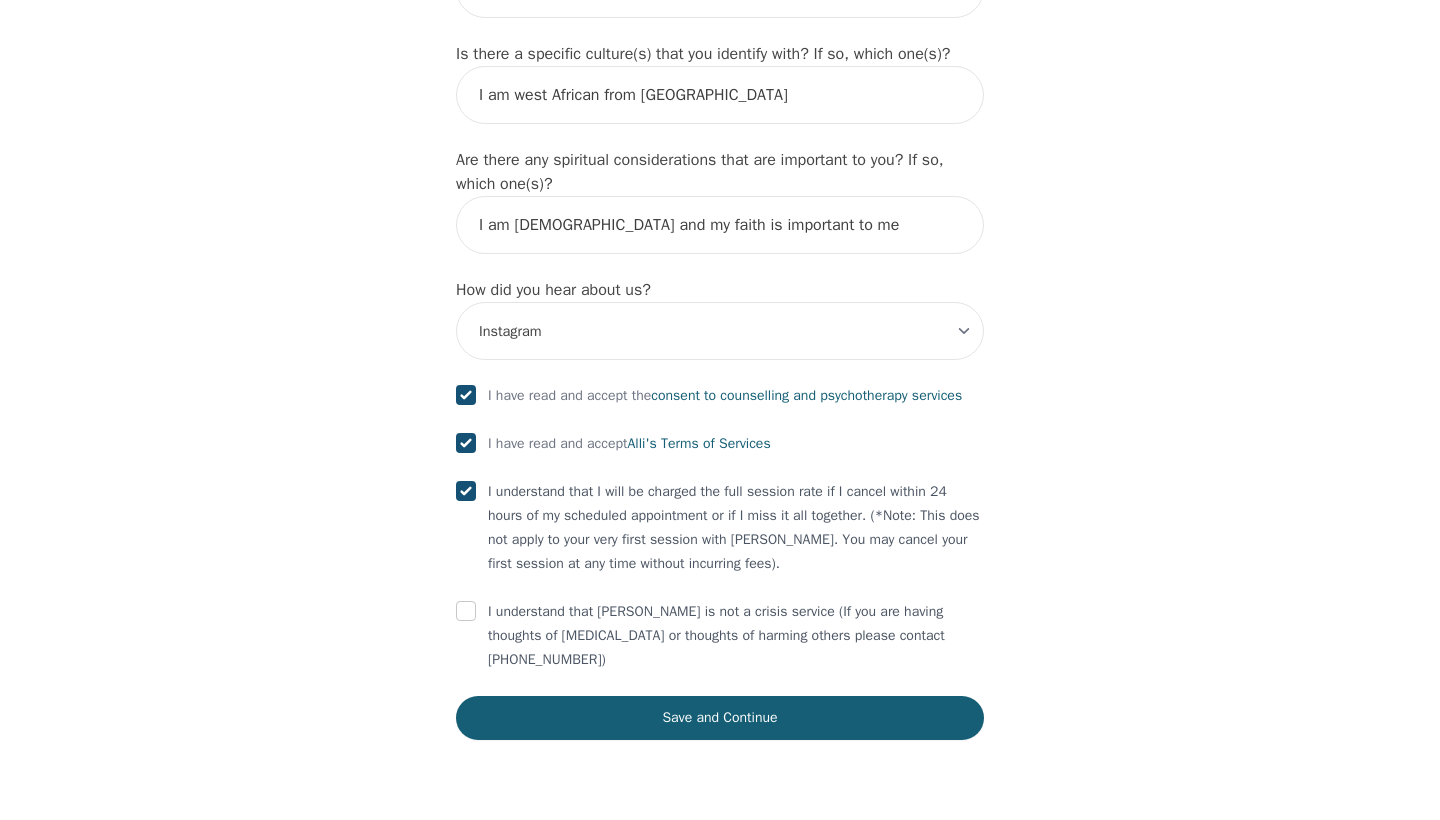 click at bounding box center [466, 611] 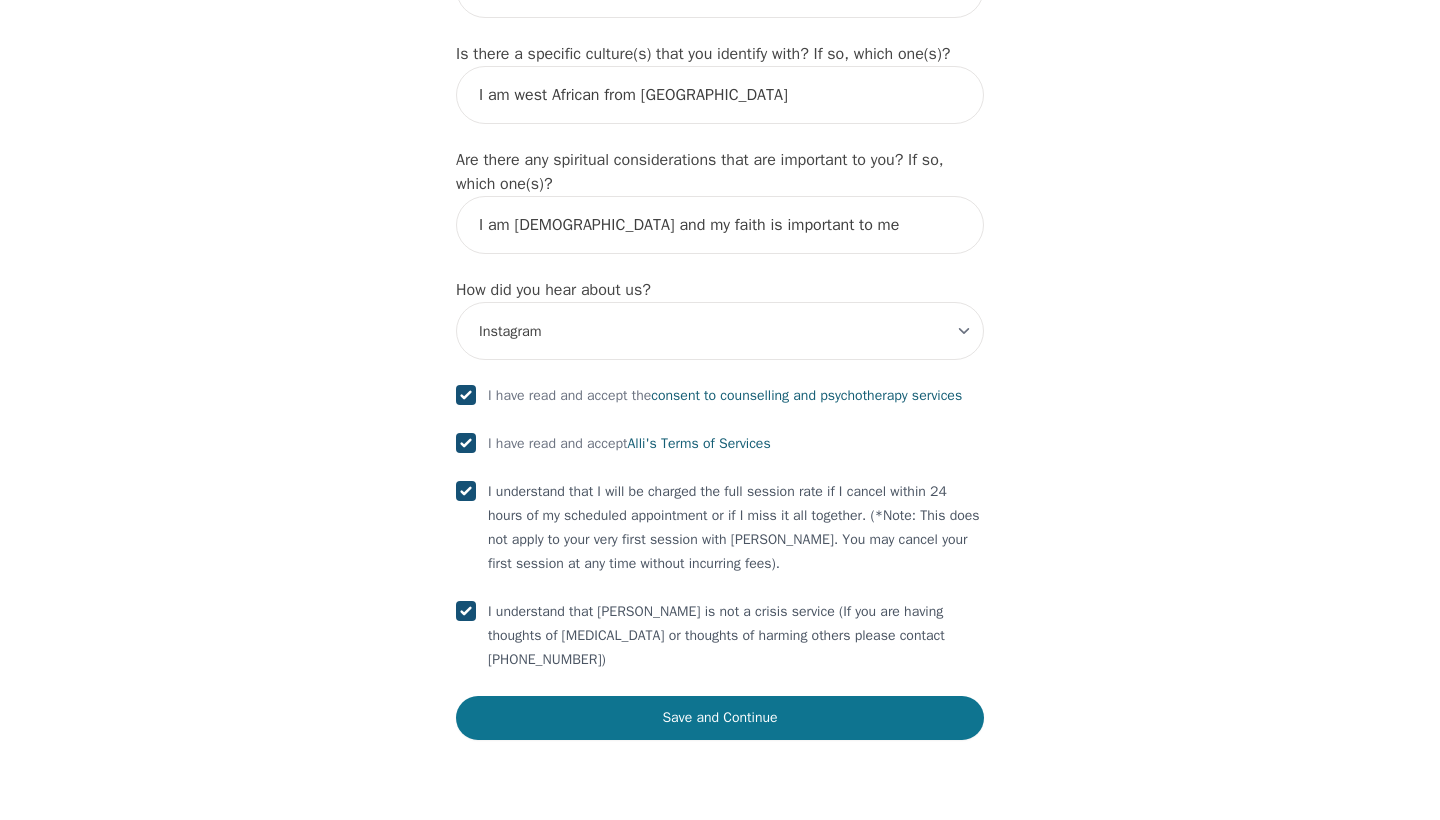 click on "Save and Continue" at bounding box center (720, 718) 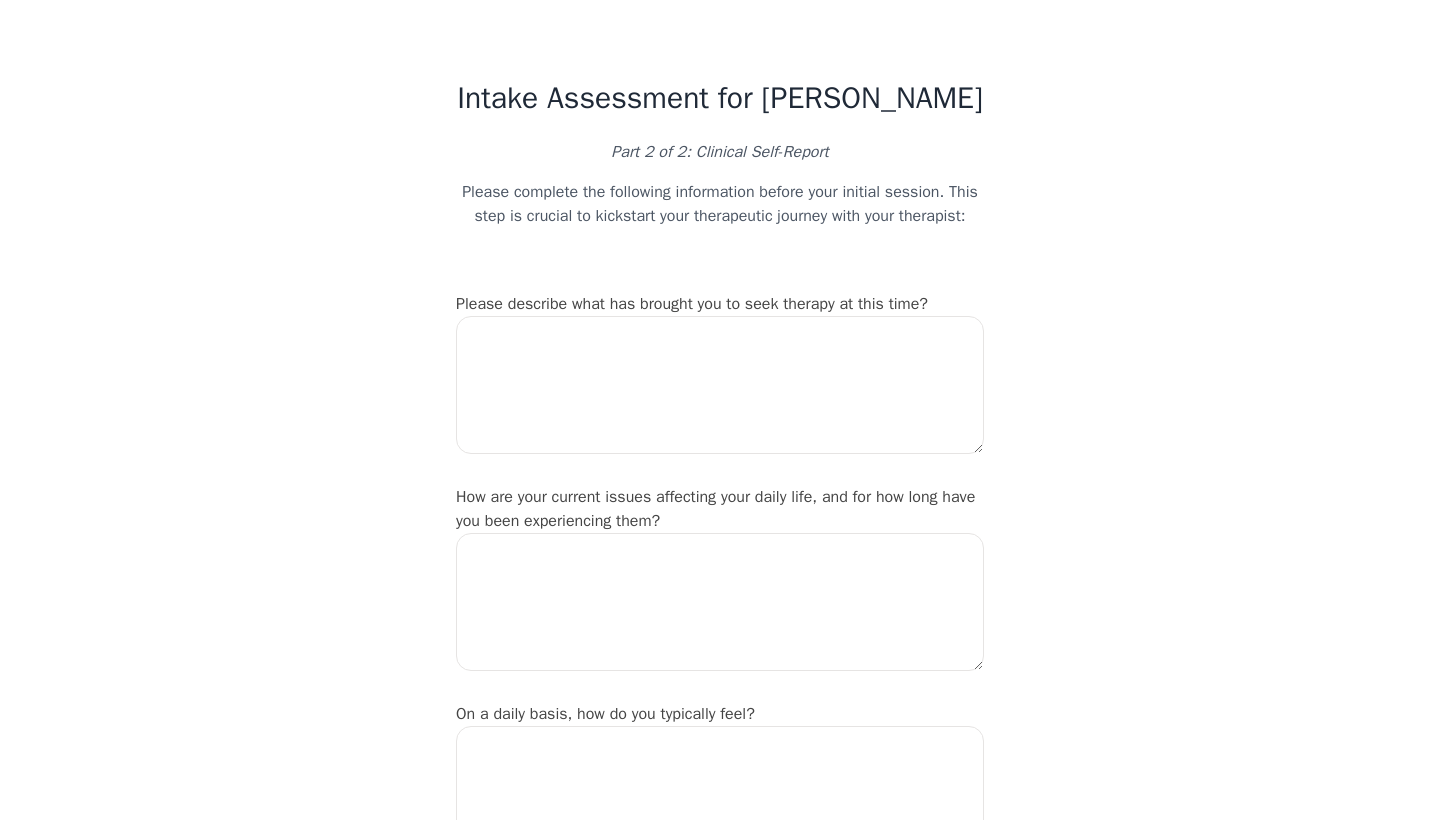 scroll, scrollTop: 0, scrollLeft: 0, axis: both 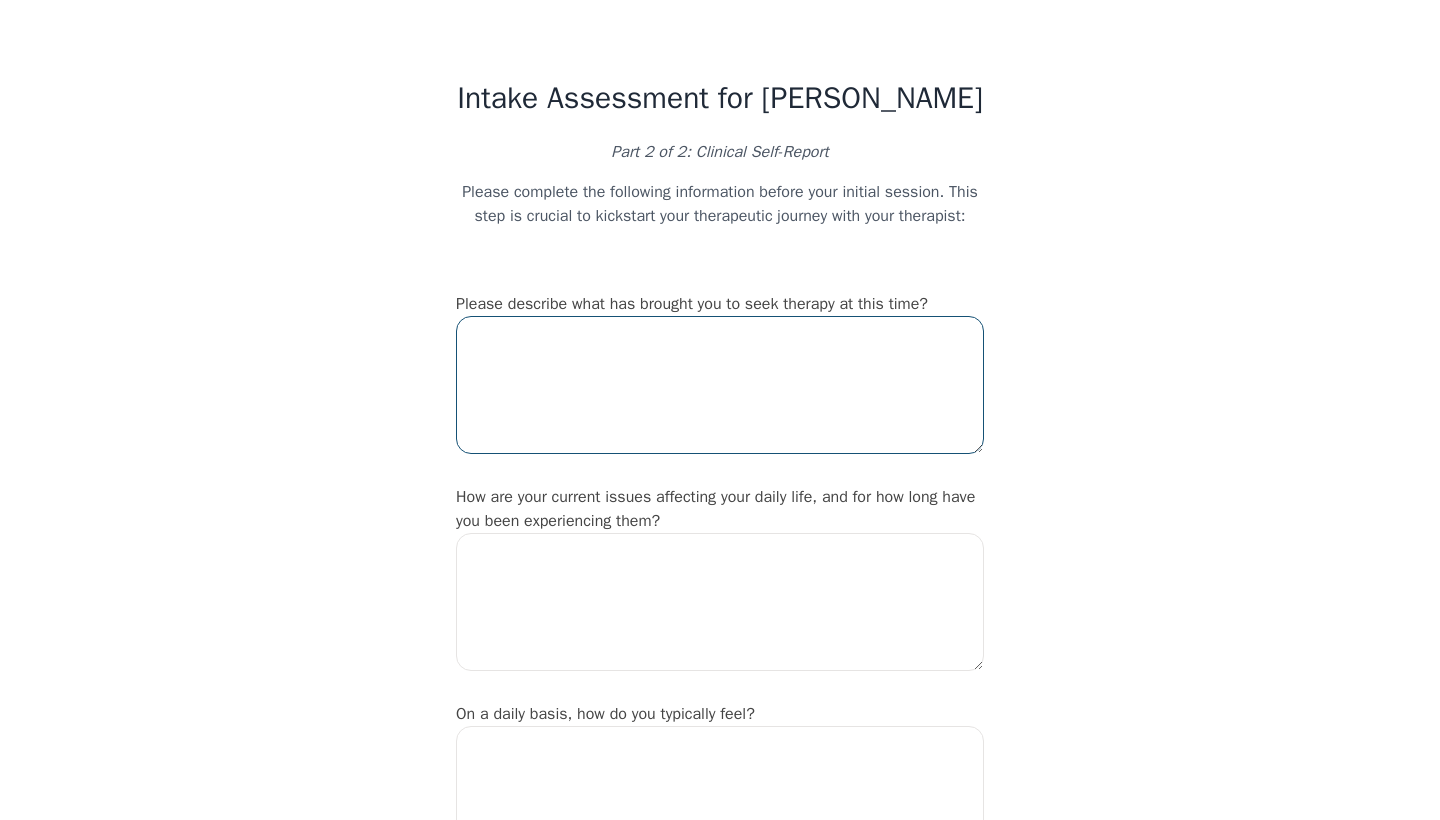 click at bounding box center [720, 385] 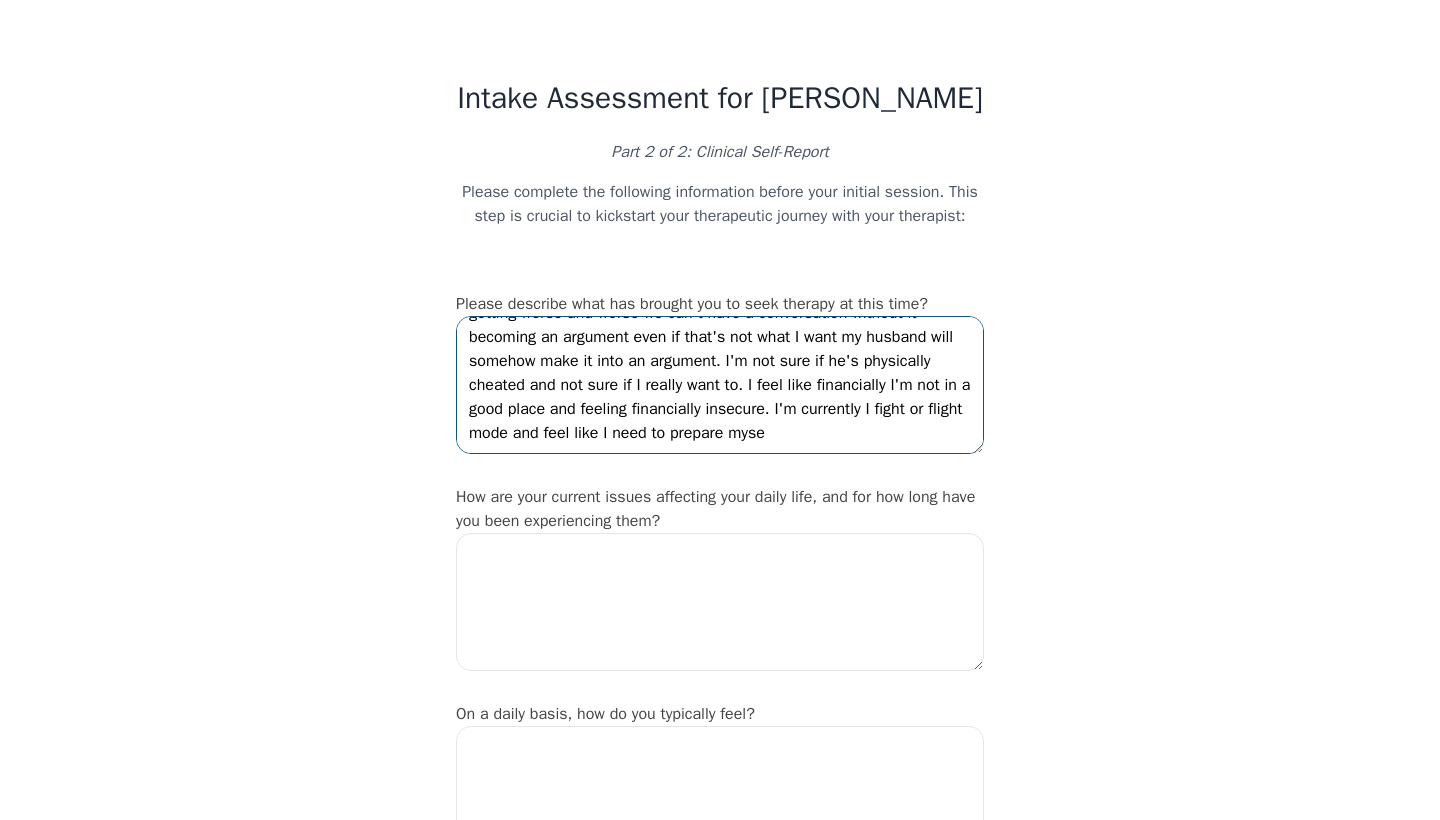 scroll, scrollTop: 109, scrollLeft: 0, axis: vertical 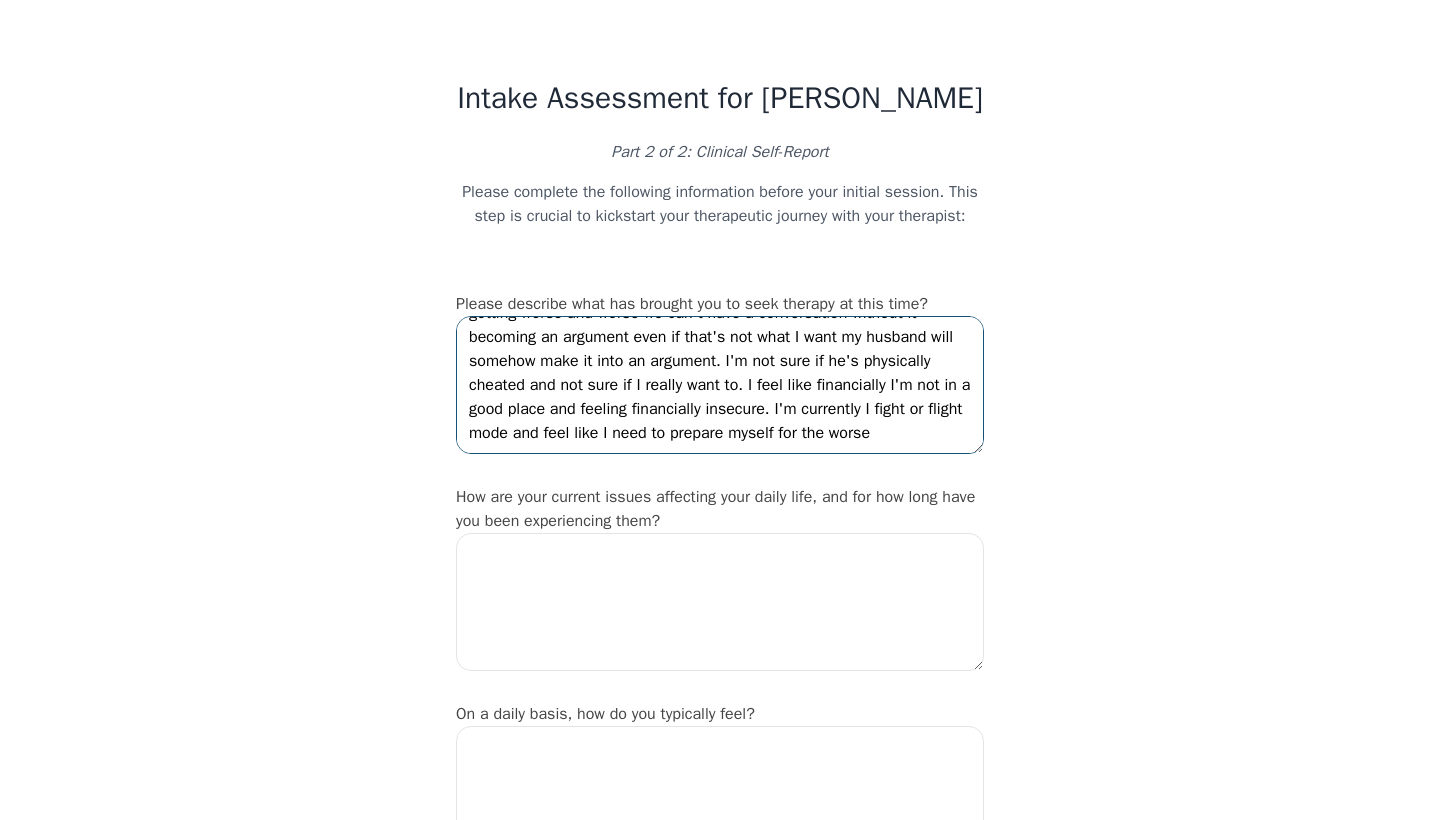 click on "I feel like I'm at the end of my rope and I feel like life is upside down. I've discovered my husband has been entertaining other women, having discussions of starting a life with a woman, our communication keeps getting worse and worse we can't have a conversation without it becoming an argument even if that's not what I want my husband will somehow make it into an argument. I'm not sure if he's physically cheated and not sure if I really want to. I feel like financially I'm not in a good place and feeling financially insecure. I'm currently I fight or flight mode and feel like I need to prepare myself for the worse" at bounding box center (720, 385) 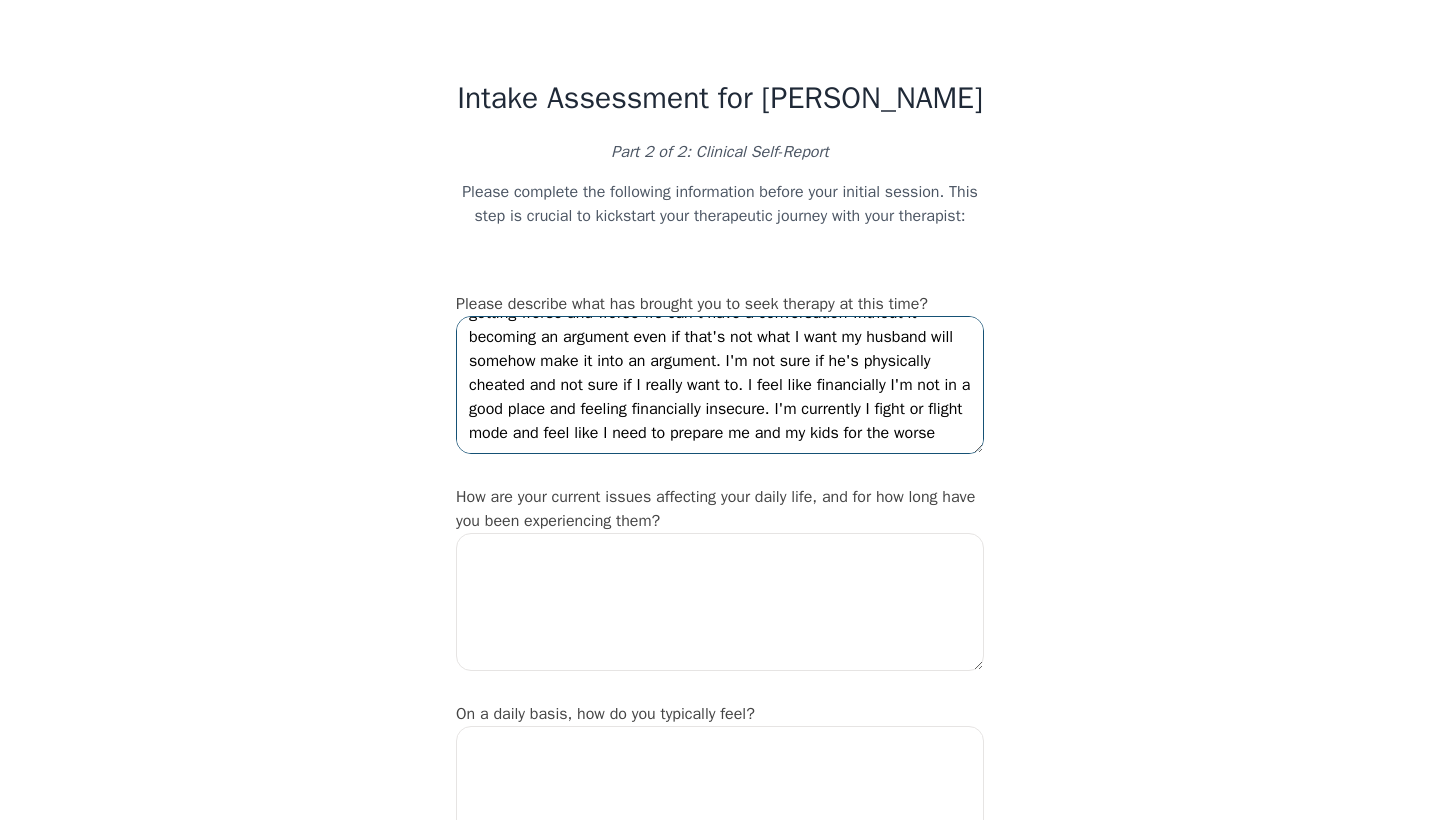 click on "I feel like I'm at the end of my rope and I feel like life is upside down. I've discovered my husband has been entertaining other women, having discussions of starting a life with a woman, our communication keeps getting worse and worse we can't have a conversation without it becoming an argument even if that's not what I want my husband will somehow make it into an argument. I'm not sure if he's physically cheated and not sure if I really want to. I feel like financially I'm not in a good place and feeling financially insecure. I'm currently I fight or flight mode and feel like I need to prepare me and my kids for the worse" at bounding box center [720, 385] 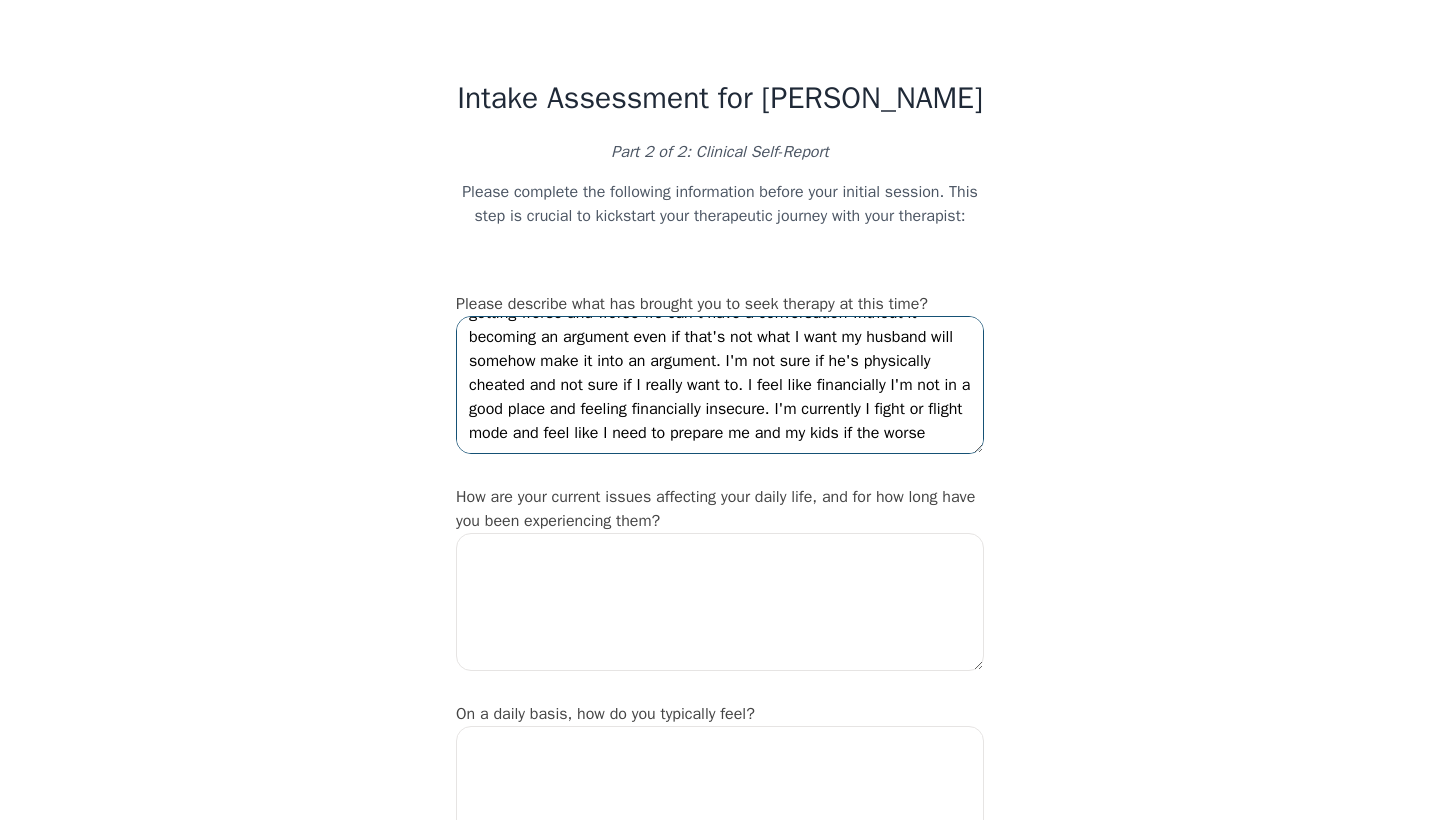 click on "I feel like I'm at the end of my rope and I feel like life is upside down. I've discovered my husband has been entertaining other women, having discussions of starting a life with a woman, our communication keeps getting worse and worse we can't have a conversation without it becoming an argument even if that's not what I want my husband will somehow make it into an argument. I'm not sure if he's physically cheated and not sure if I really want to. I feel like financially I'm not in a good place and feeling financially insecure. I'm currently I fight or flight mode and feel like I need to prepare me and my kids if the worse" at bounding box center [720, 385] 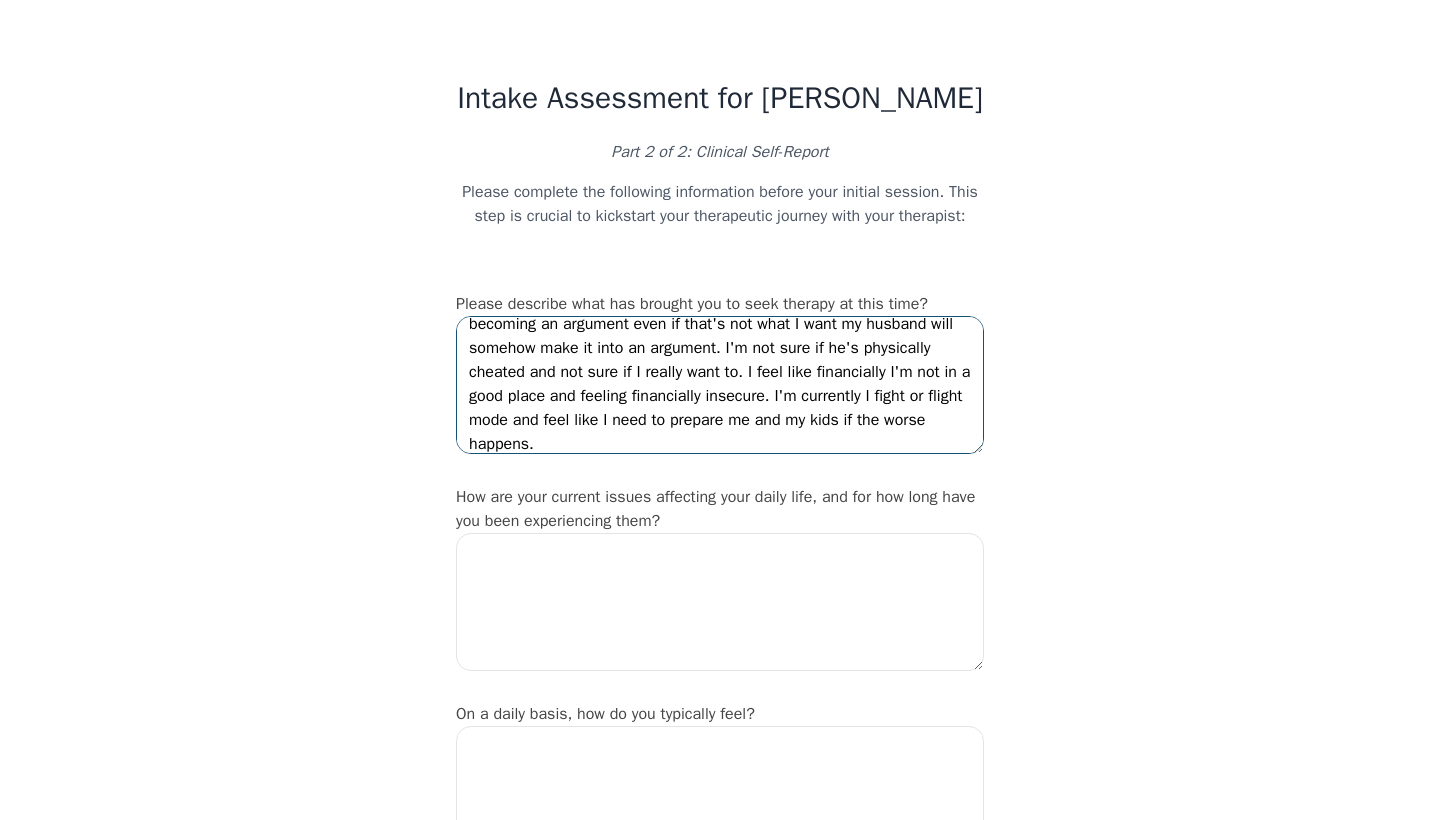 type on "I feel like I'm at the end of my rope and I feel like life is upside down. I've discovered my husband has been entertaining other women, having discussions of starting a life with a woman, our communication keeps getting worse and worse we can't have a conversation without it becoming an argument even if that's not what I want my husband will somehow make it into an argument. I'm not sure if he's physically cheated and not sure if I really want to. I feel like financially I'm not in a good place and feeling financially insecure. I'm currently I fight or flight mode and feel like I need to prepare me and my kids if the worse happens." 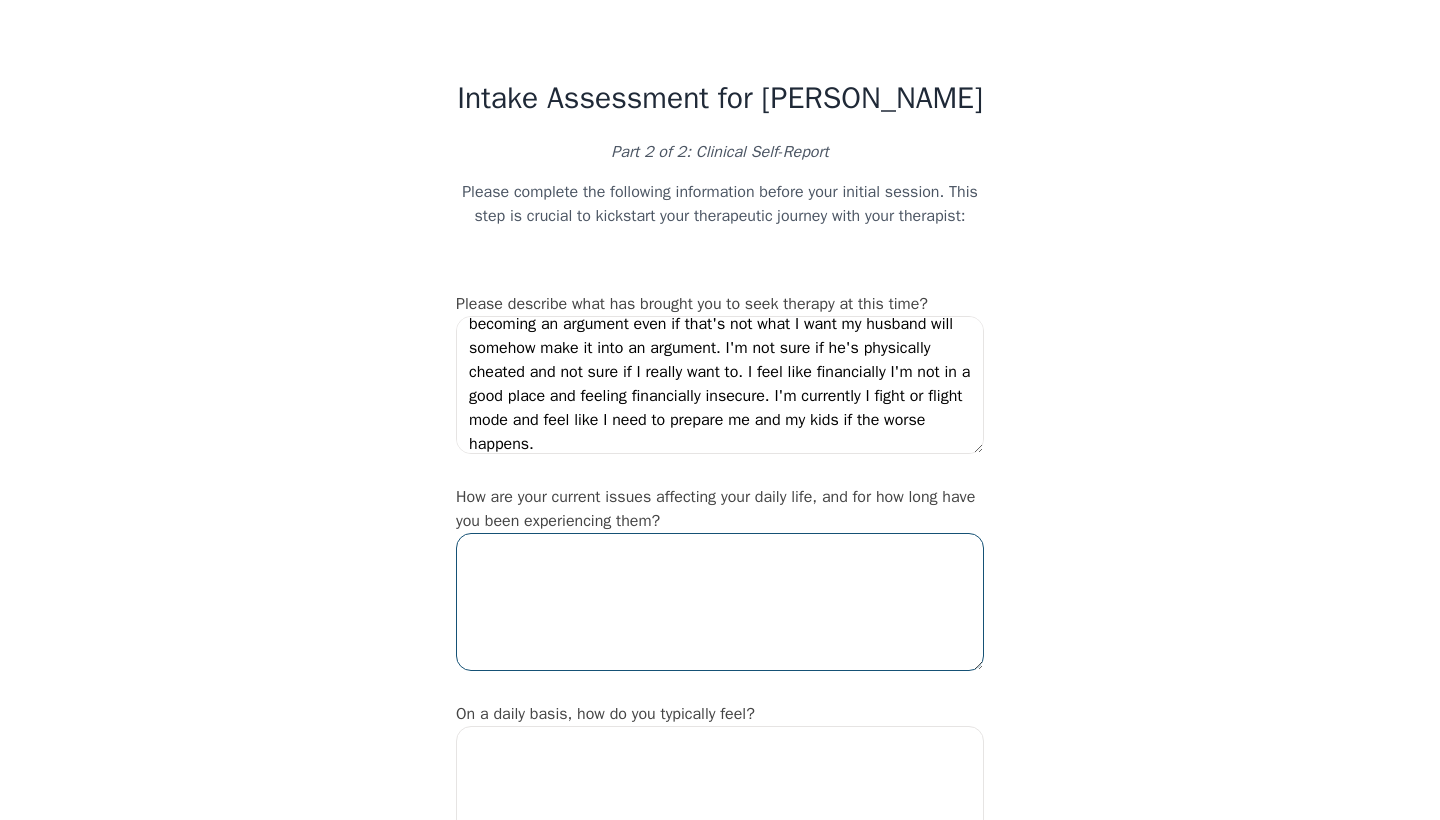 click at bounding box center [720, 602] 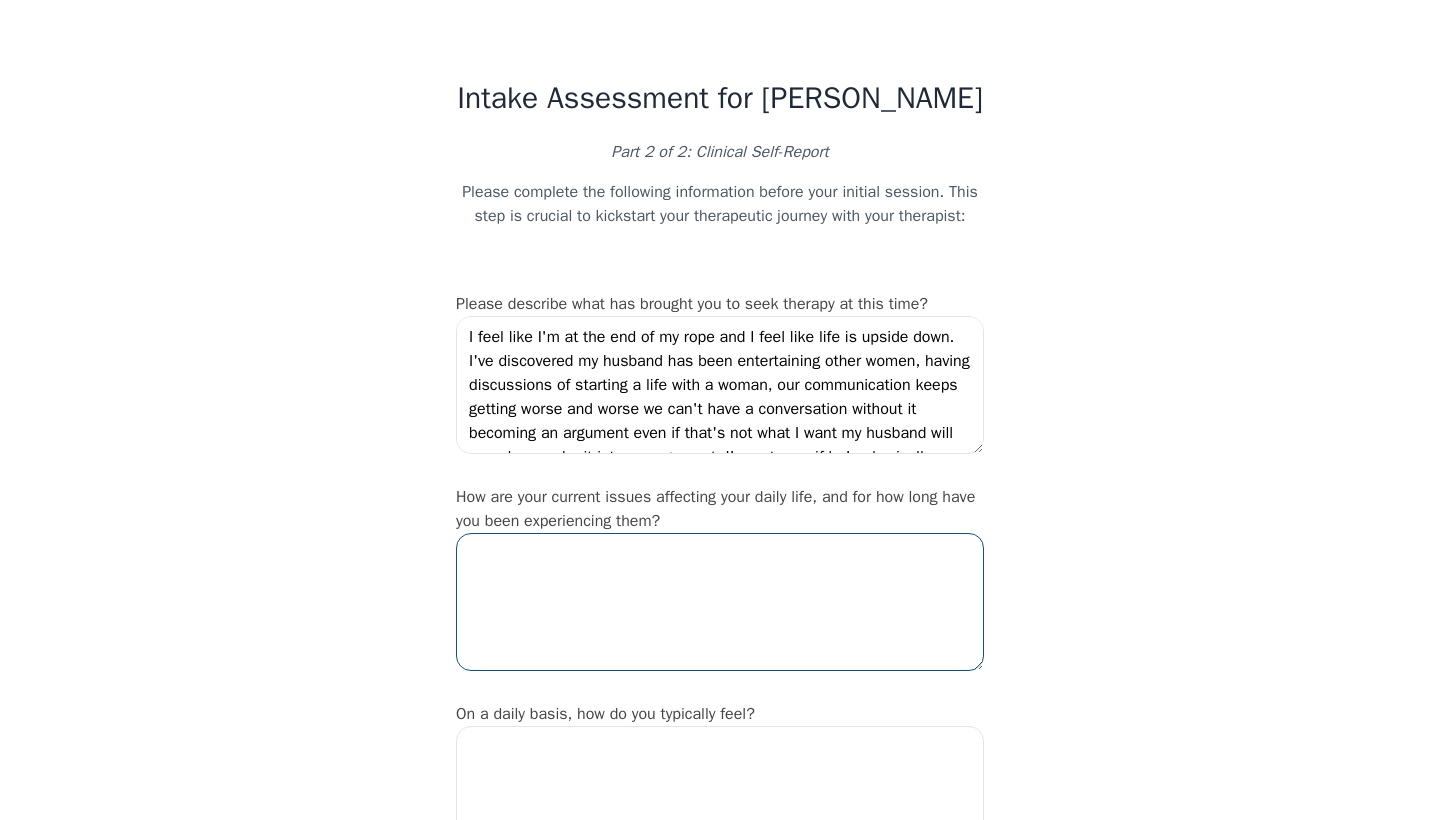 scroll, scrollTop: 0, scrollLeft: 0, axis: both 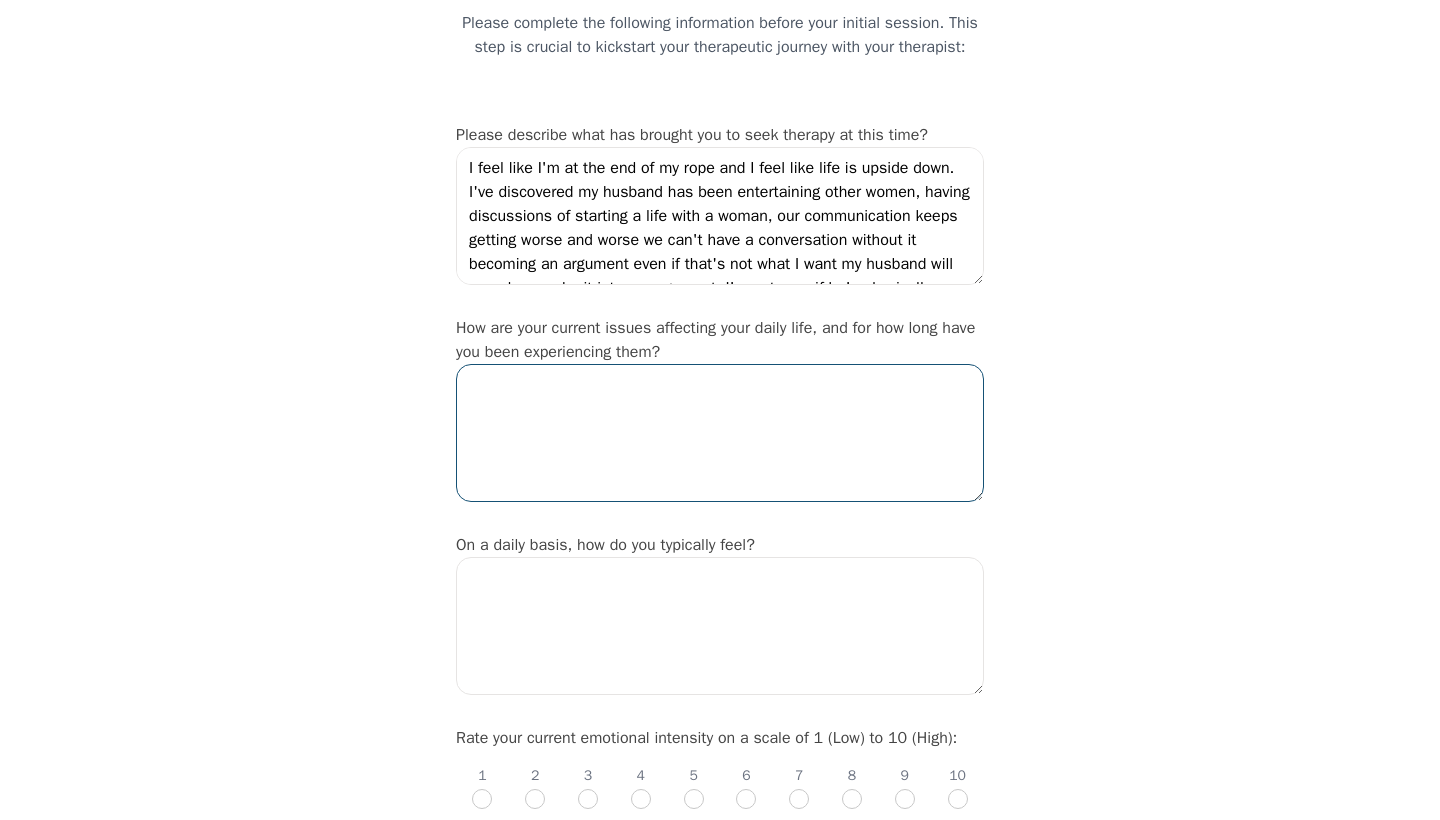 click at bounding box center (720, 433) 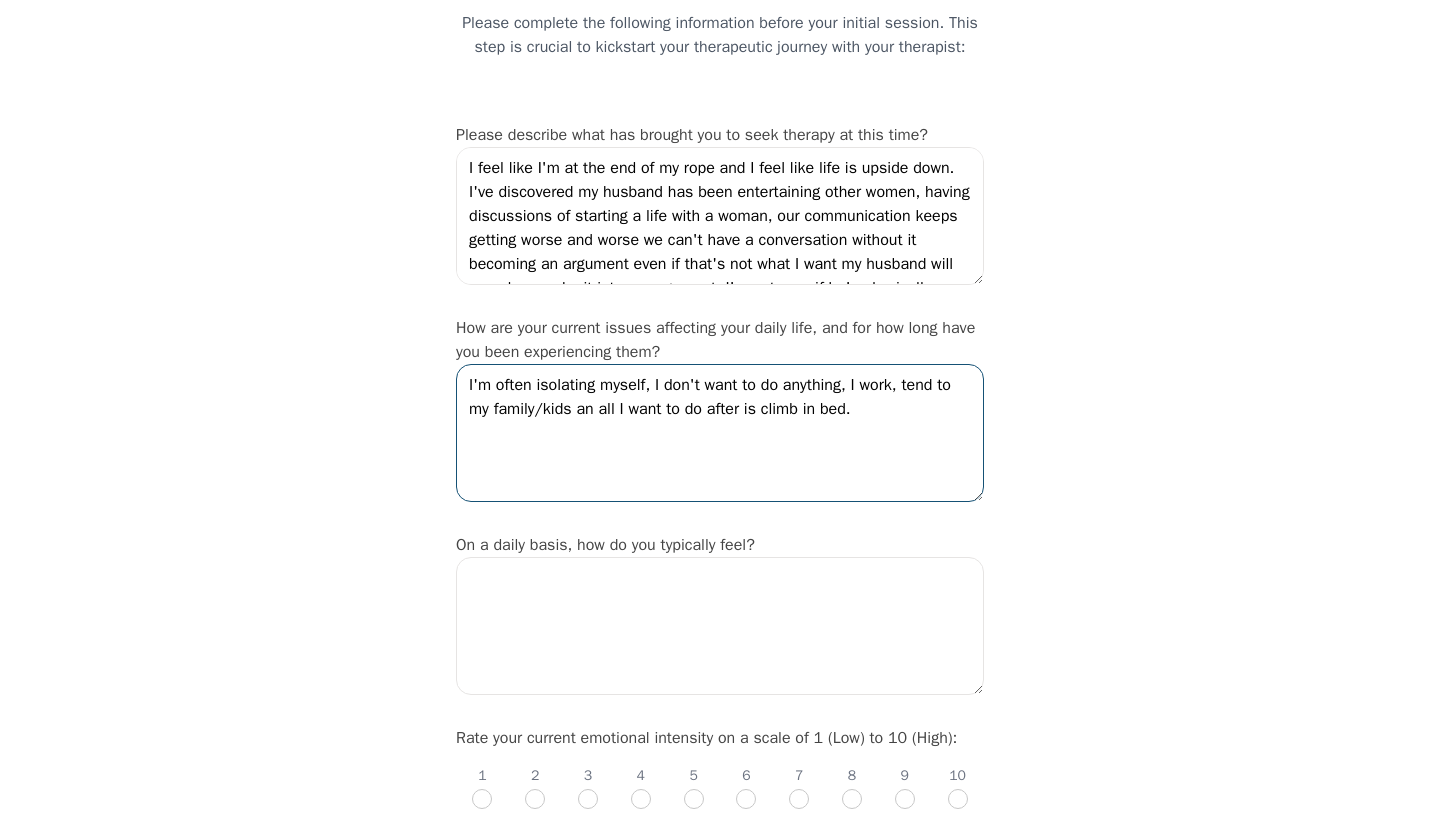 click on "I'm often isolating myself, I don't want to do anything, I work, tend to my family/kids an all I want to do after is climb in bed." at bounding box center [720, 433] 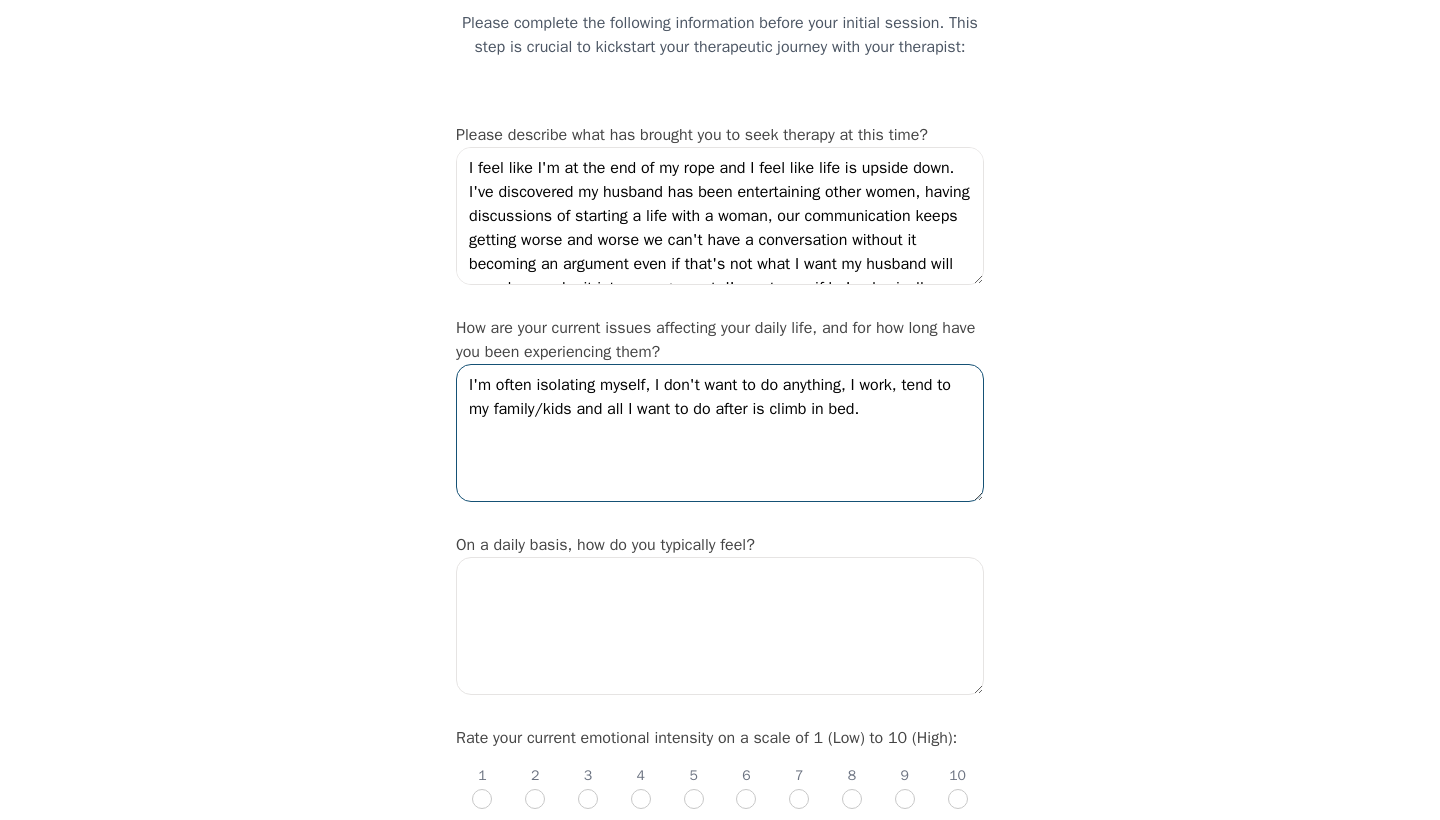 click on "I'm often isolating myself, I don't want to do anything, I work, tend to my family/kids and all I want to do after is climb in bed." at bounding box center (720, 433) 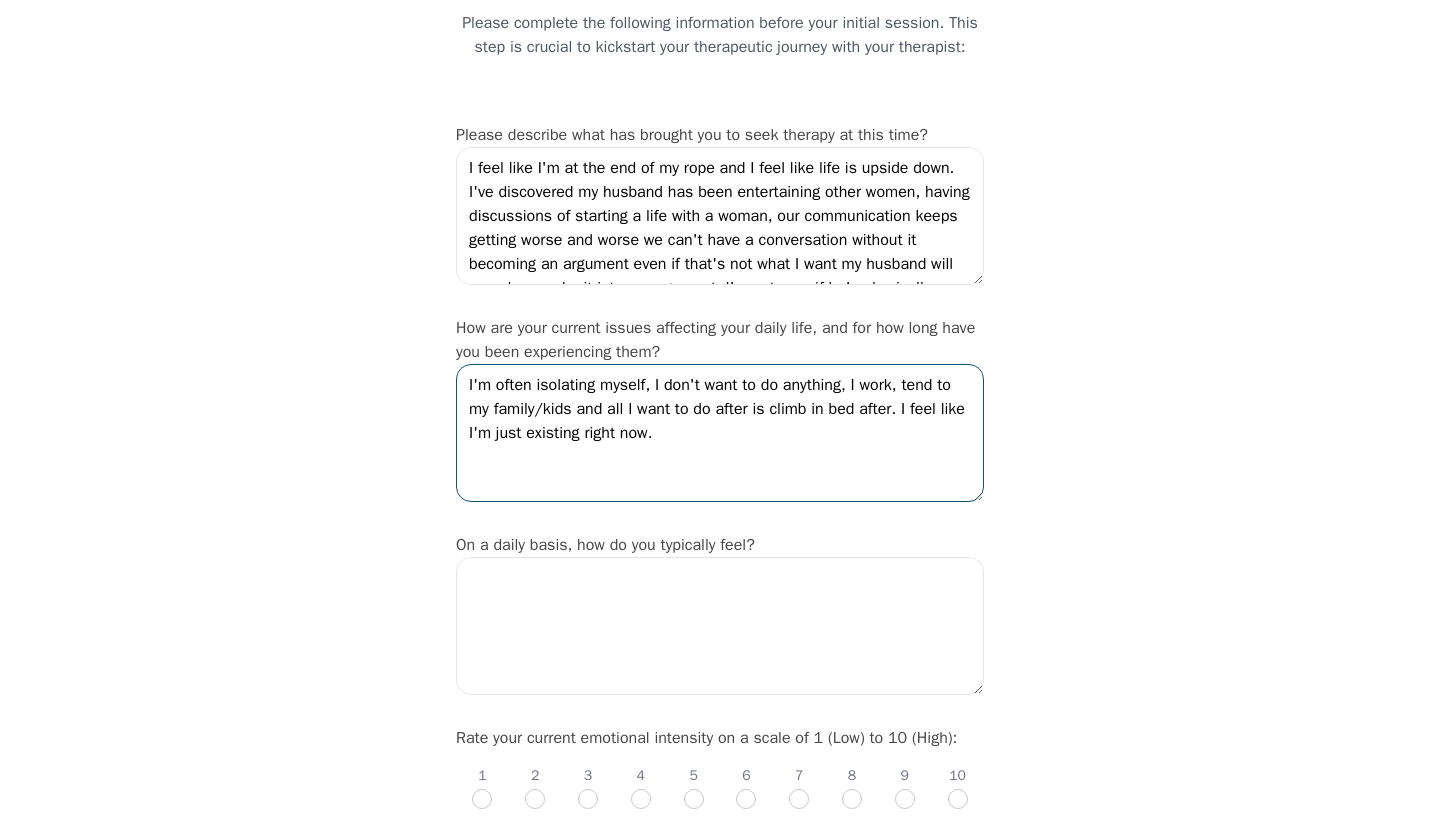 type on "I'm often isolating myself, I don't want to do anything, I work, tend to my family/kids and all I want to do after is climb in bed after. I feel like I'm just existing right now." 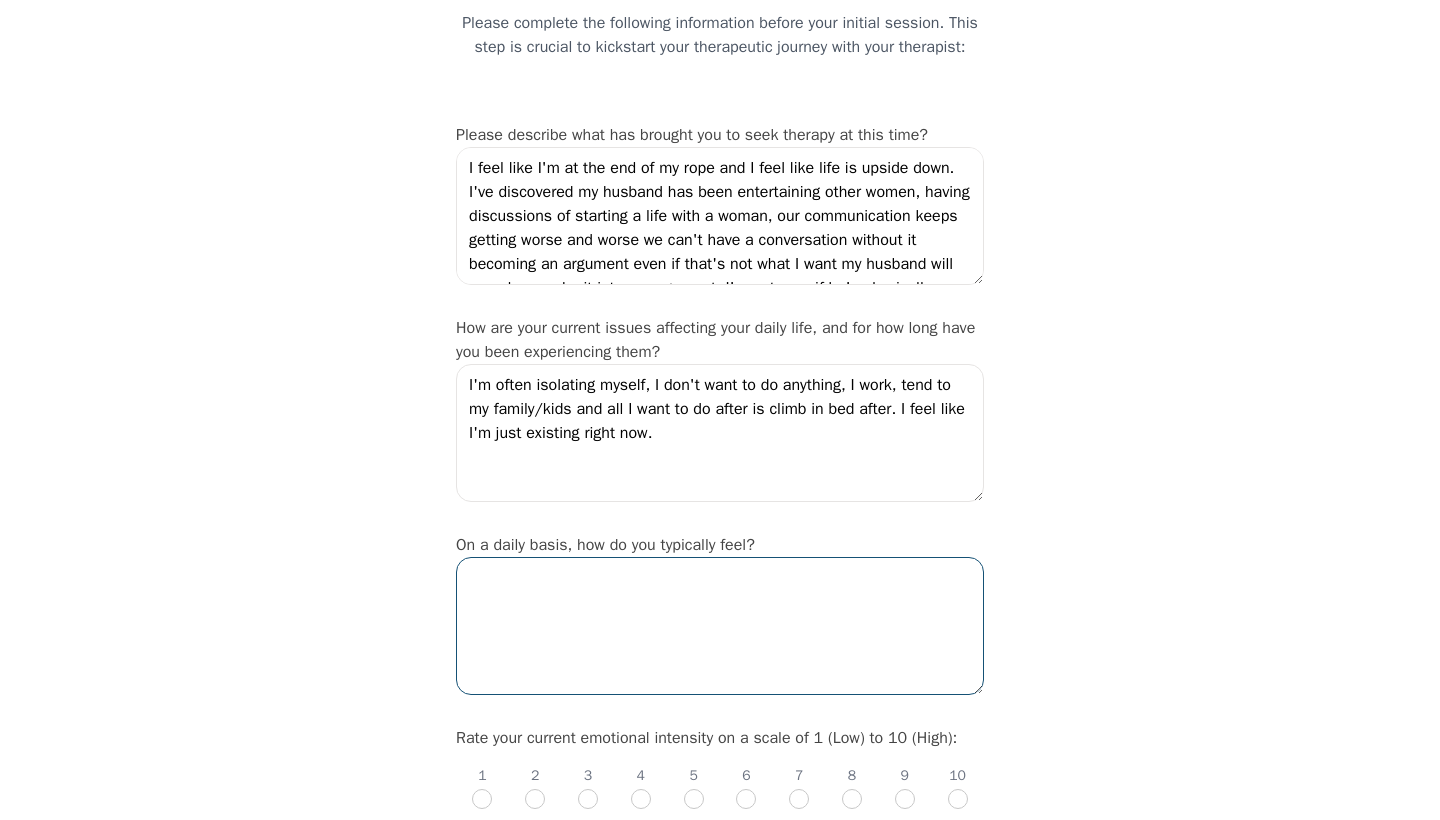 click at bounding box center [720, 626] 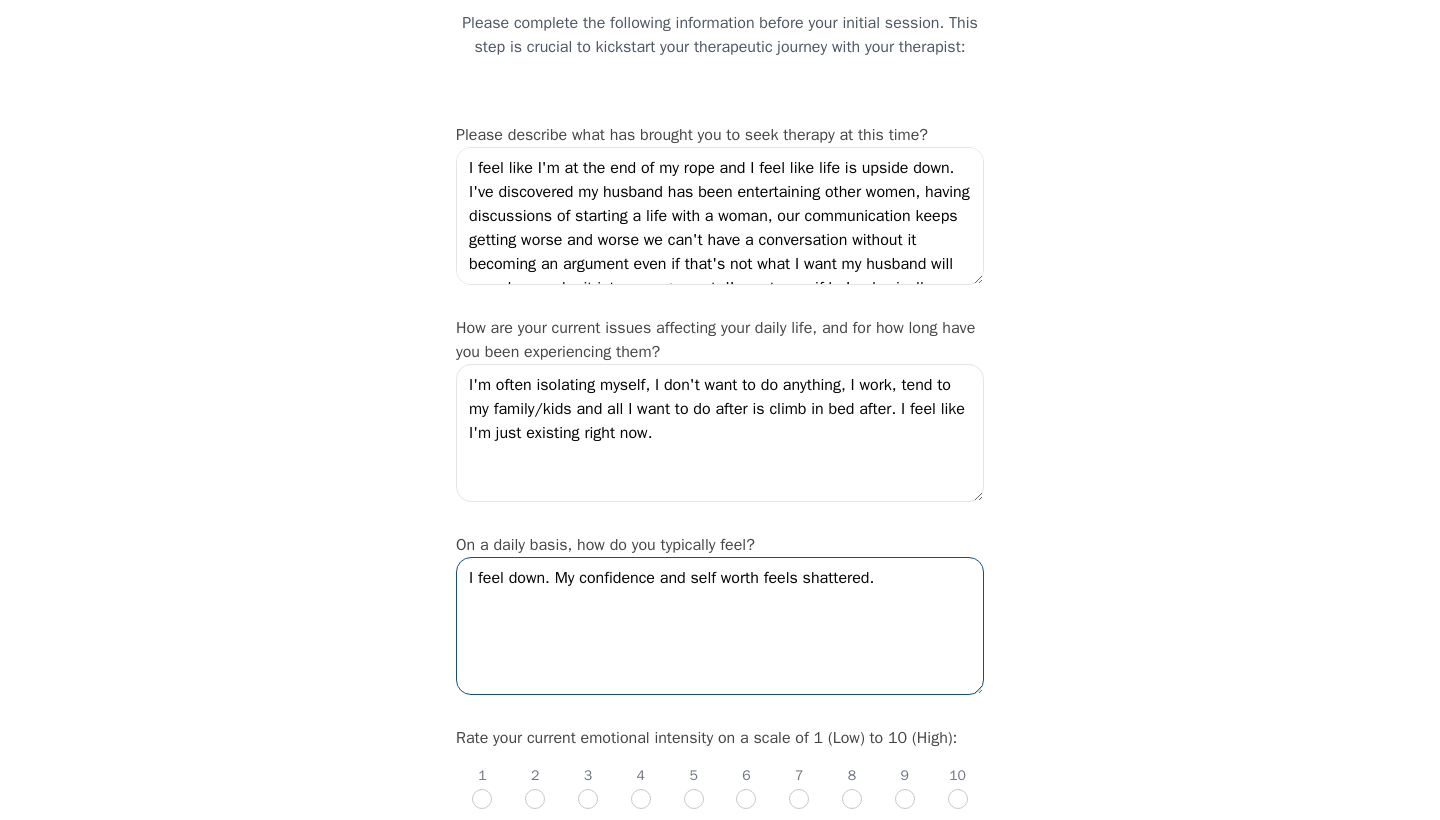 type on "I feel down. My confidence and self worth feels shattered." 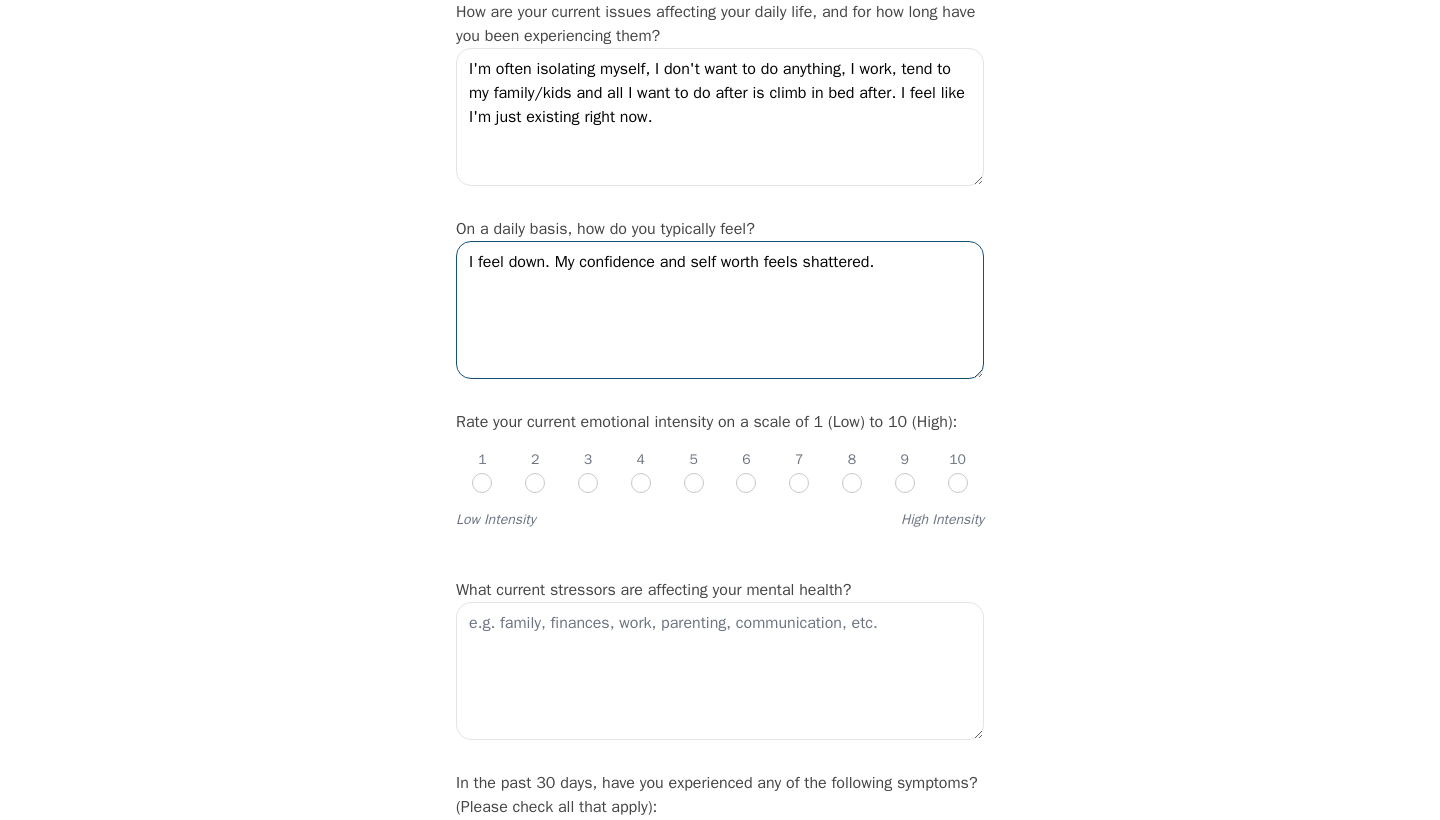 scroll, scrollTop: 485, scrollLeft: 0, axis: vertical 